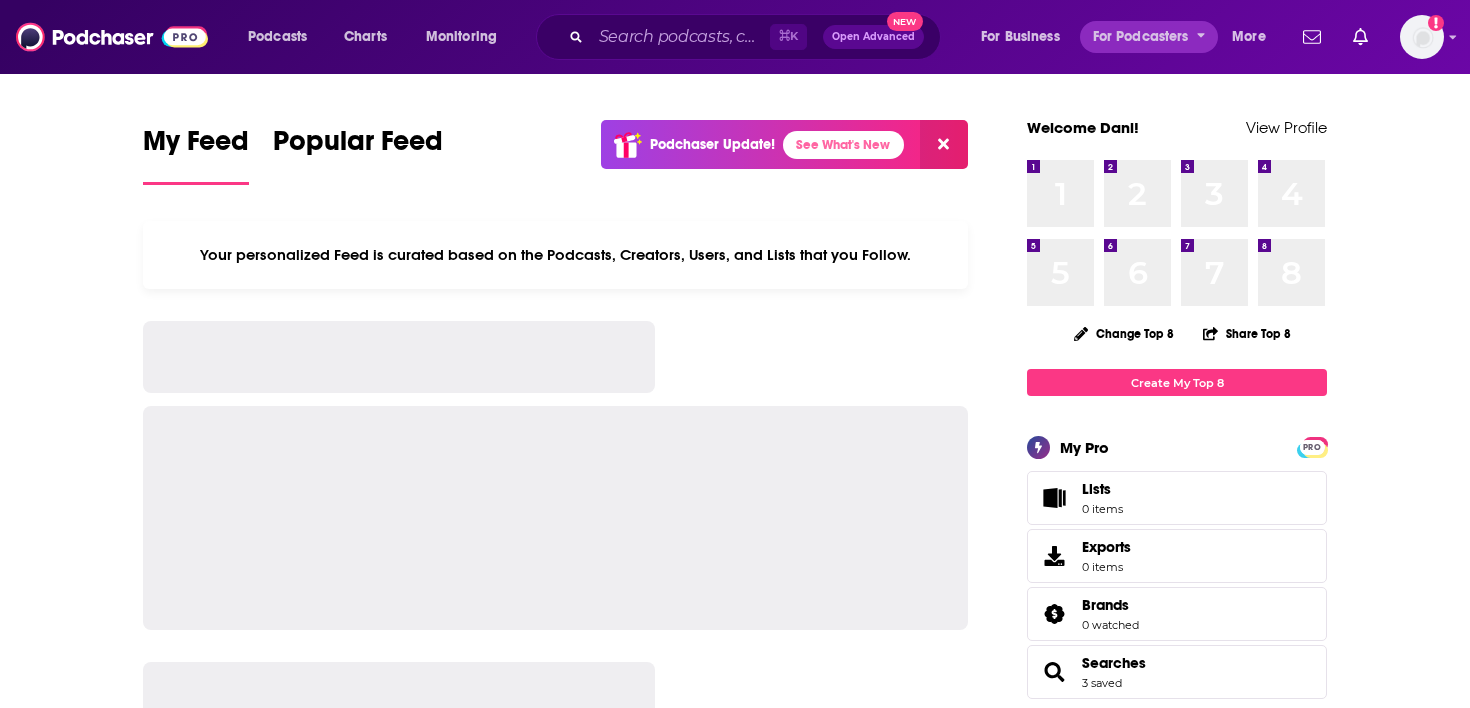 scroll, scrollTop: 0, scrollLeft: 0, axis: both 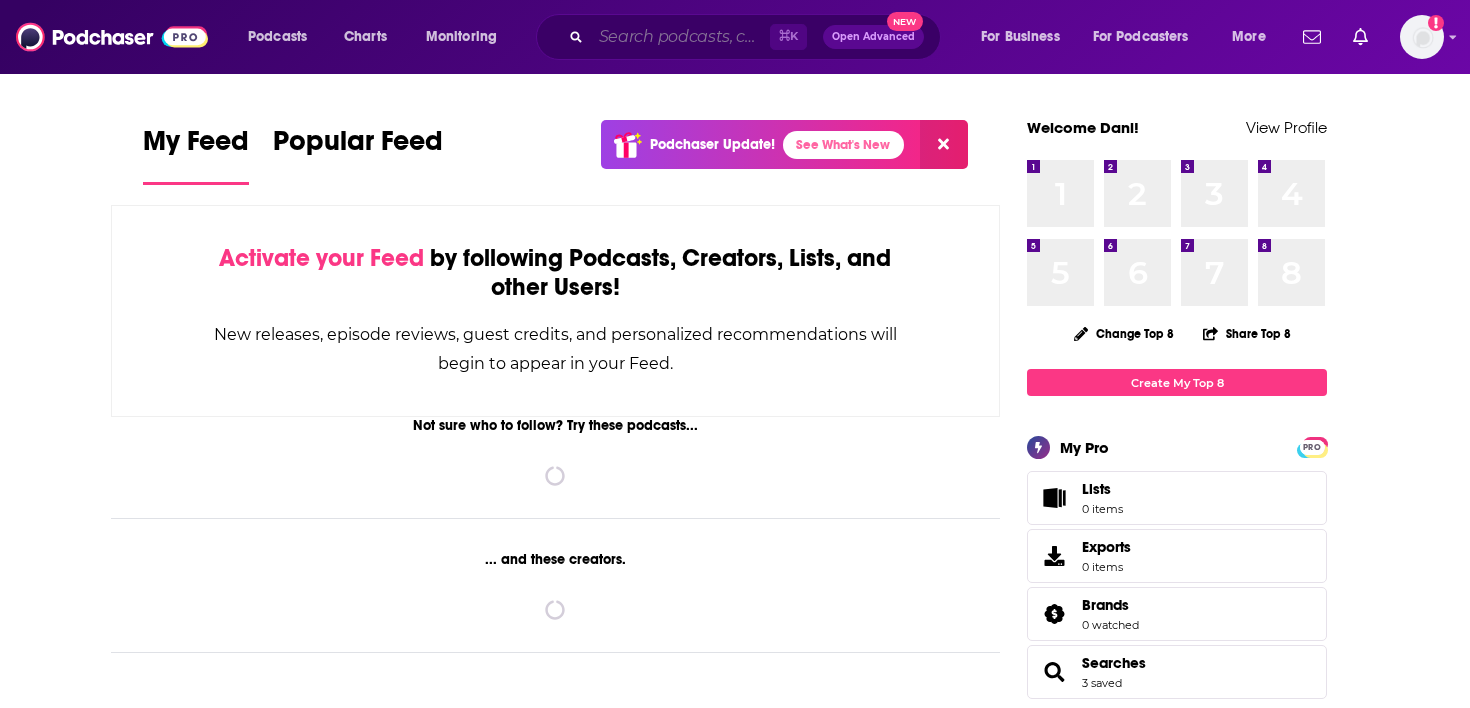 click at bounding box center (680, 37) 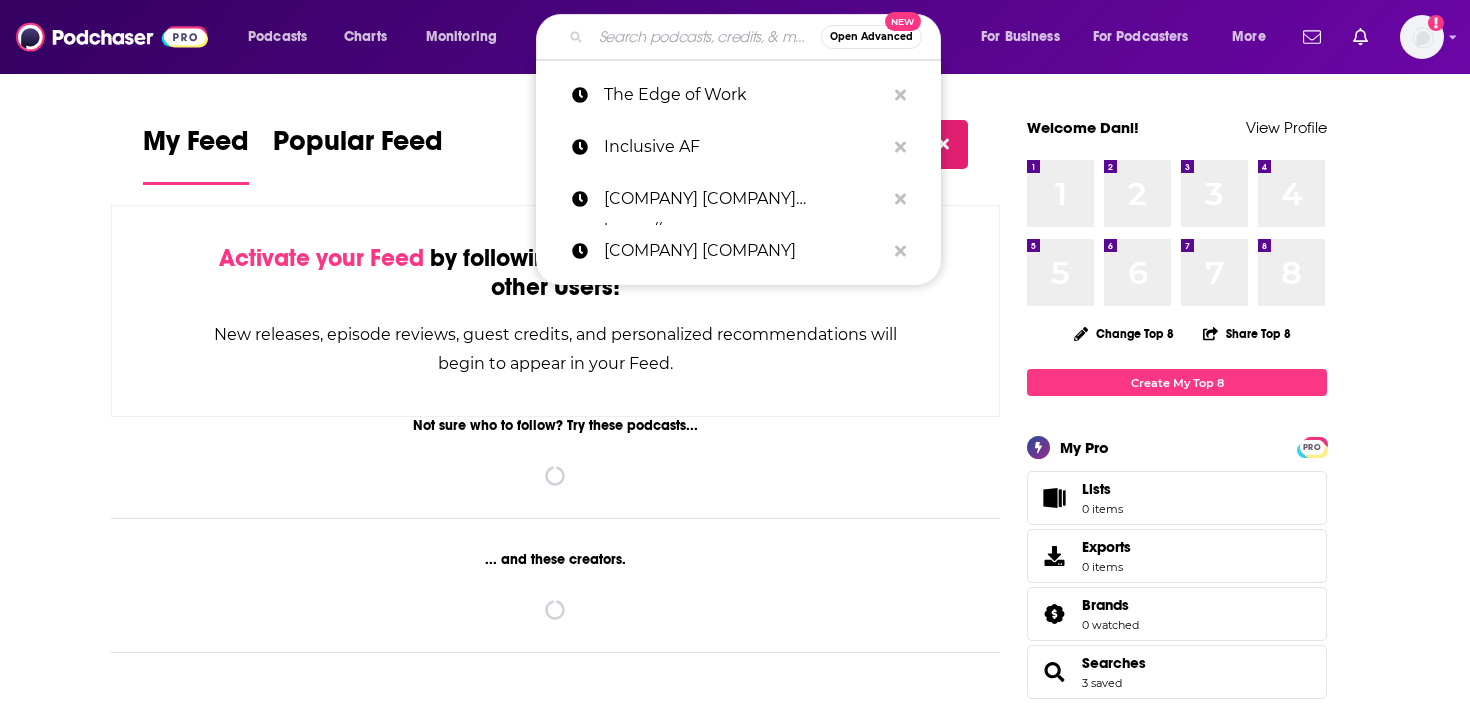 paste on "SiliconAngle TheCube" 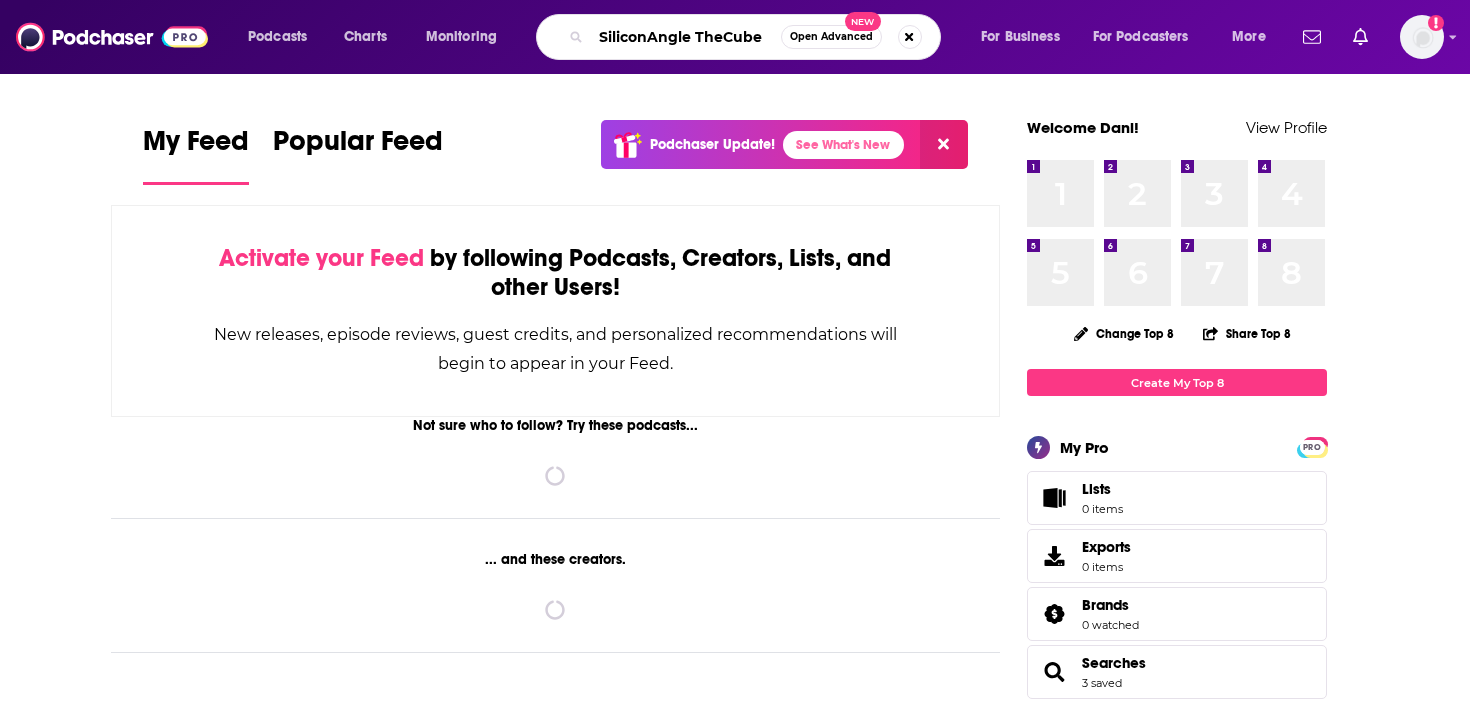 type on "SiliconAngle TheCube" 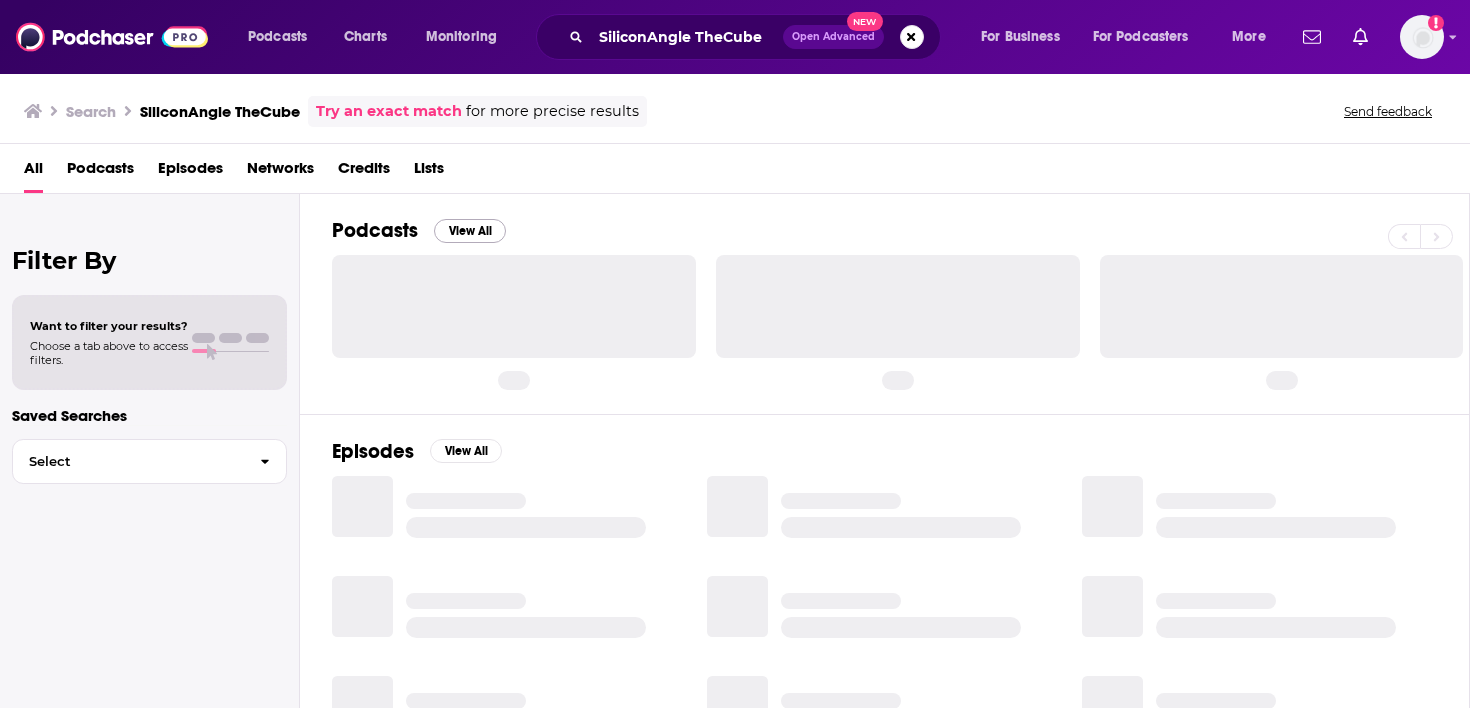 scroll, scrollTop: 0, scrollLeft: 0, axis: both 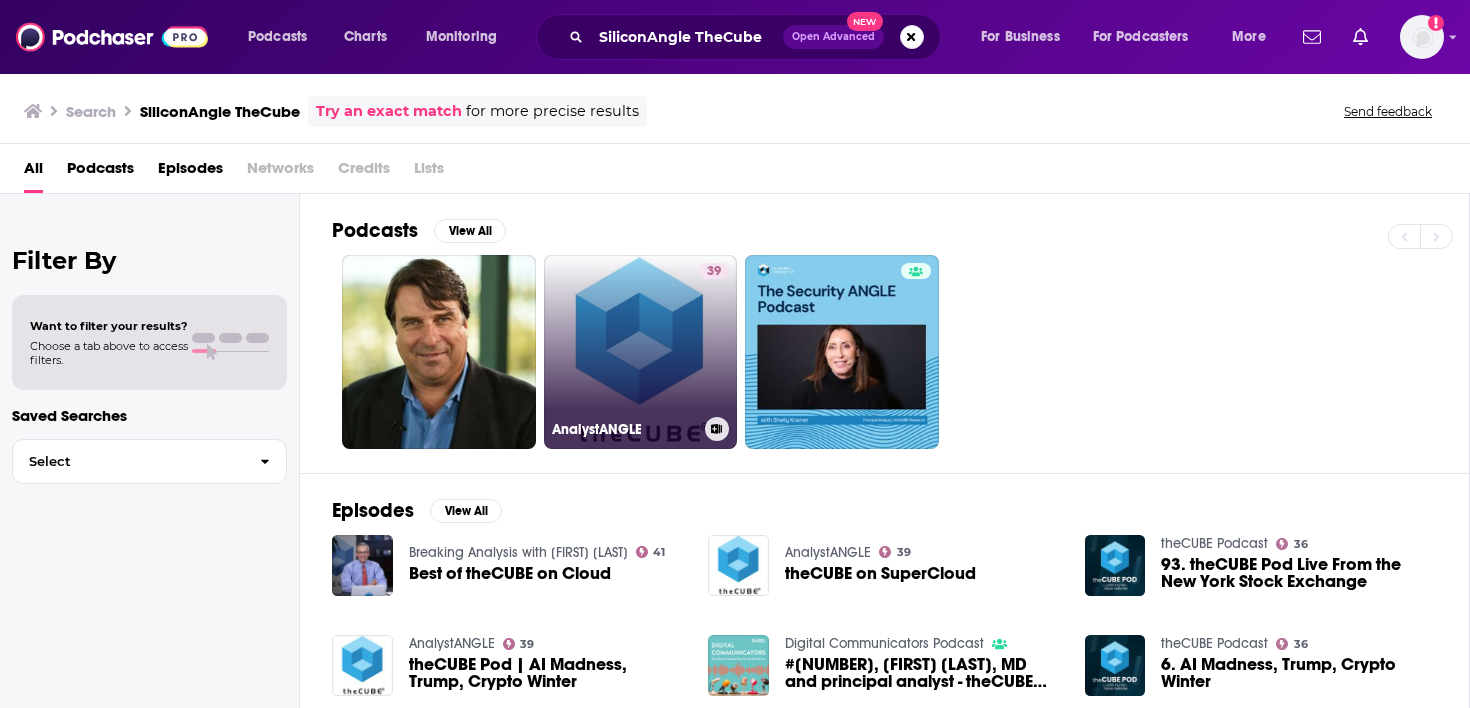 click on "[NUMBER] [PODCAST_NAME]" at bounding box center [641, 352] 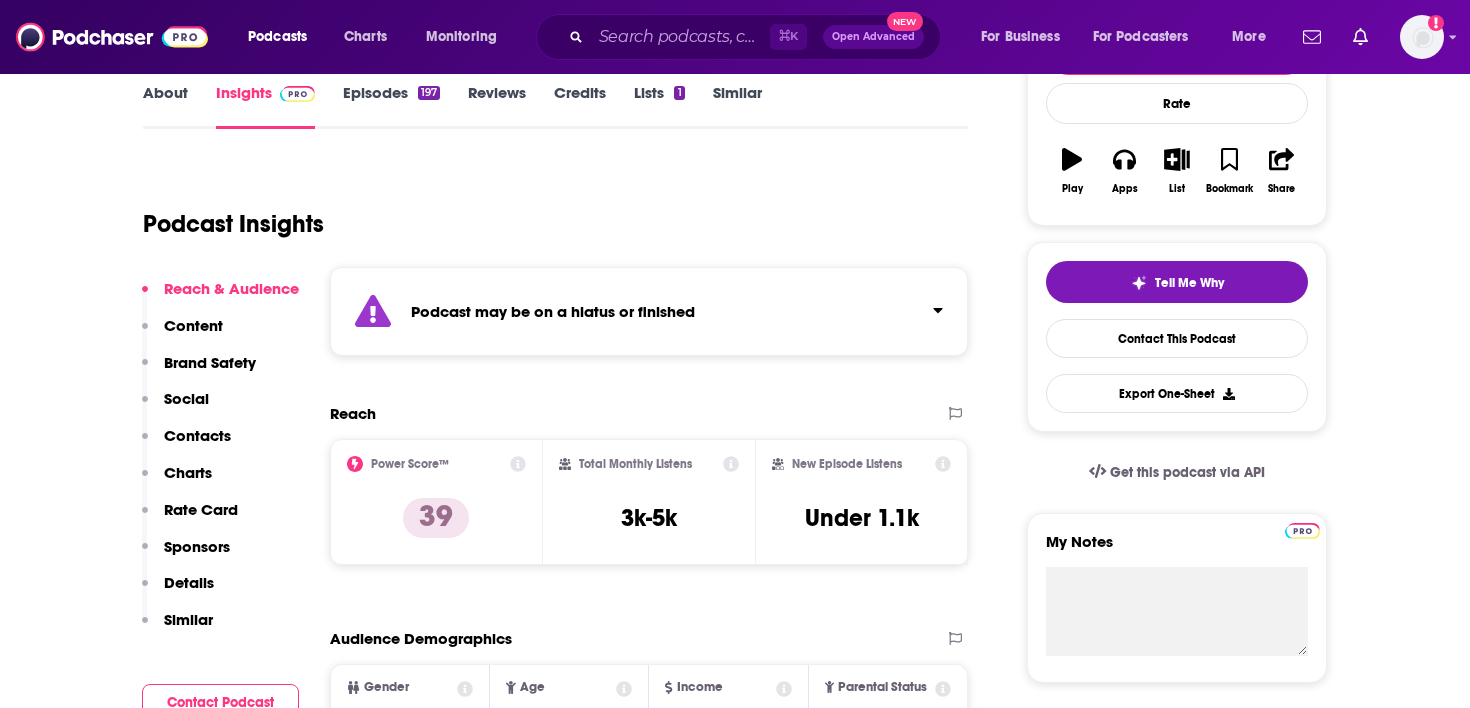 scroll, scrollTop: 304, scrollLeft: 0, axis: vertical 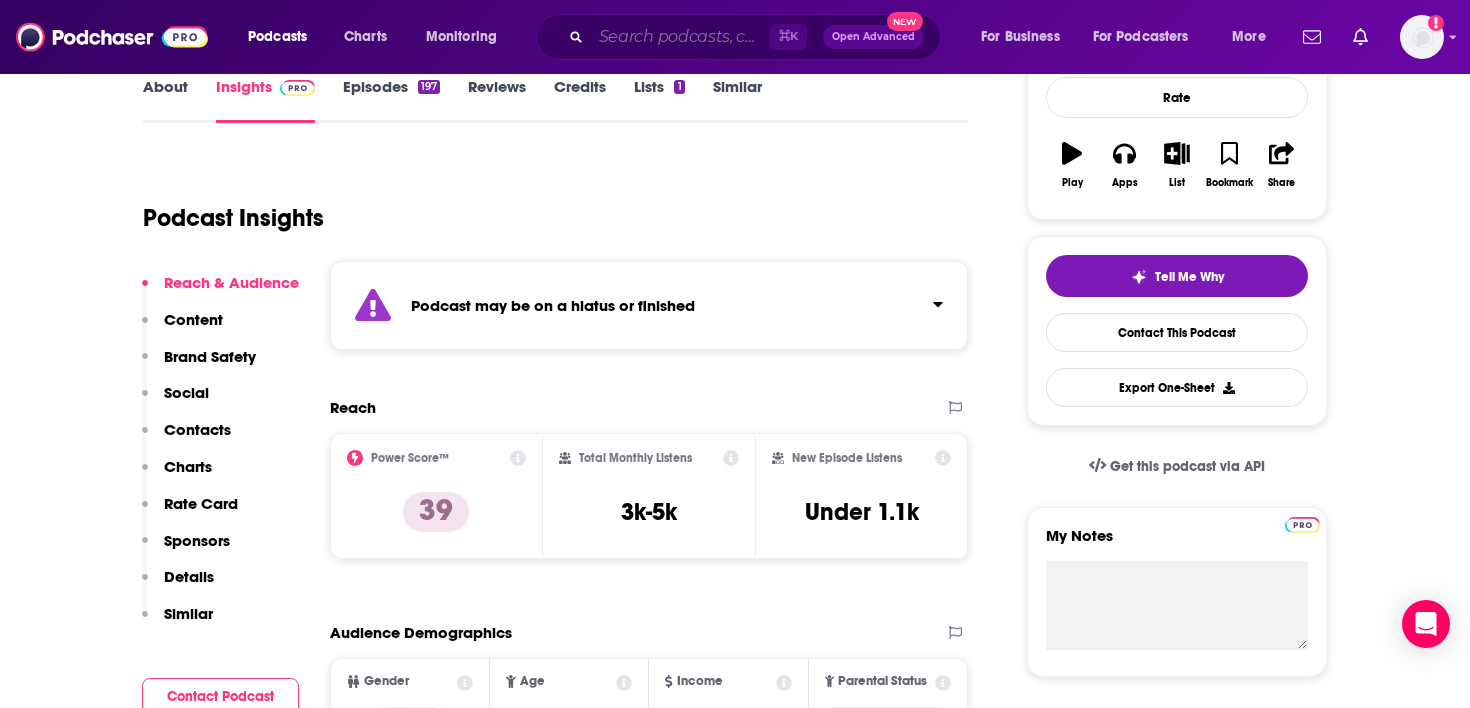 click at bounding box center [680, 37] 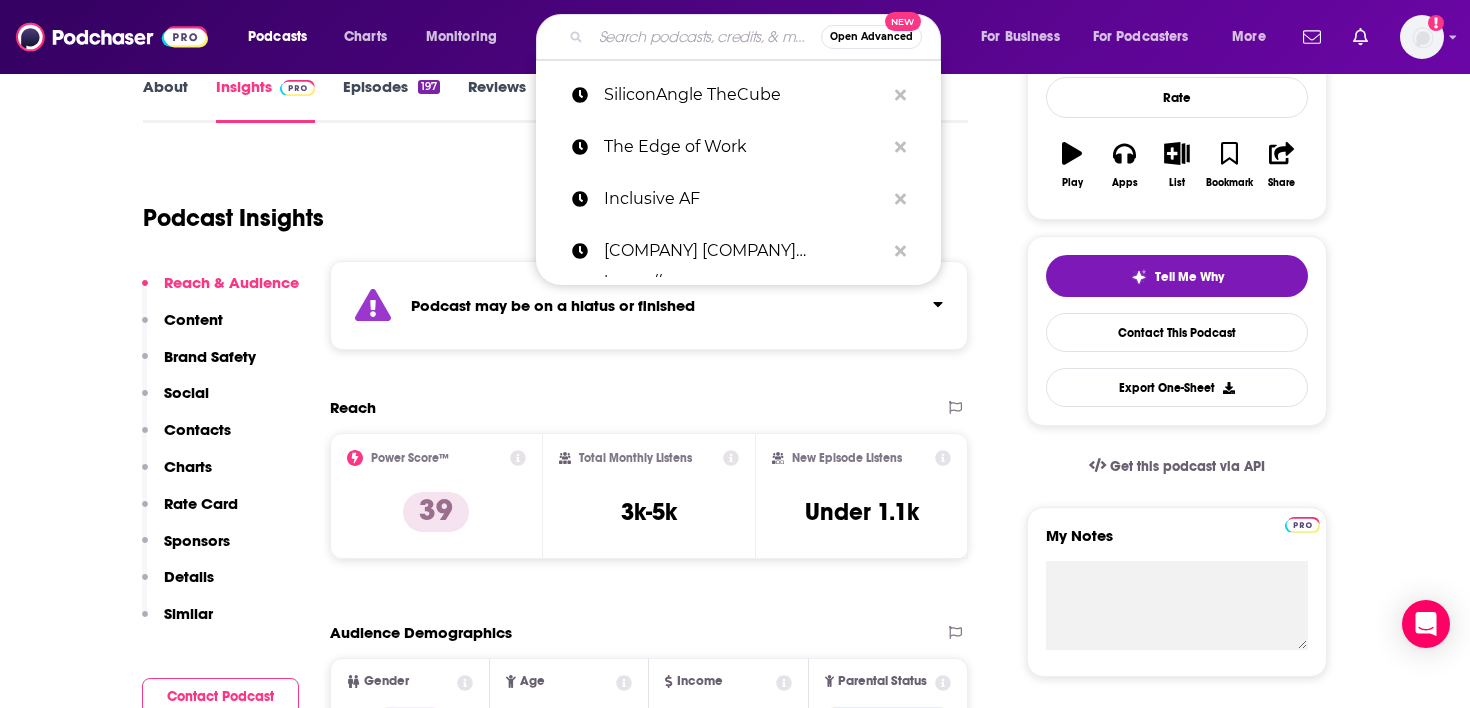 paste on "Pepsi Future Back Drinking" 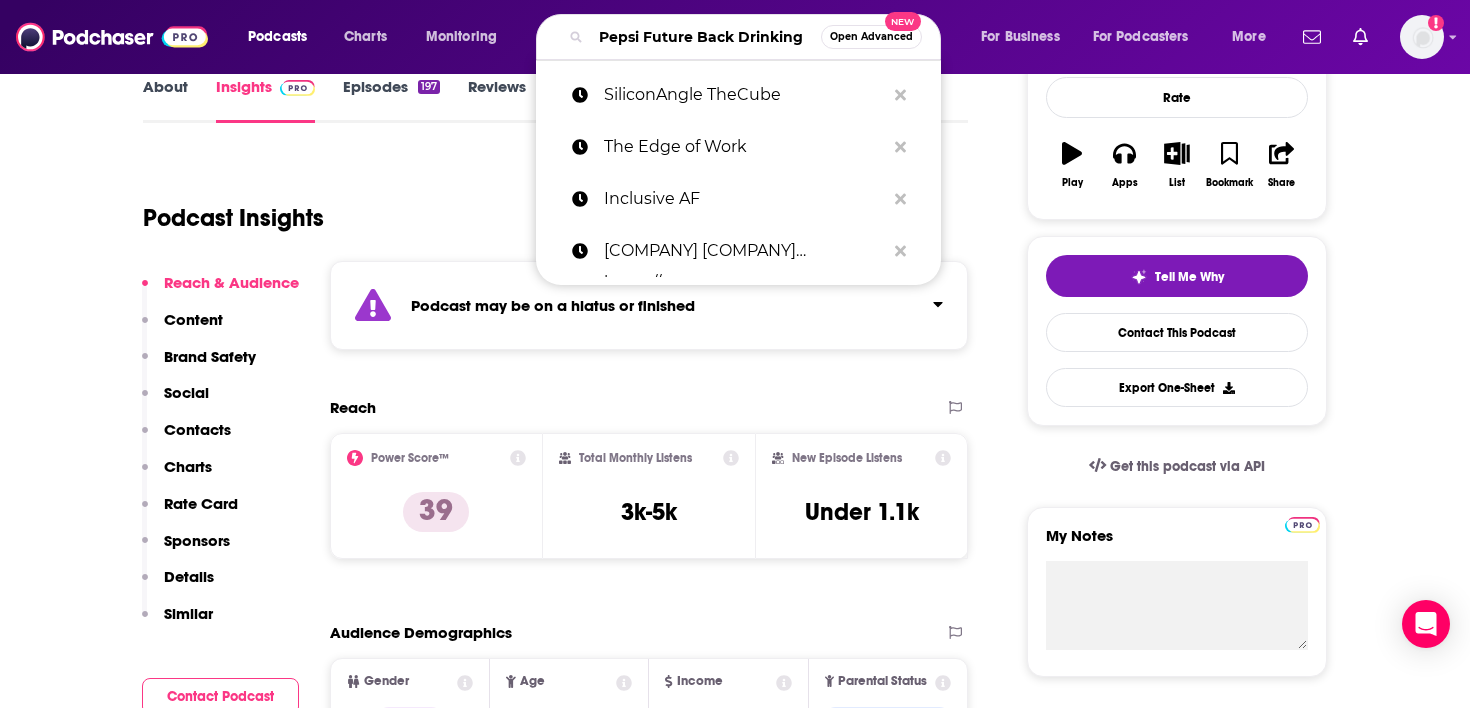 scroll, scrollTop: 0, scrollLeft: 30, axis: horizontal 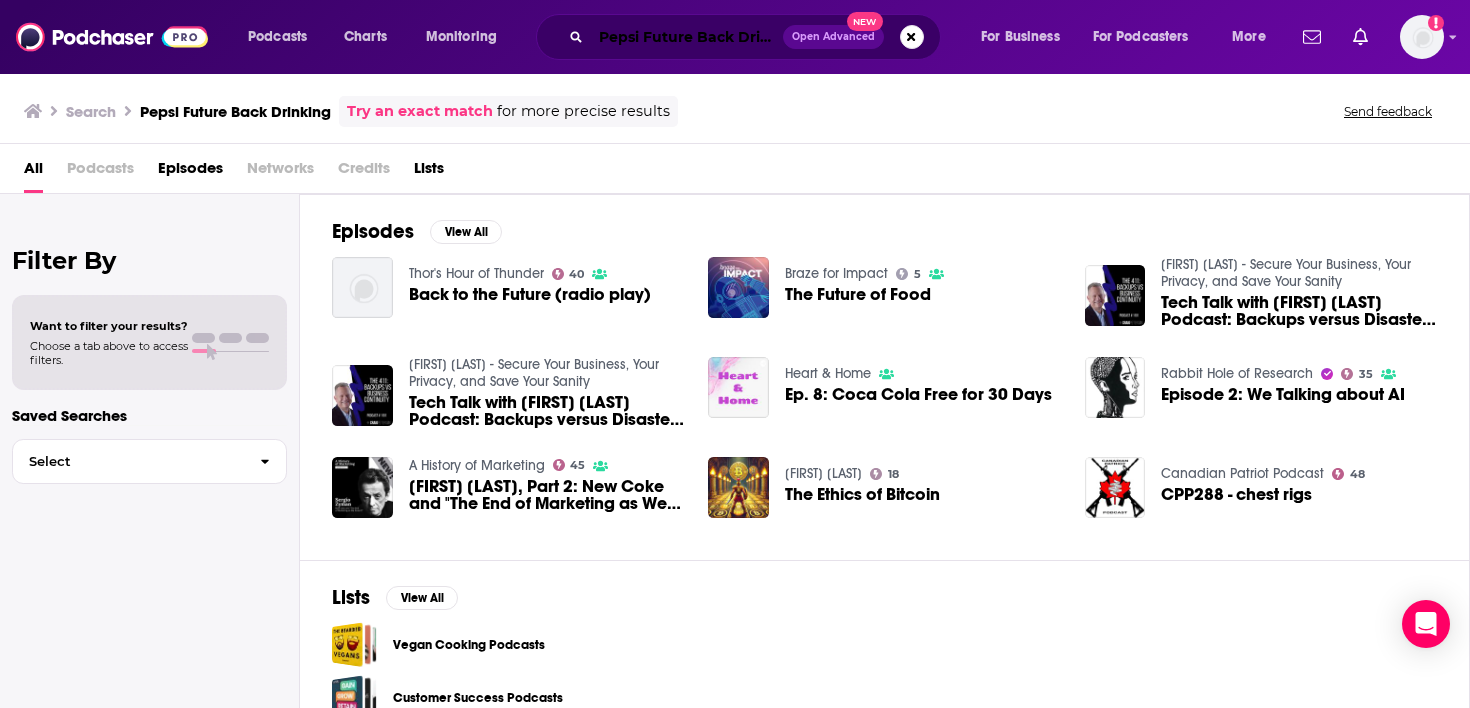 click on "[COMPANY] Future Back Drinking" at bounding box center [687, 37] 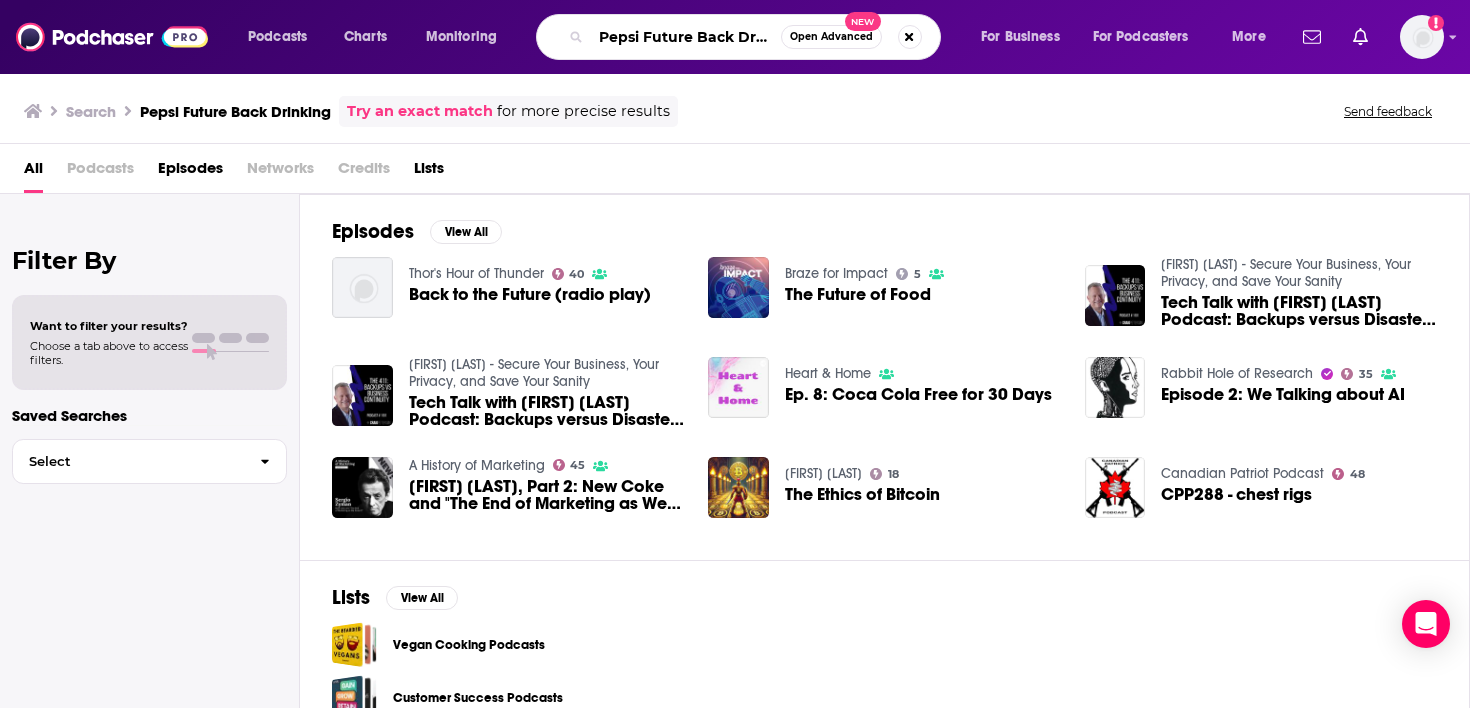 click on "[COMPANY] Future Back Drinking" at bounding box center [686, 37] 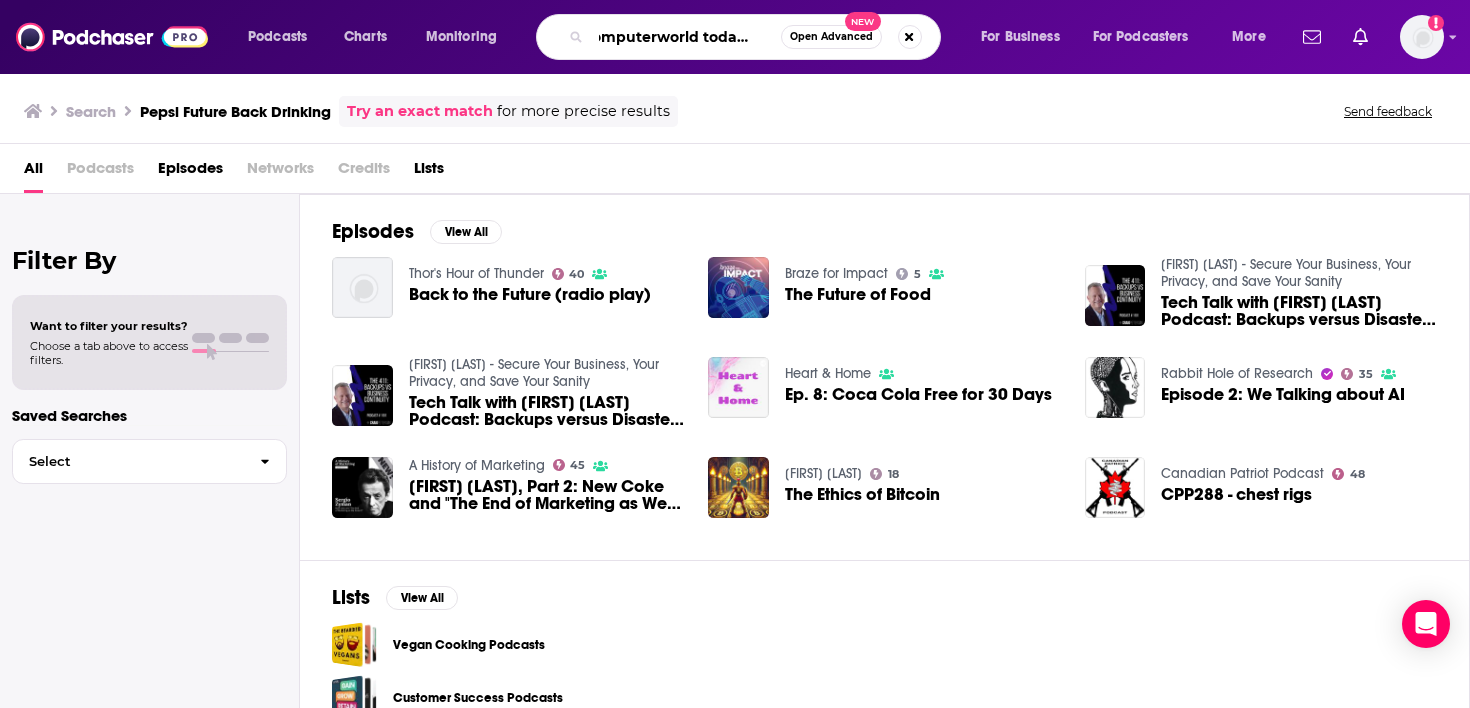 scroll, scrollTop: 0, scrollLeft: 42, axis: horizontal 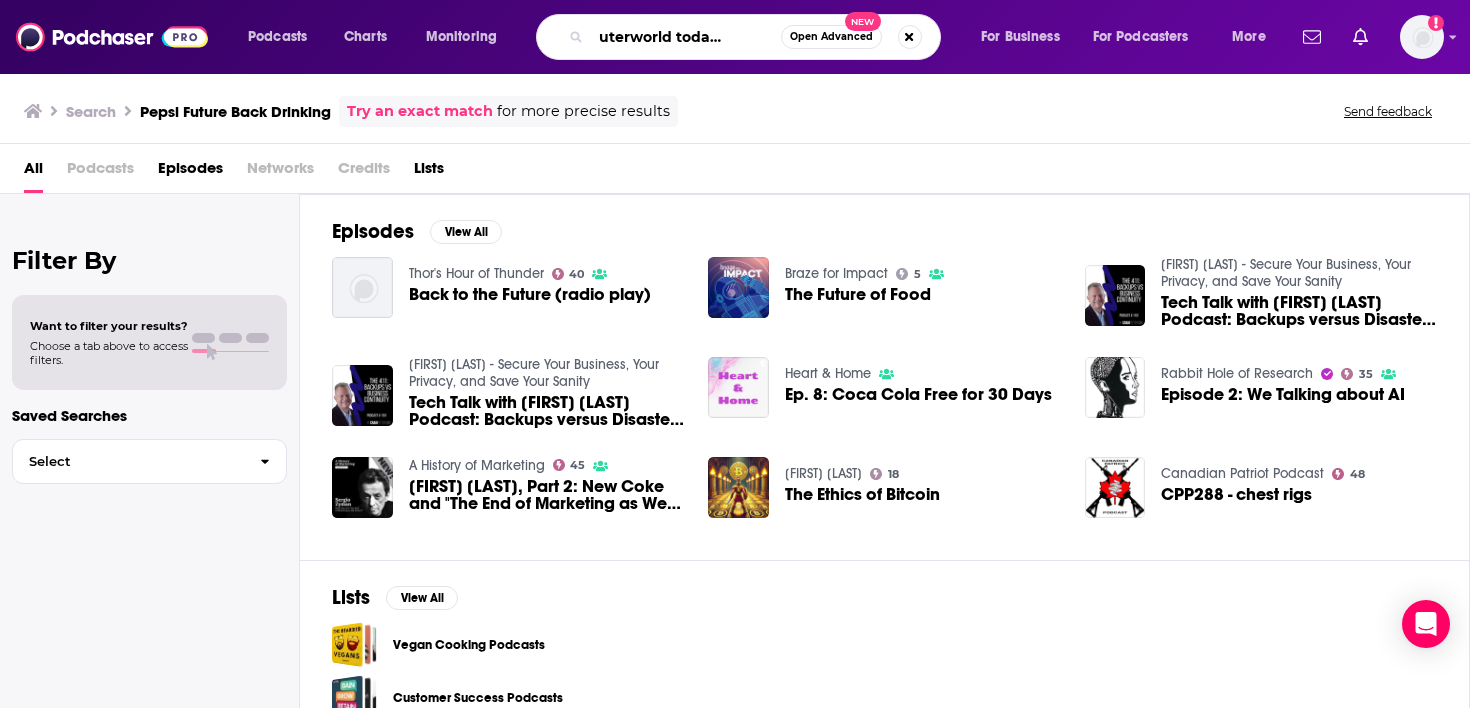 type on "computerworld today in tech" 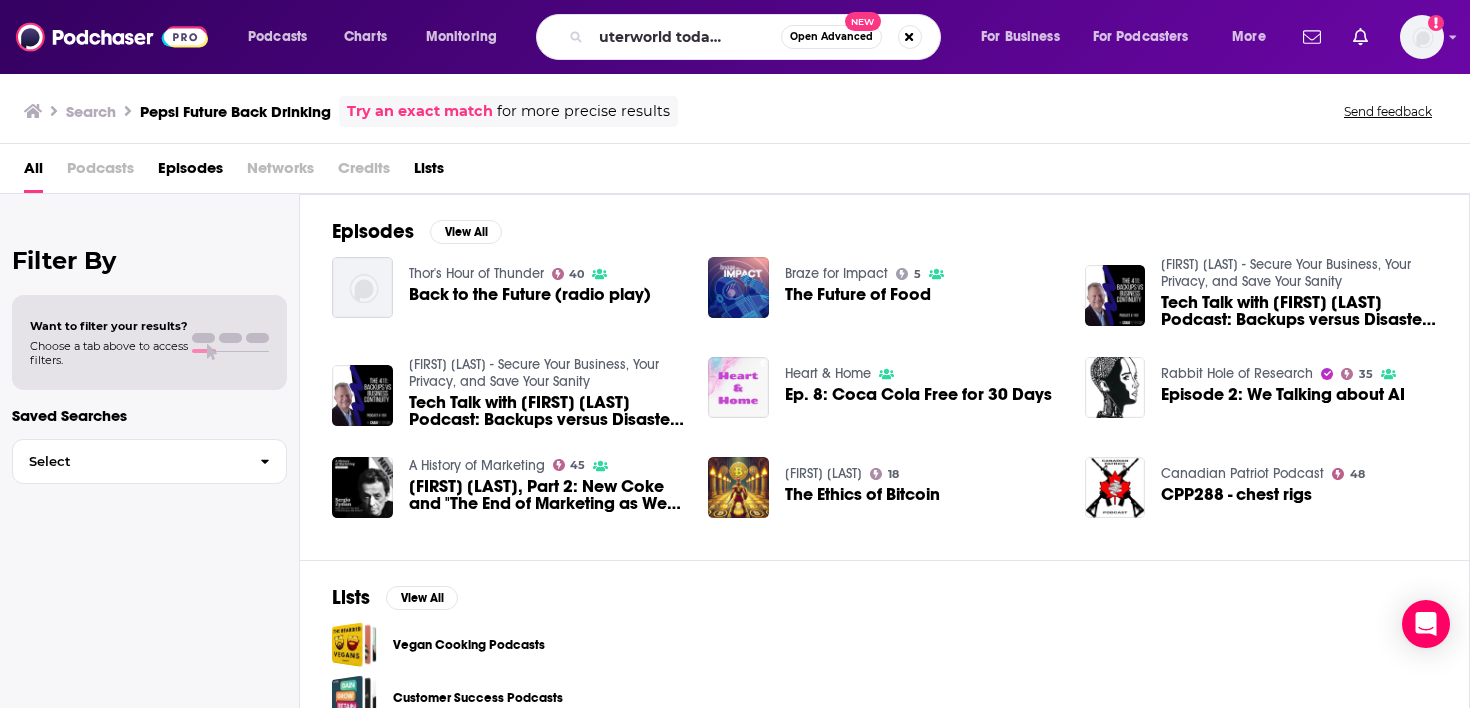 scroll, scrollTop: 0, scrollLeft: 0, axis: both 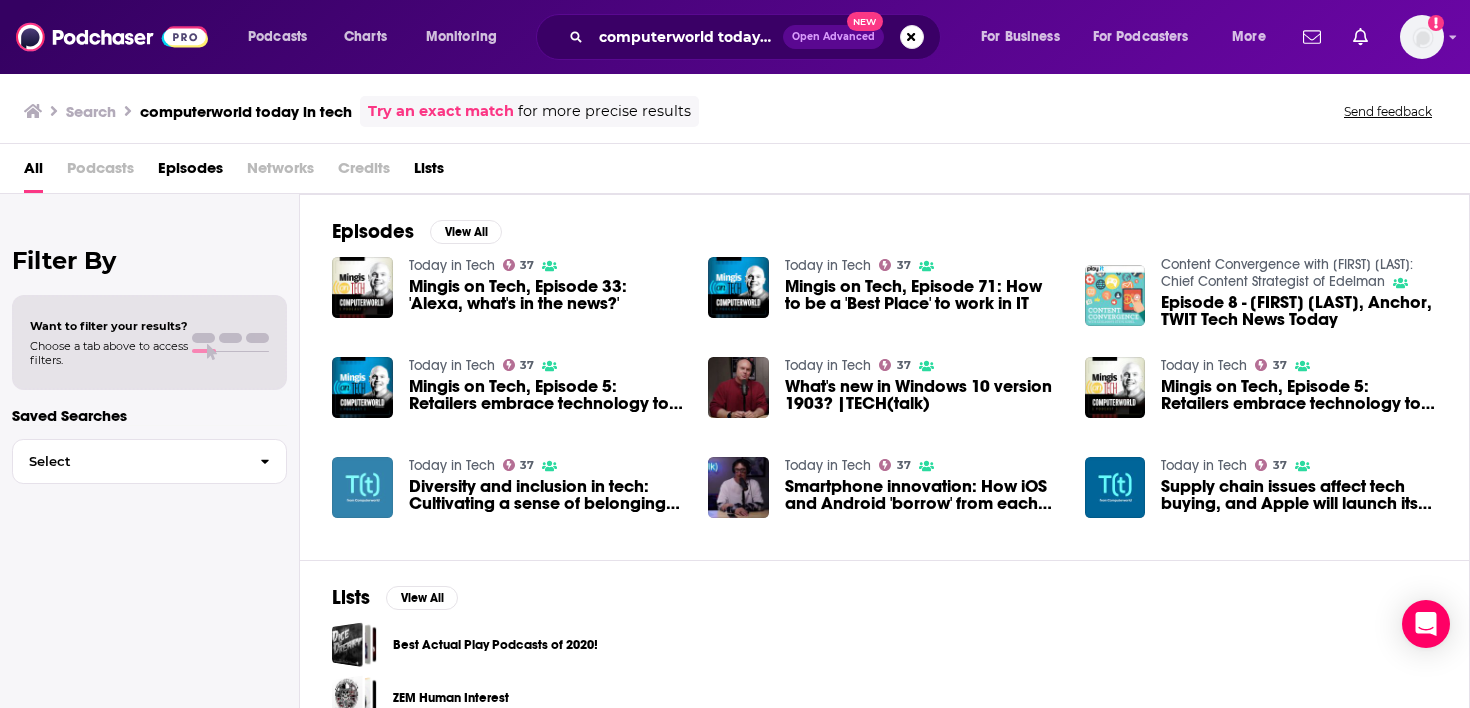 click at bounding box center [362, 487] 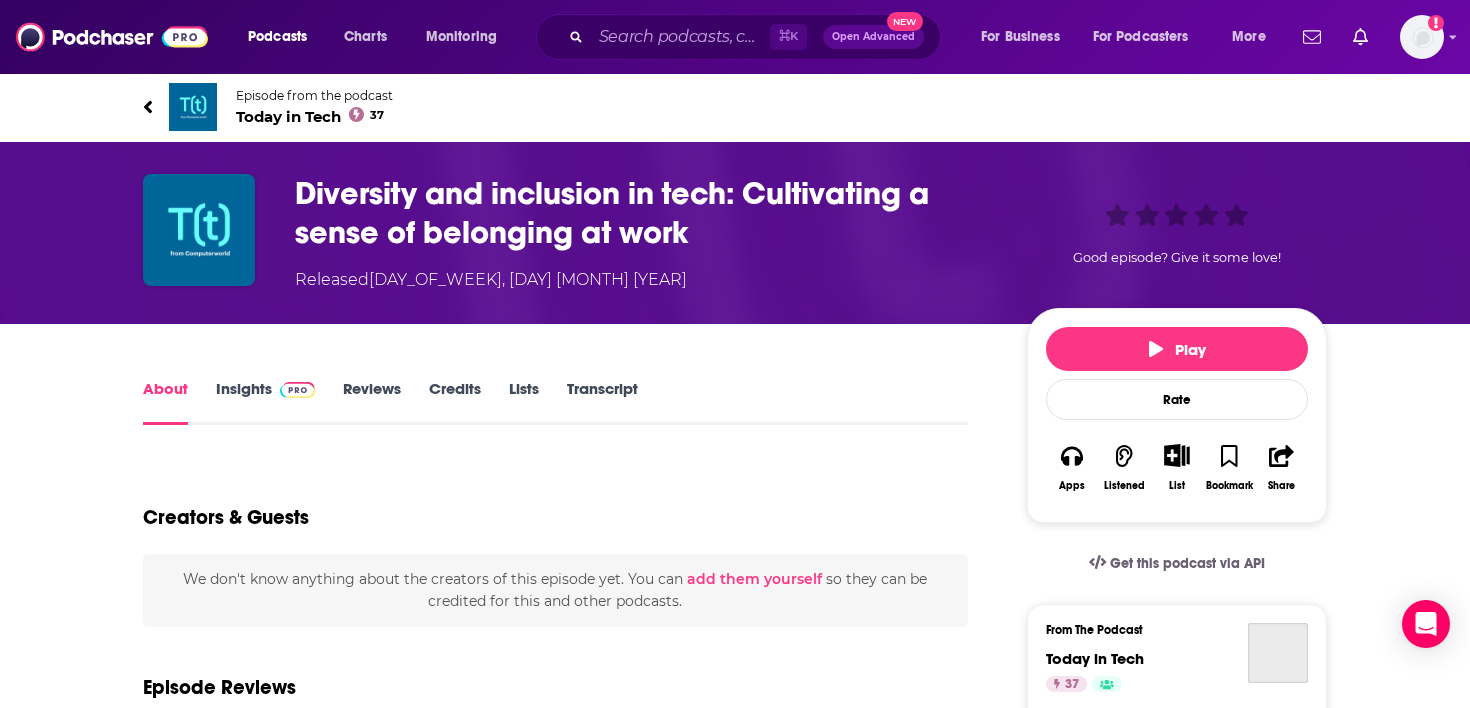 scroll, scrollTop: 0, scrollLeft: 0, axis: both 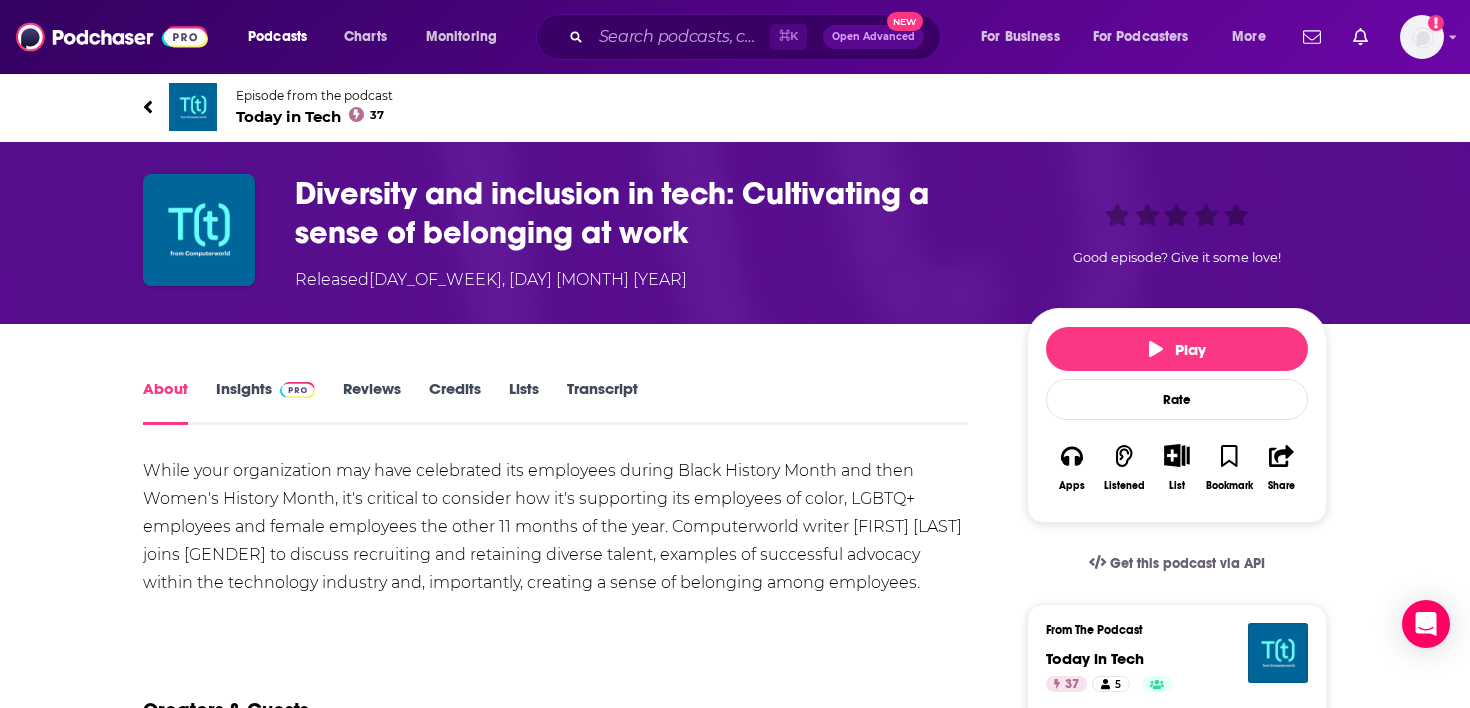 click on "Insights" at bounding box center [265, 402] 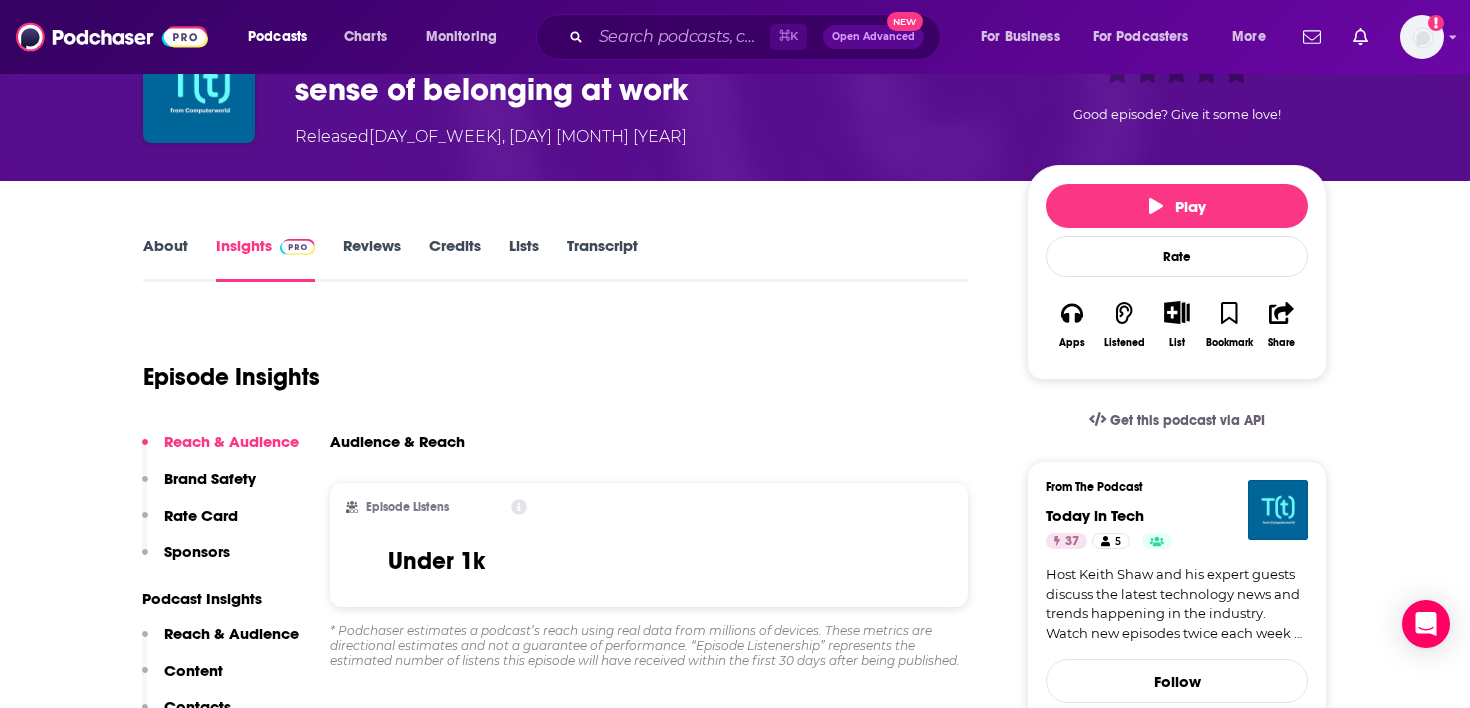 scroll, scrollTop: 227, scrollLeft: 0, axis: vertical 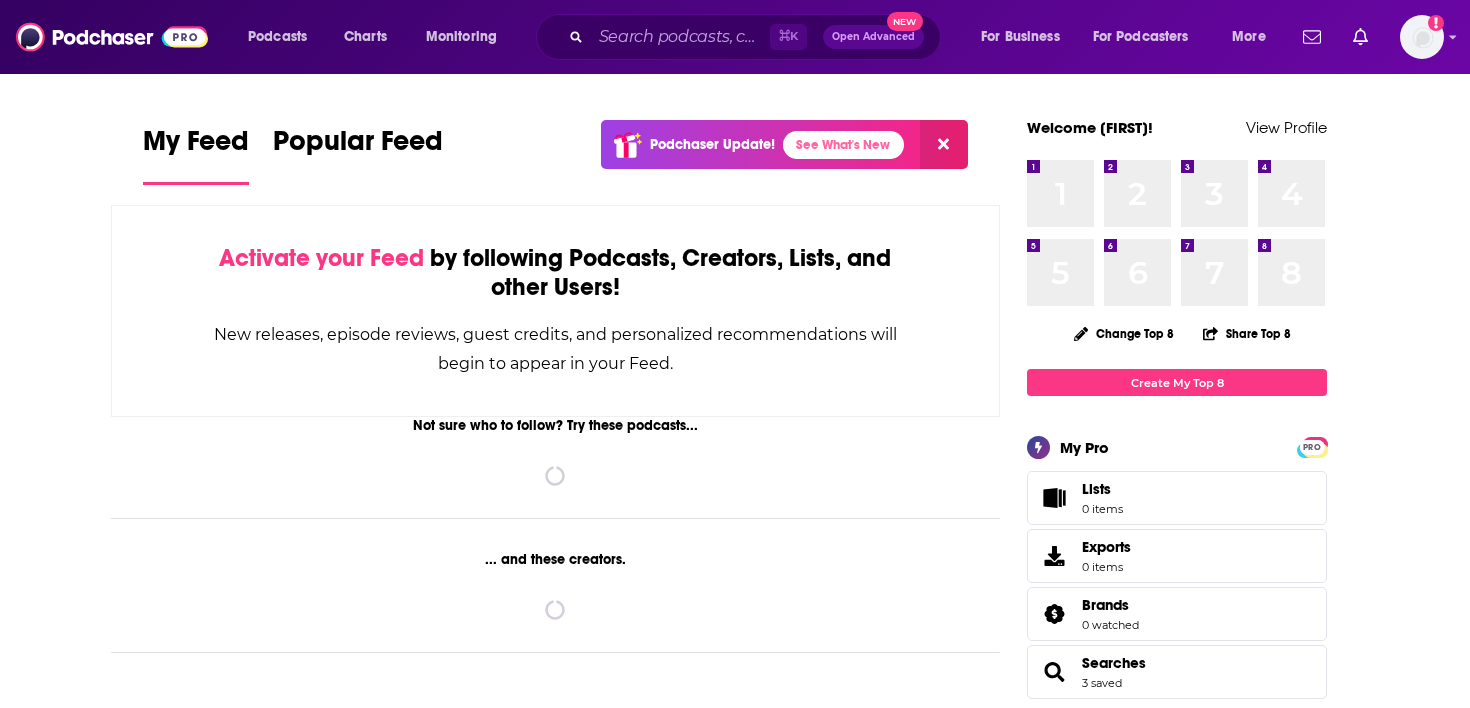 click 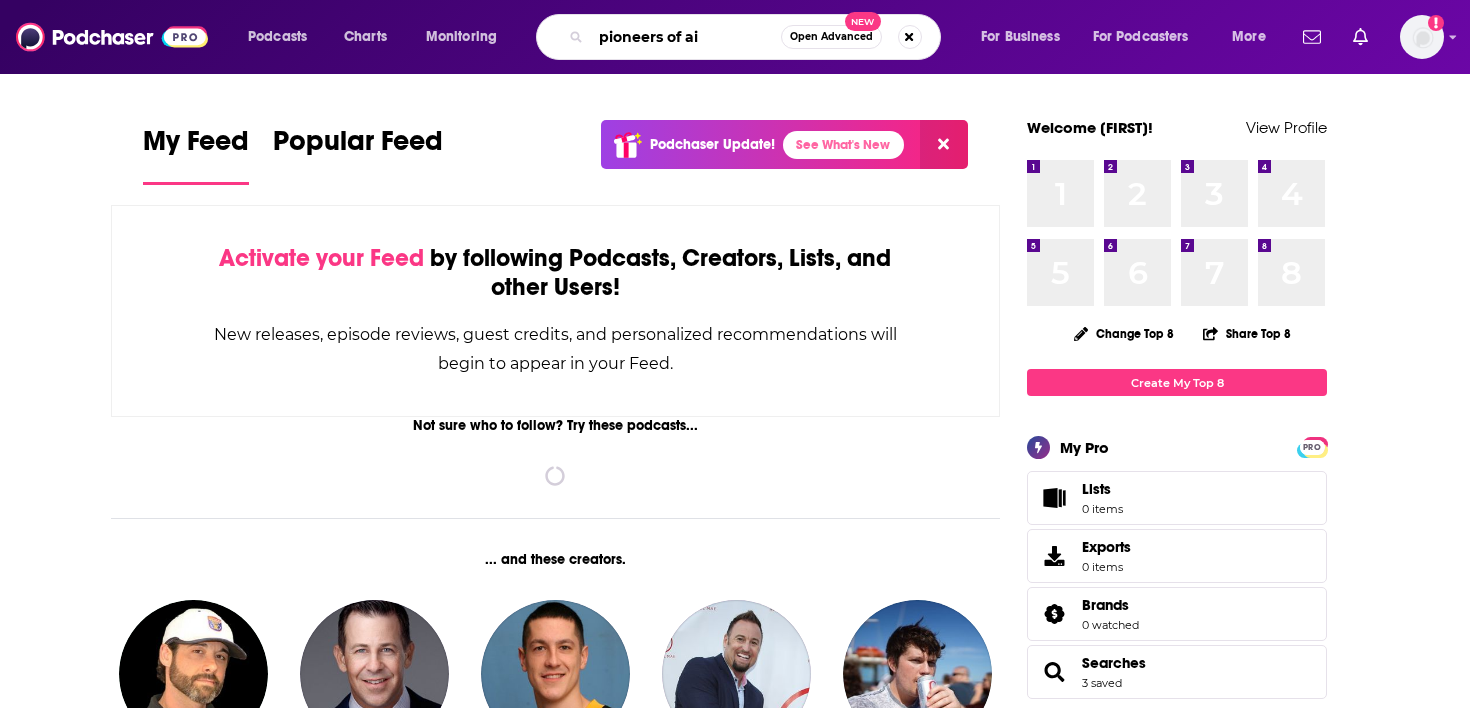 type on "pioneers of ai" 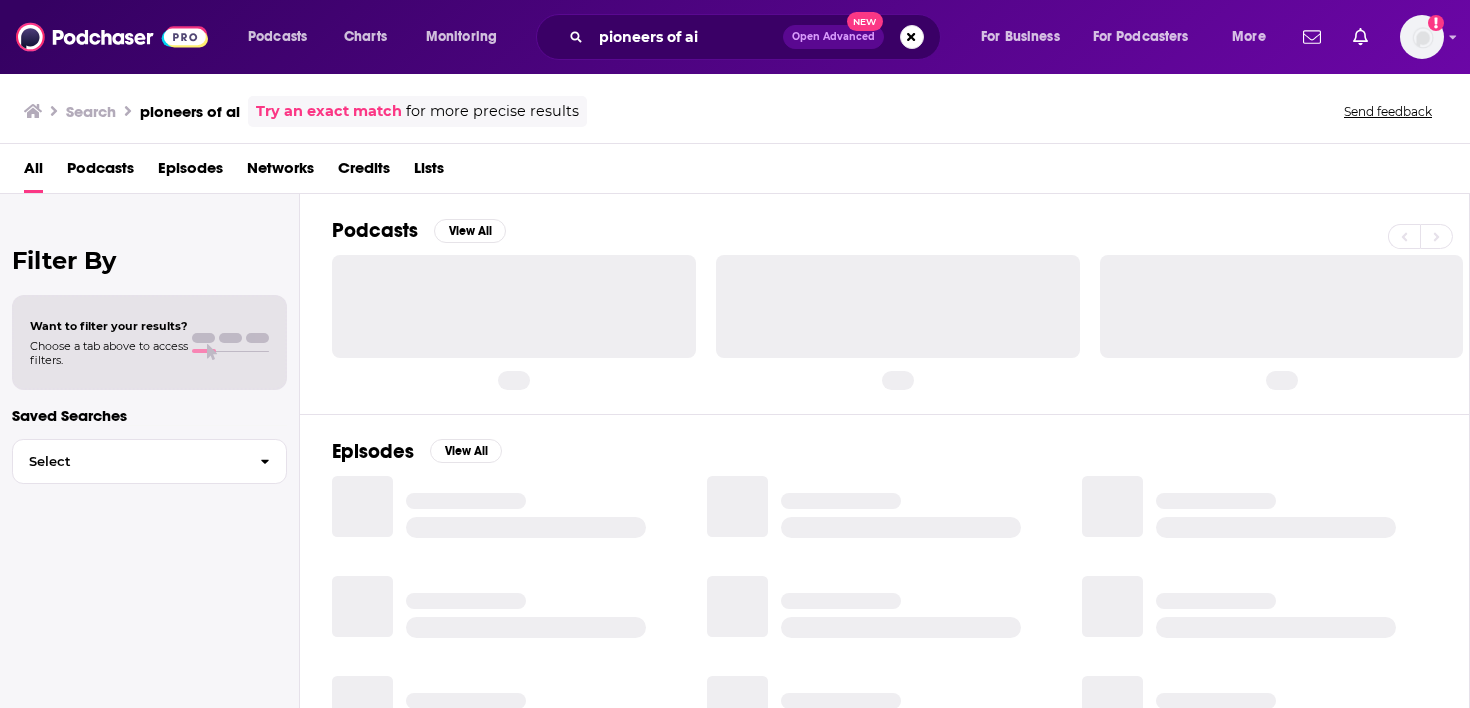 scroll, scrollTop: 0, scrollLeft: 0, axis: both 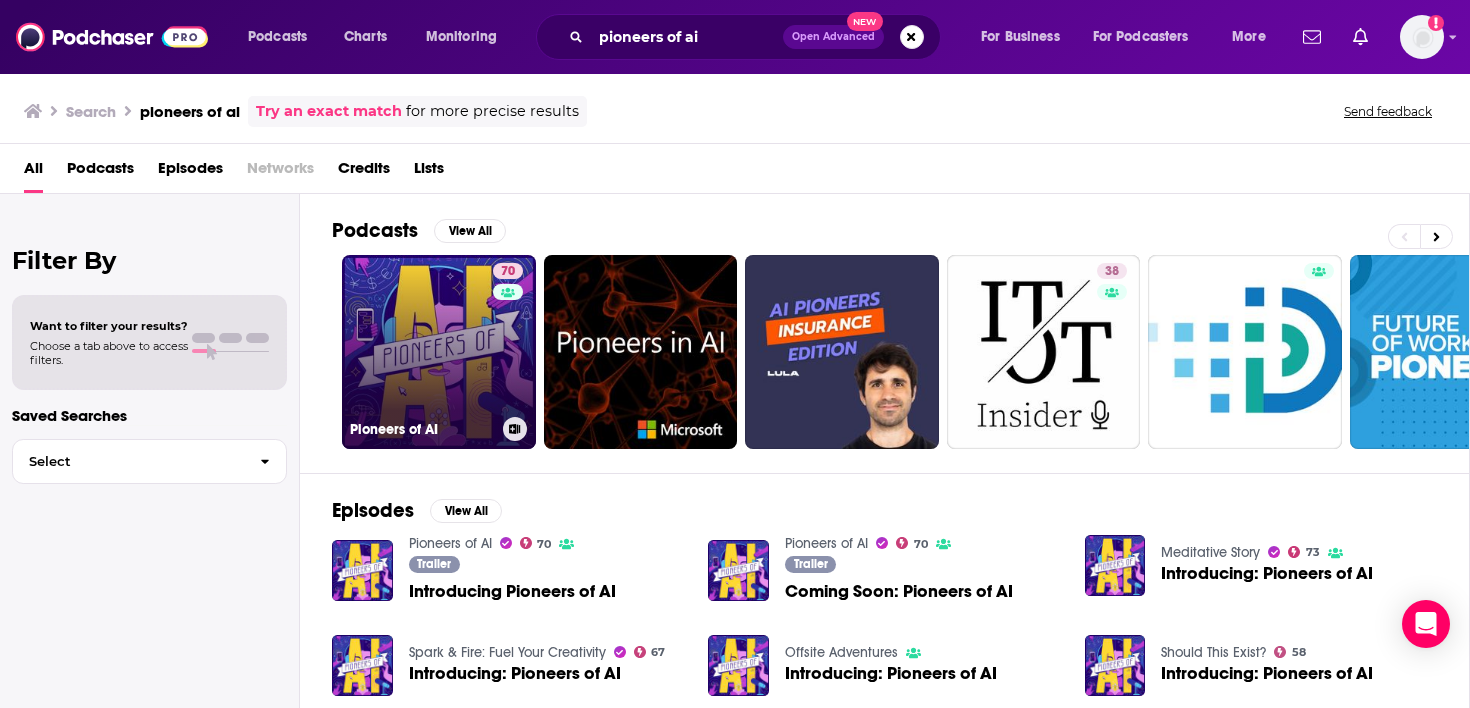 click on "70 Pioneers of AI" at bounding box center [439, 352] 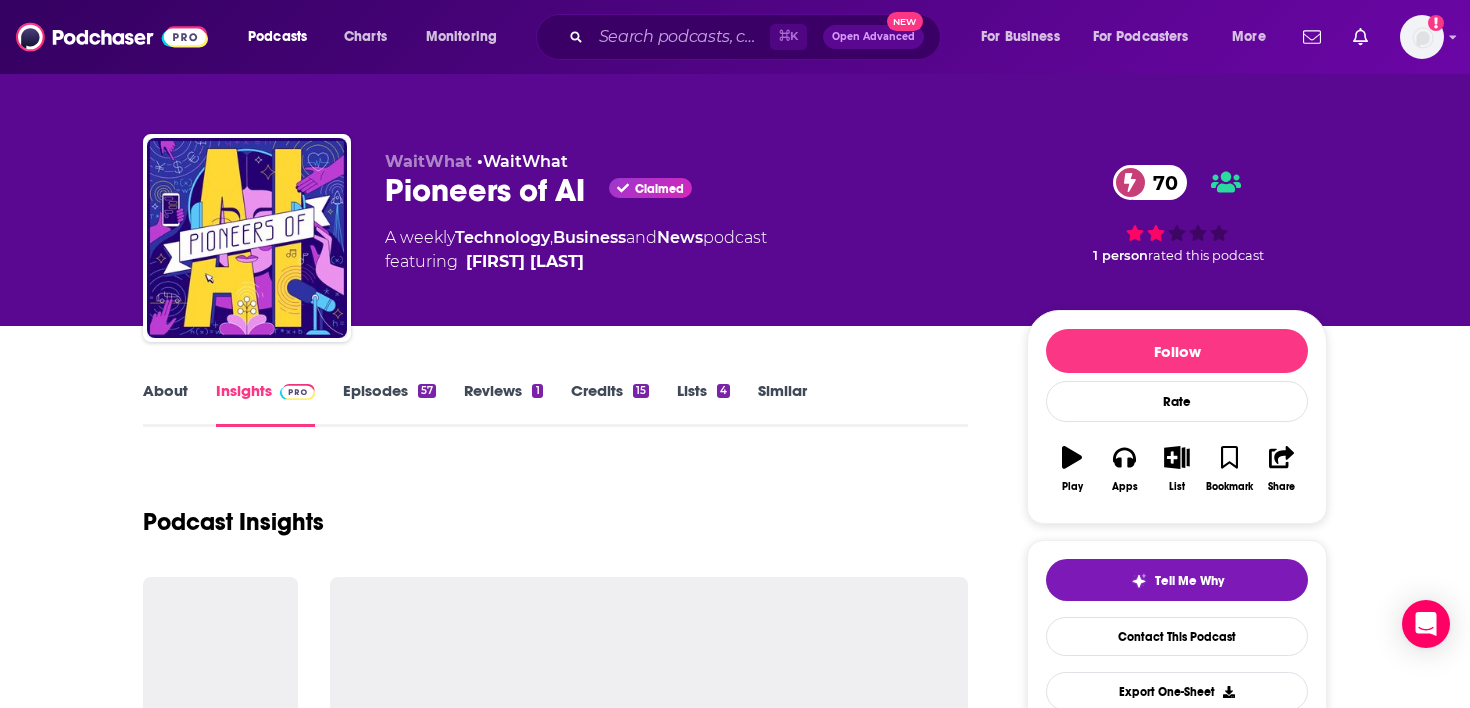 scroll, scrollTop: 0, scrollLeft: 0, axis: both 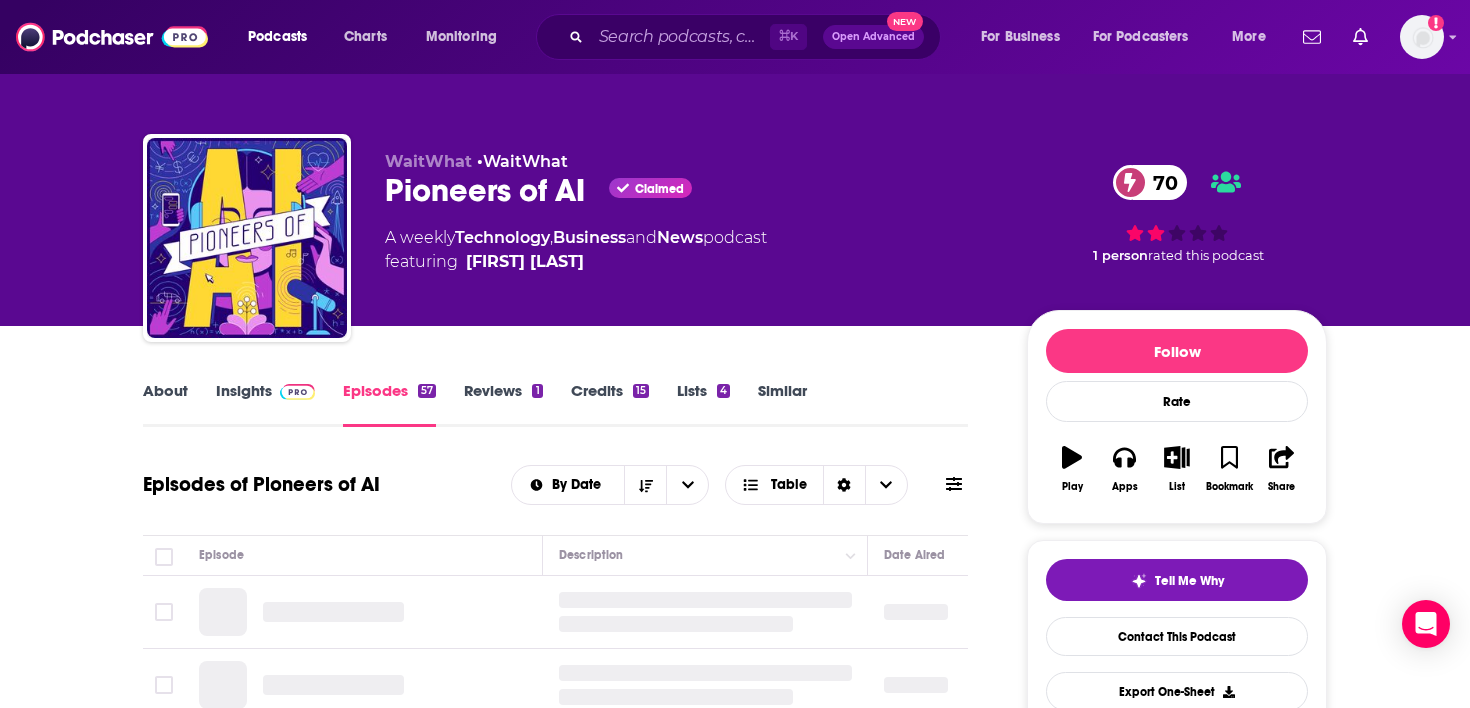 click at bounding box center [297, 392] 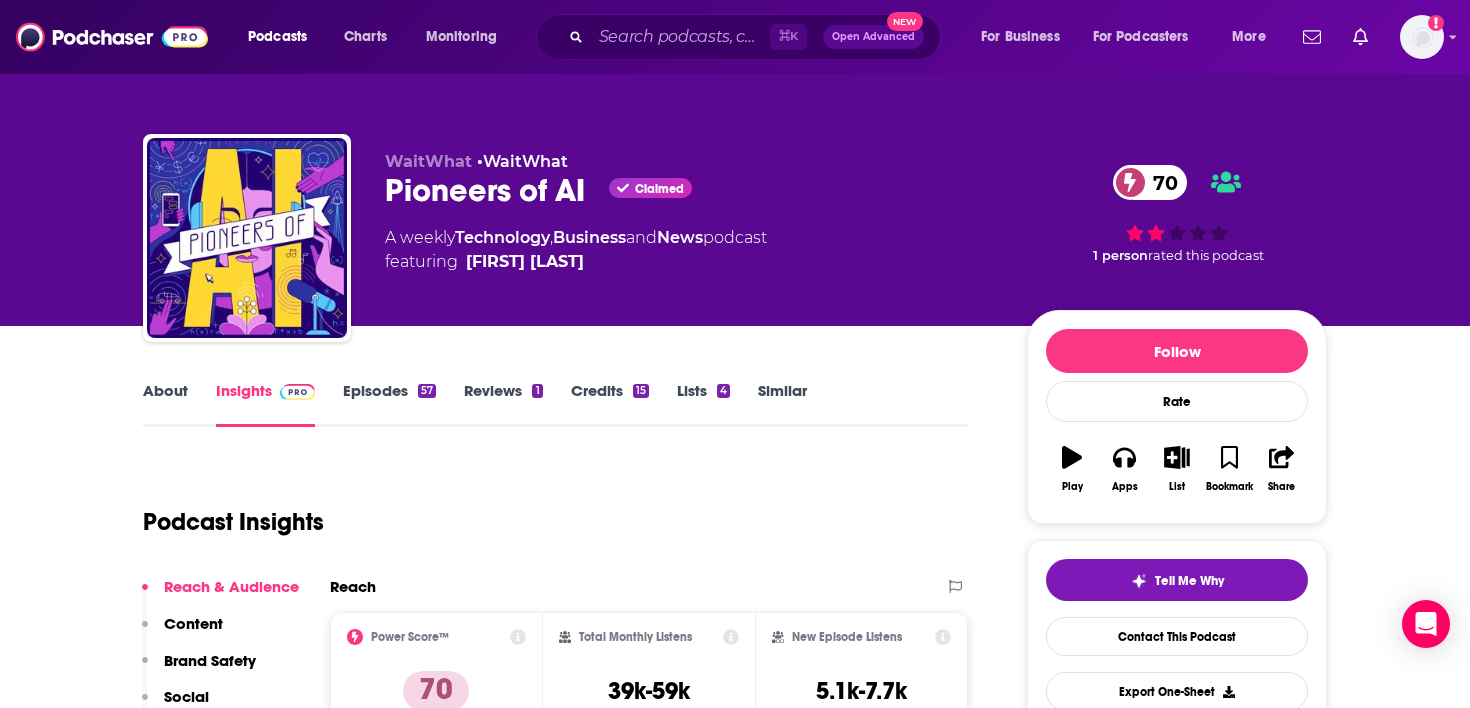 scroll, scrollTop: 55, scrollLeft: 0, axis: vertical 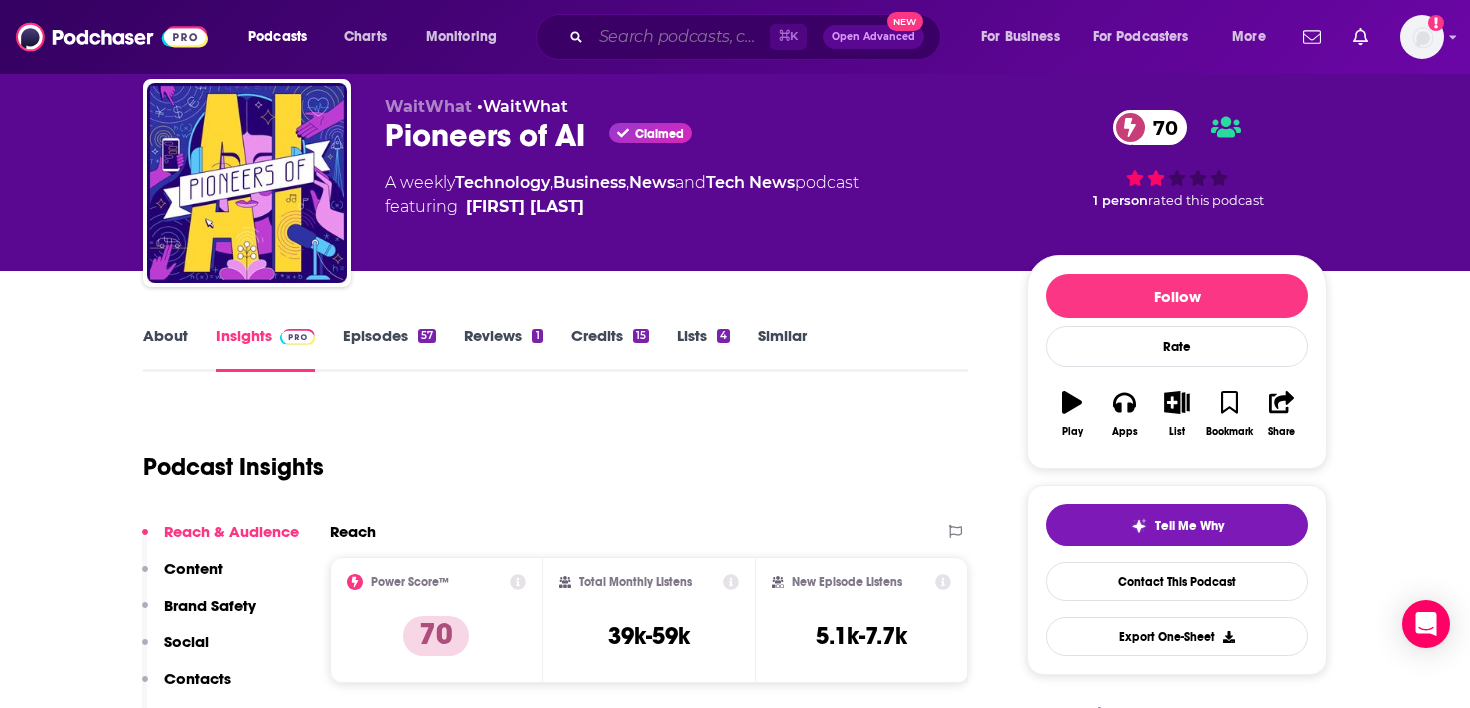 click at bounding box center (680, 37) 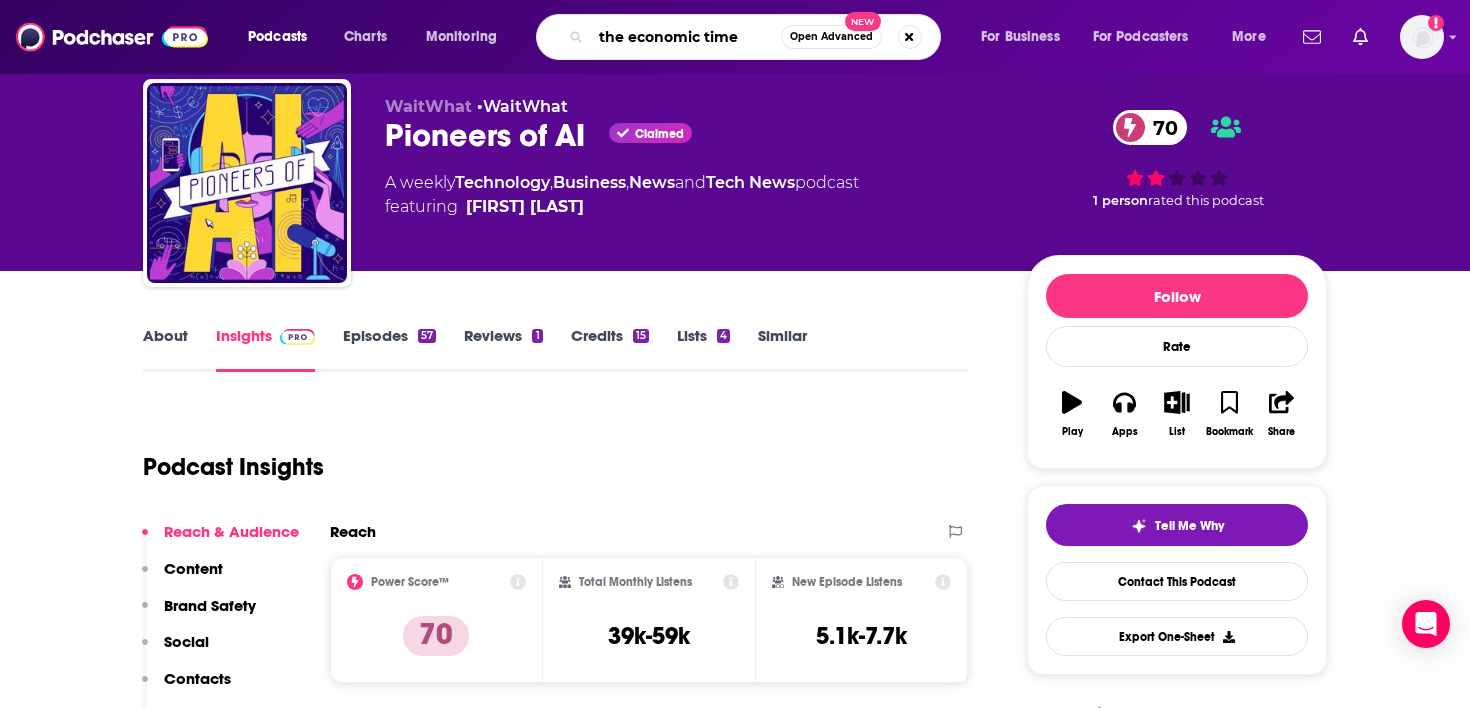 type on "the economic times" 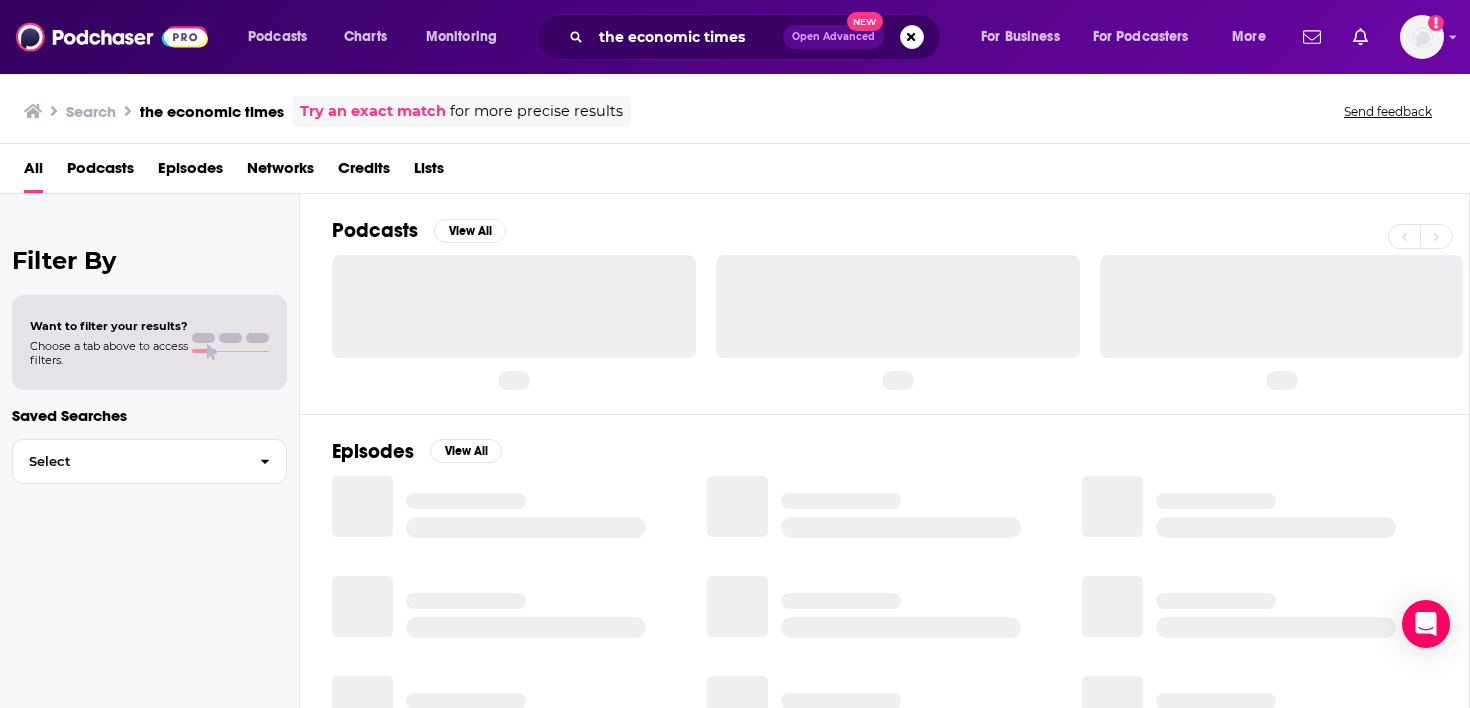 scroll, scrollTop: 0, scrollLeft: 0, axis: both 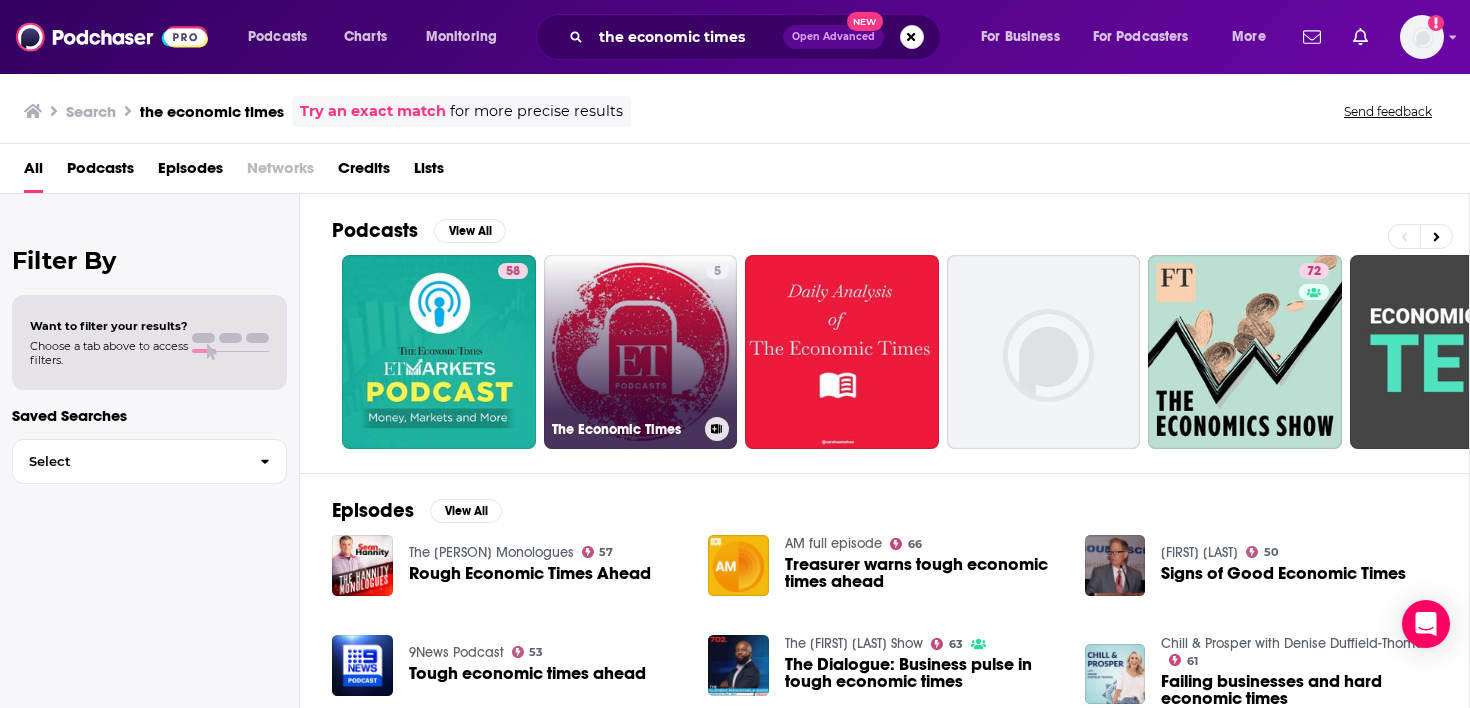 click on "5 The Economic Times" at bounding box center [641, 352] 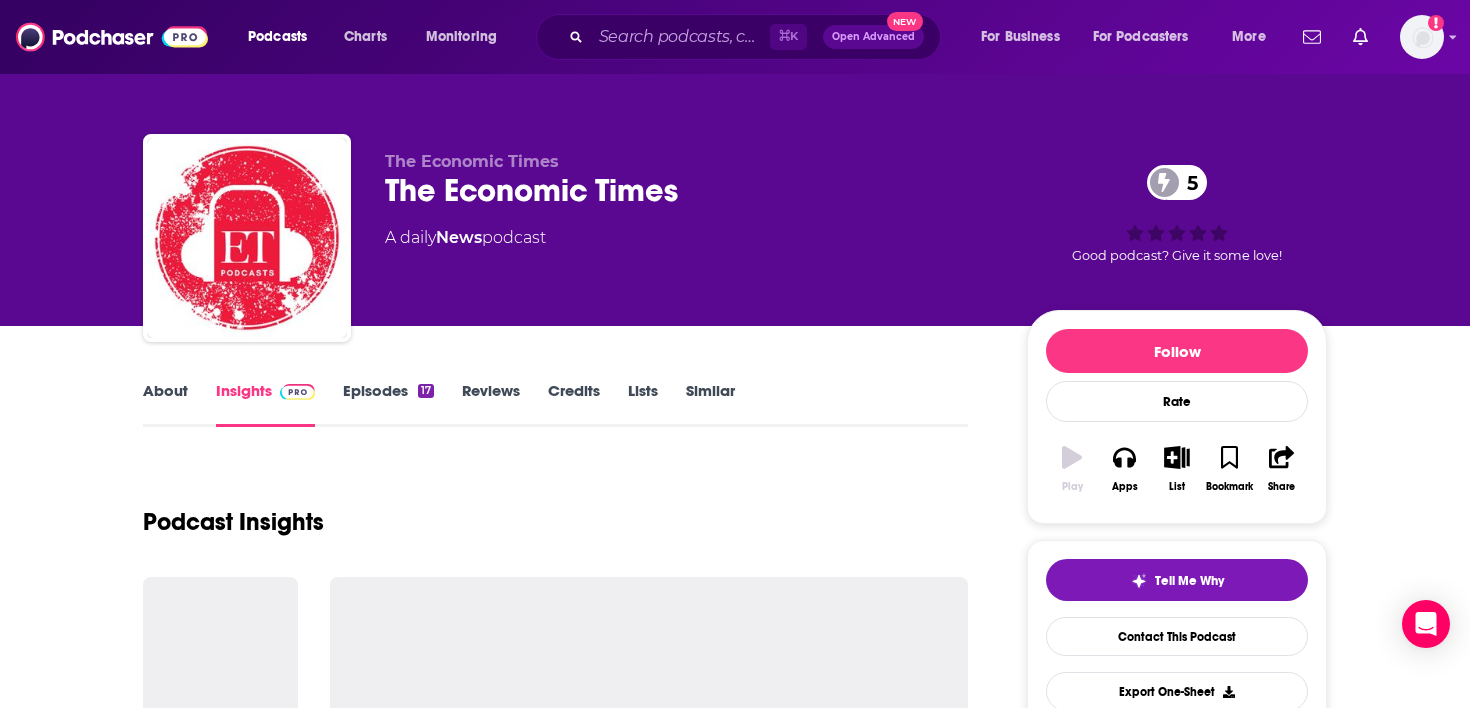 scroll, scrollTop: 0, scrollLeft: 0, axis: both 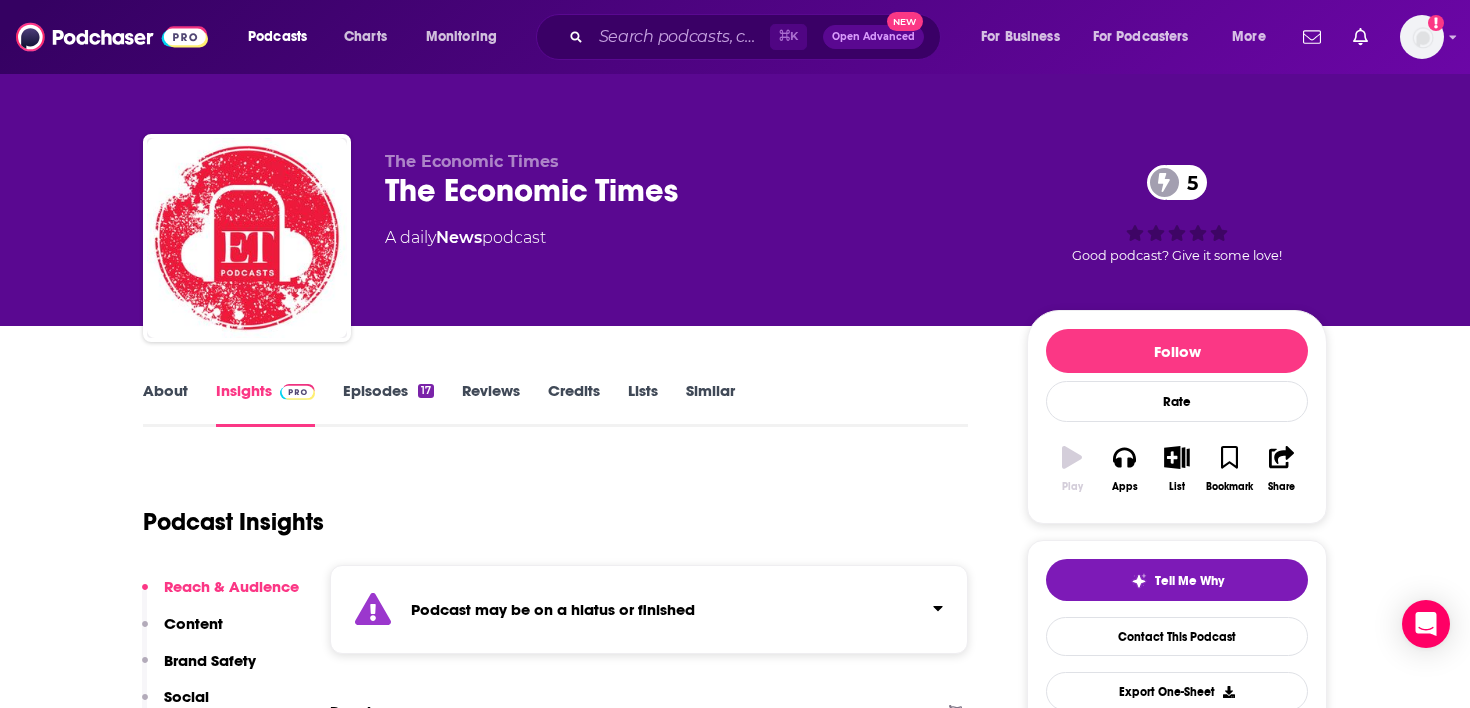 click on "Episodes 17" at bounding box center (388, 404) 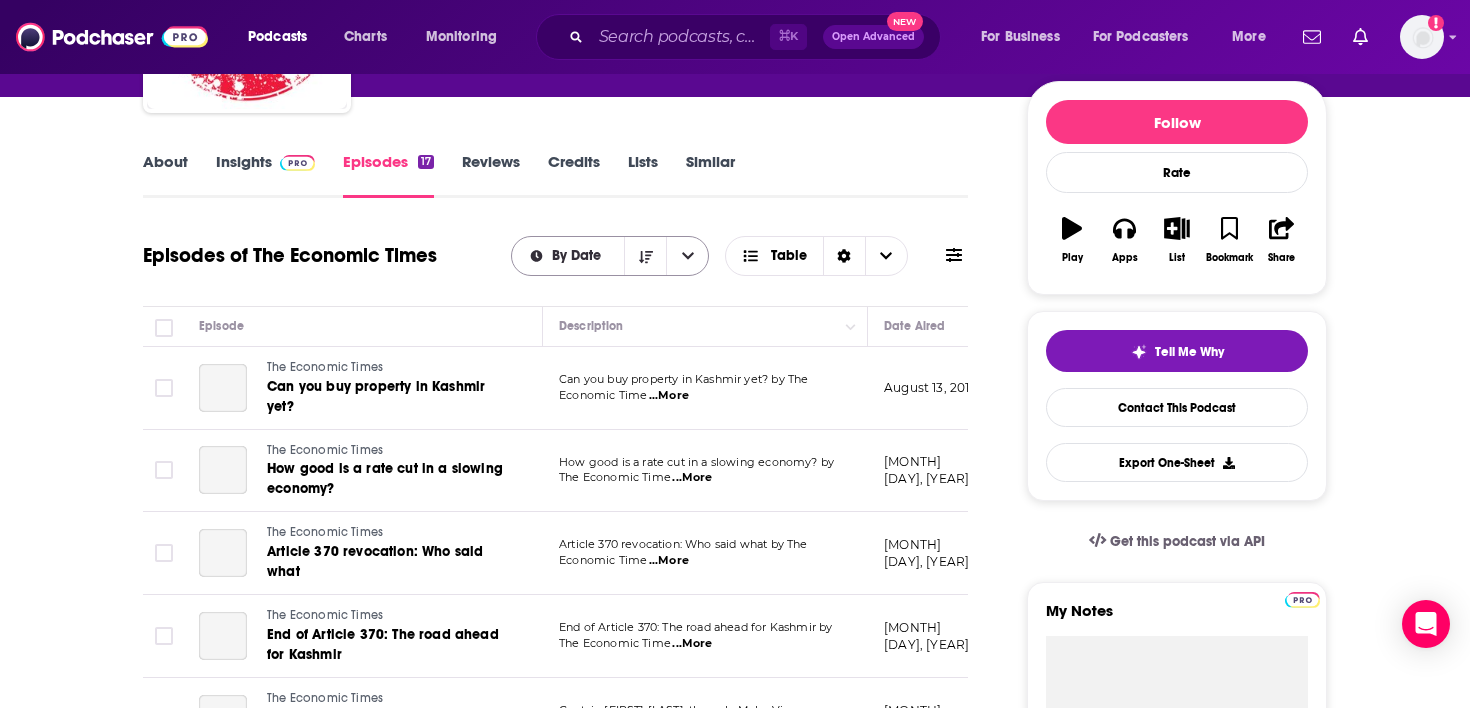 scroll, scrollTop: 232, scrollLeft: 0, axis: vertical 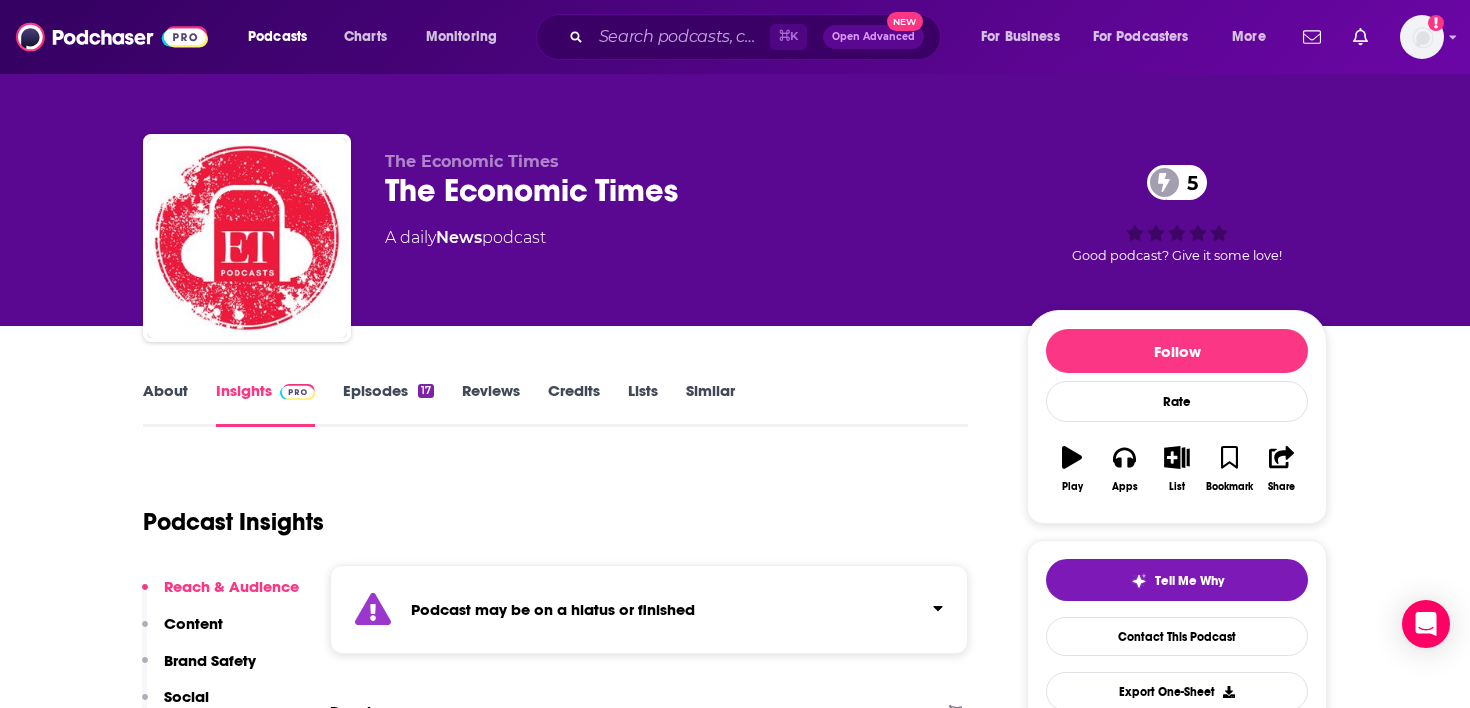 click on "The Economic Times" at bounding box center (472, 161) 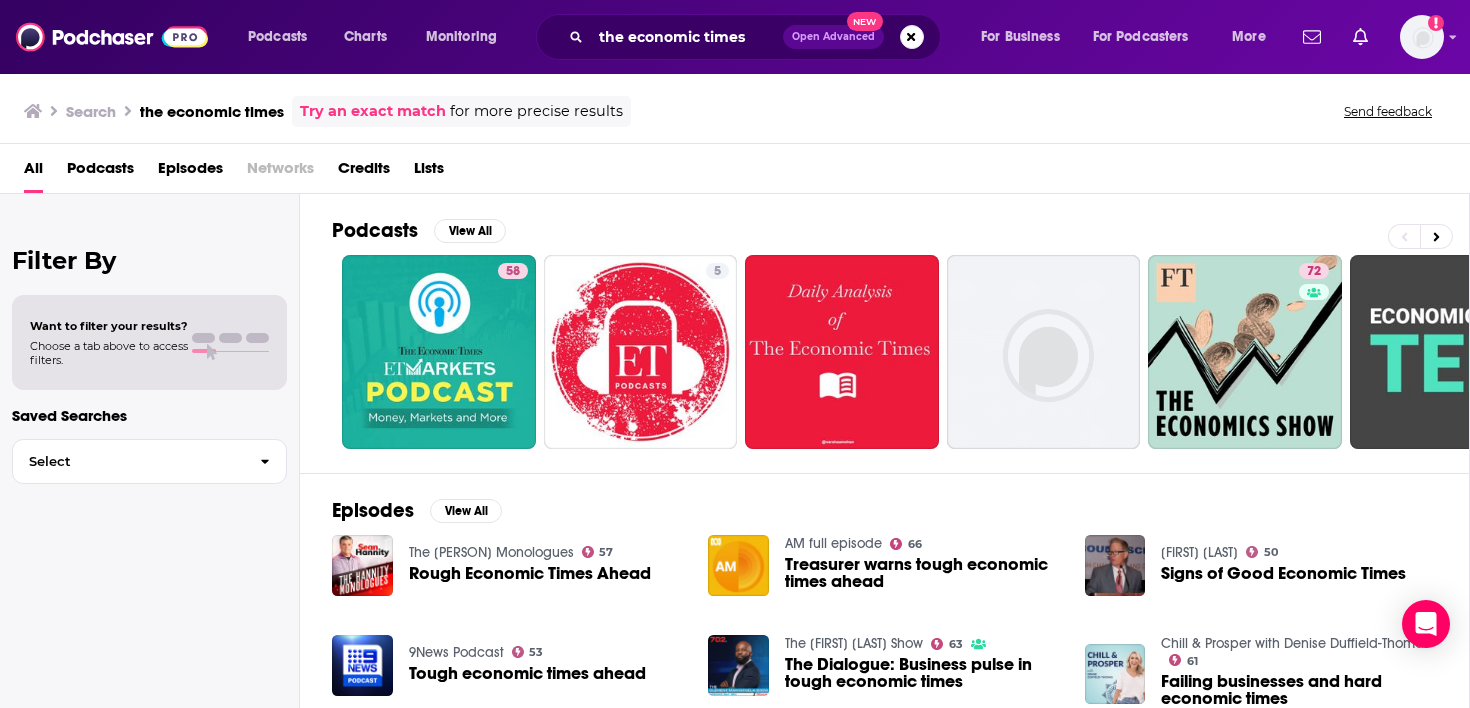 scroll, scrollTop: 0, scrollLeft: 0, axis: both 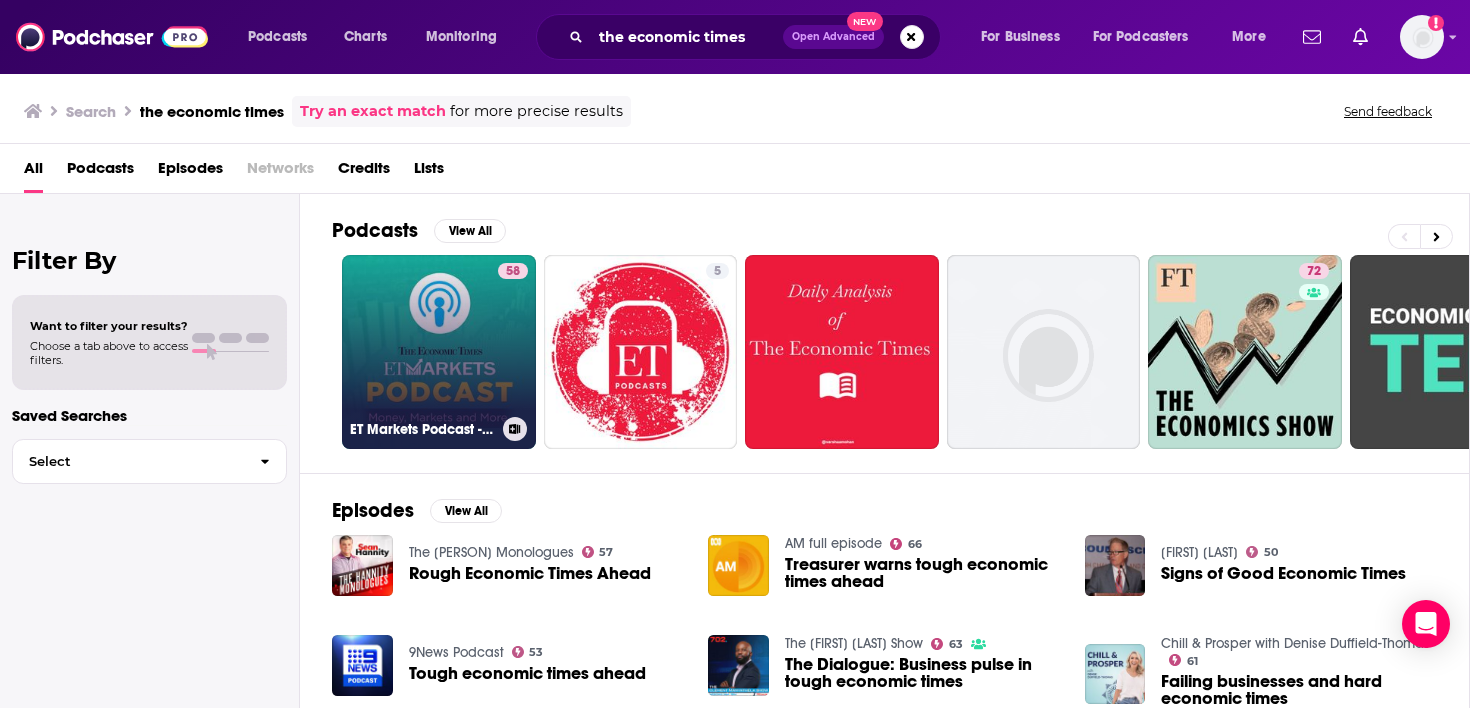 click on "58 ET Markets Podcast - The Economic Times" at bounding box center [439, 352] 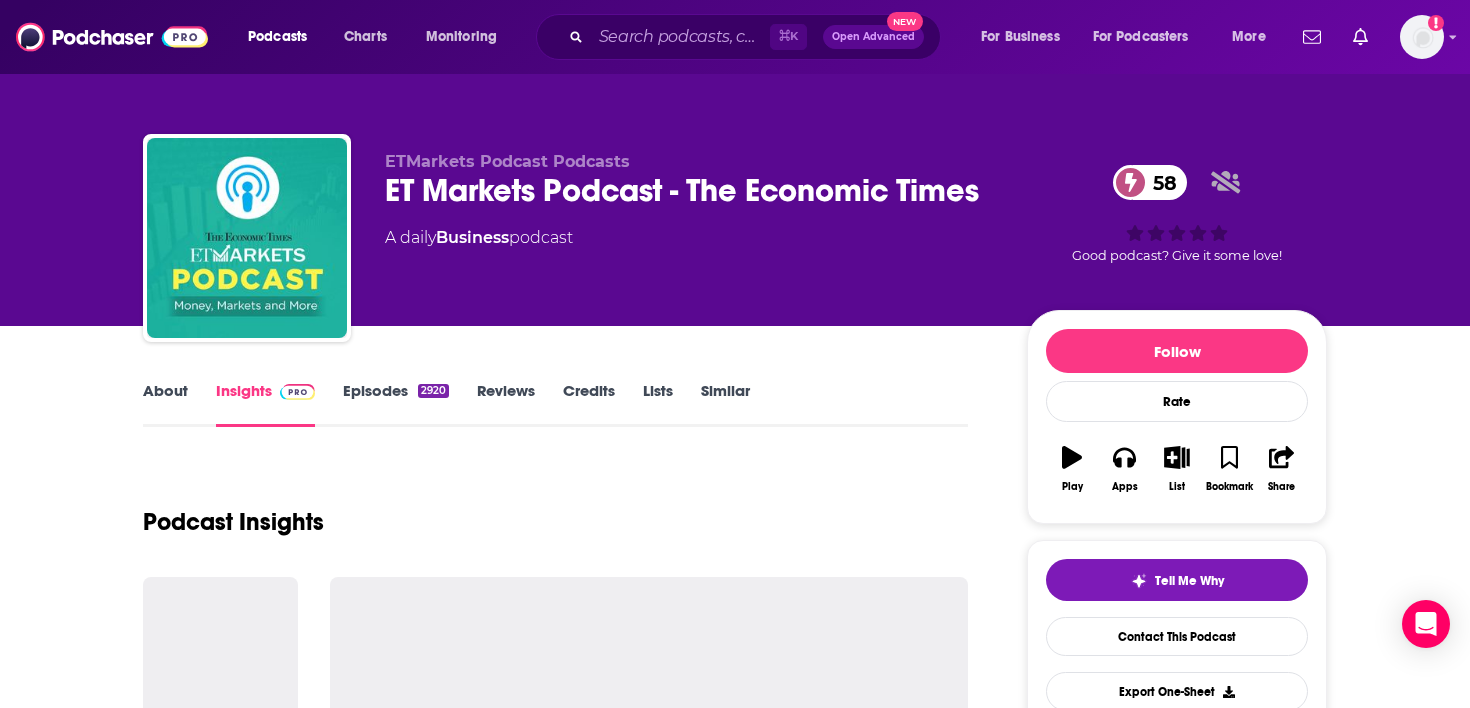 scroll, scrollTop: 0, scrollLeft: 0, axis: both 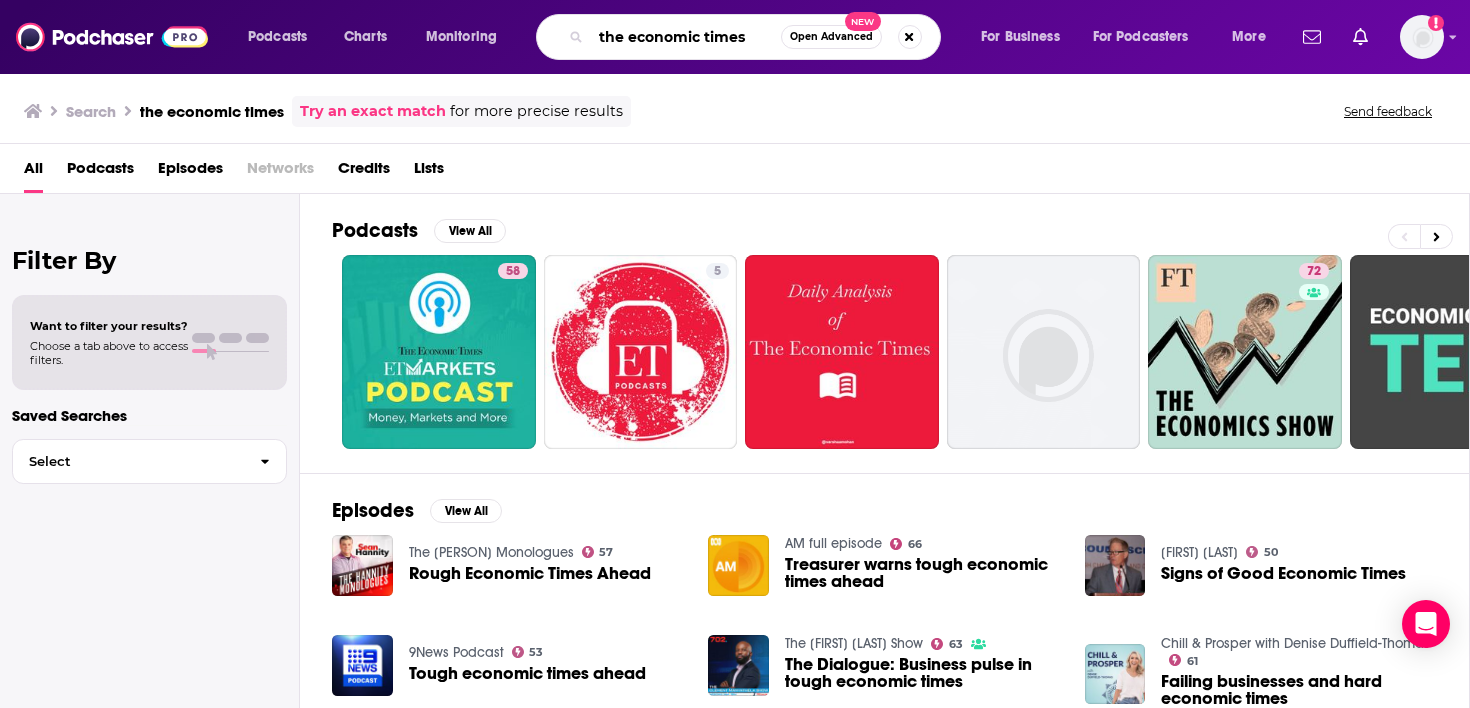 click on "the economic times" at bounding box center [686, 37] 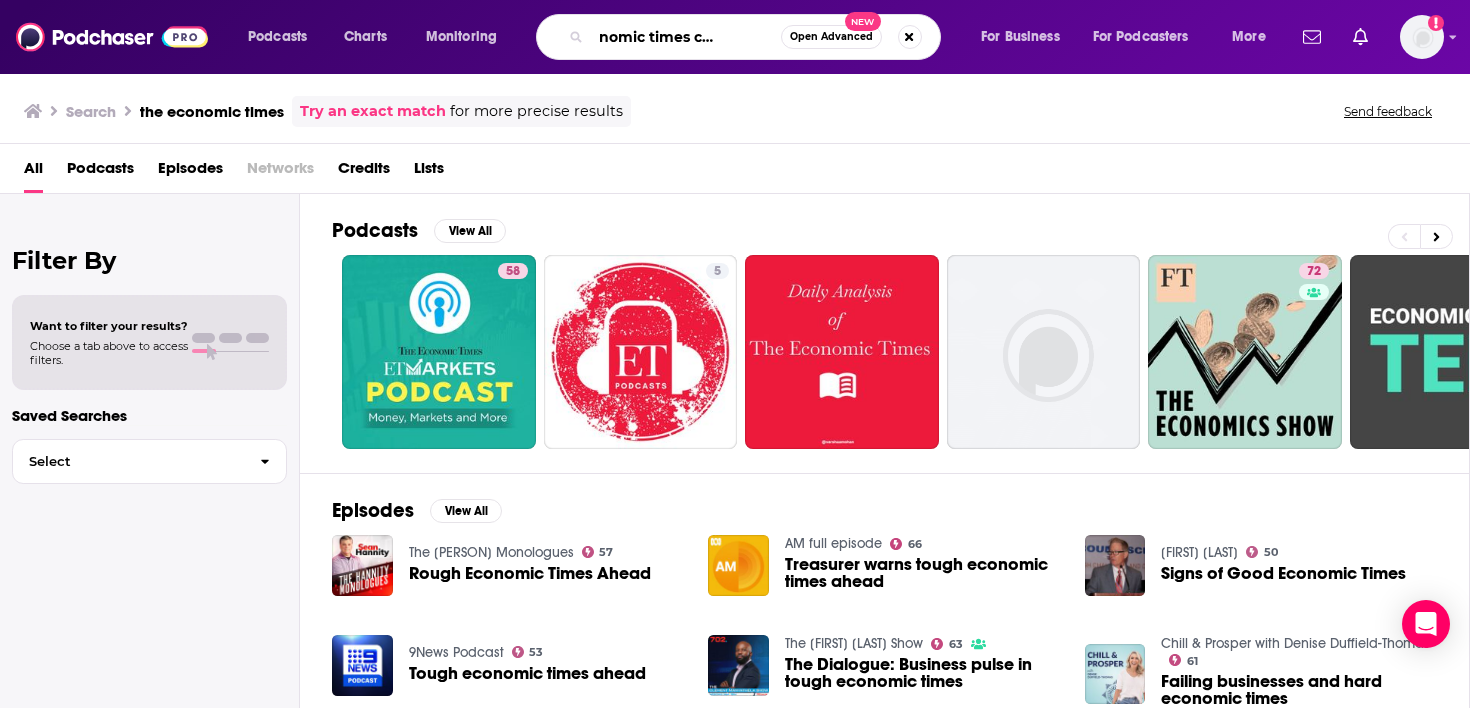 scroll, scrollTop: 0, scrollLeft: 63, axis: horizontal 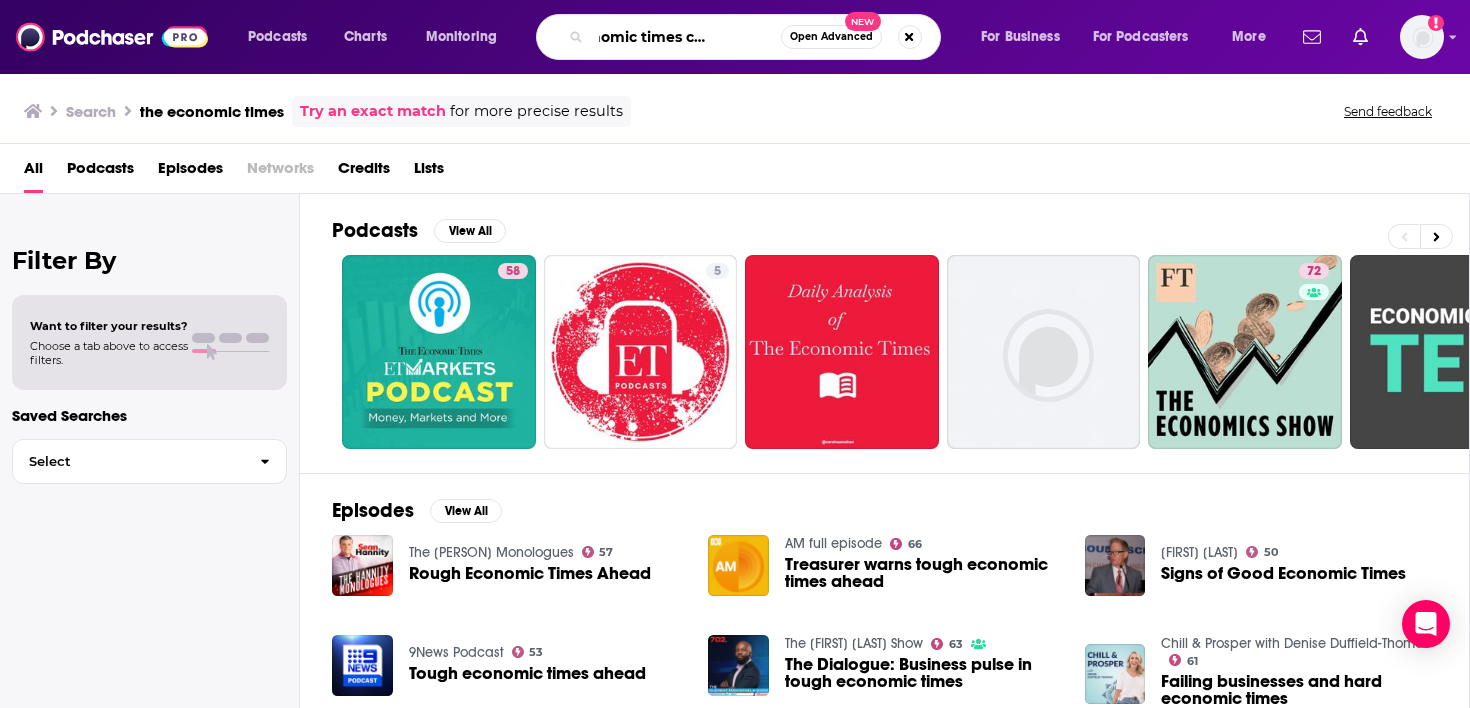 type on "the economic times corner office" 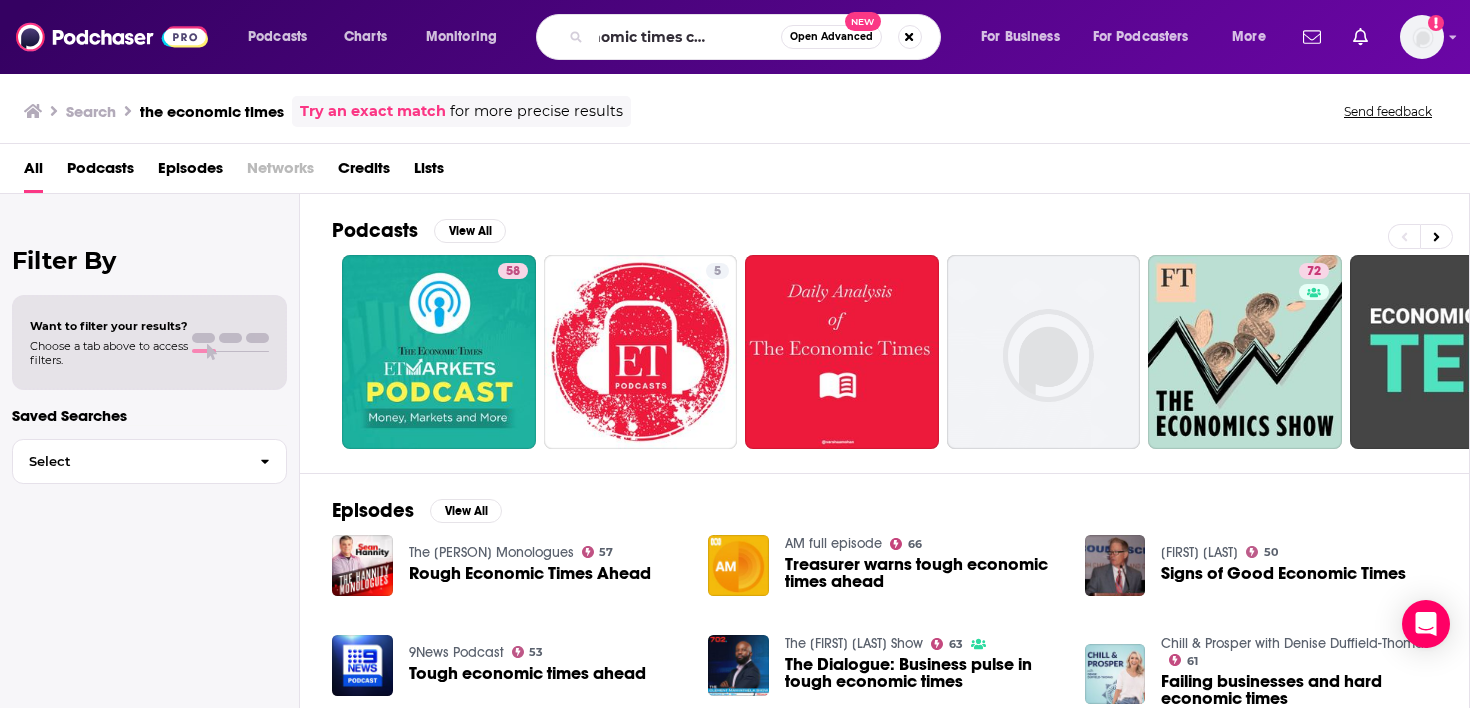 scroll, scrollTop: 0, scrollLeft: 0, axis: both 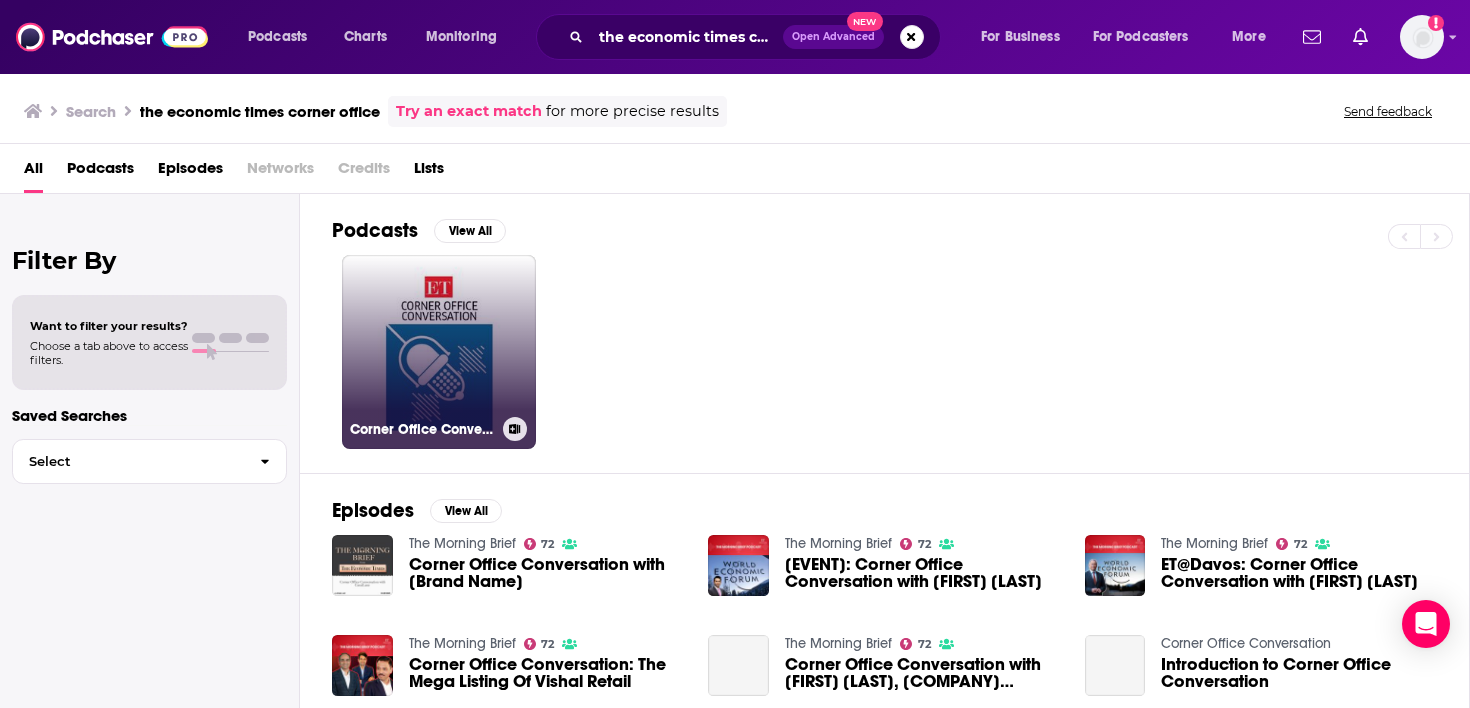 click on "Corner Office Conversation" at bounding box center (439, 352) 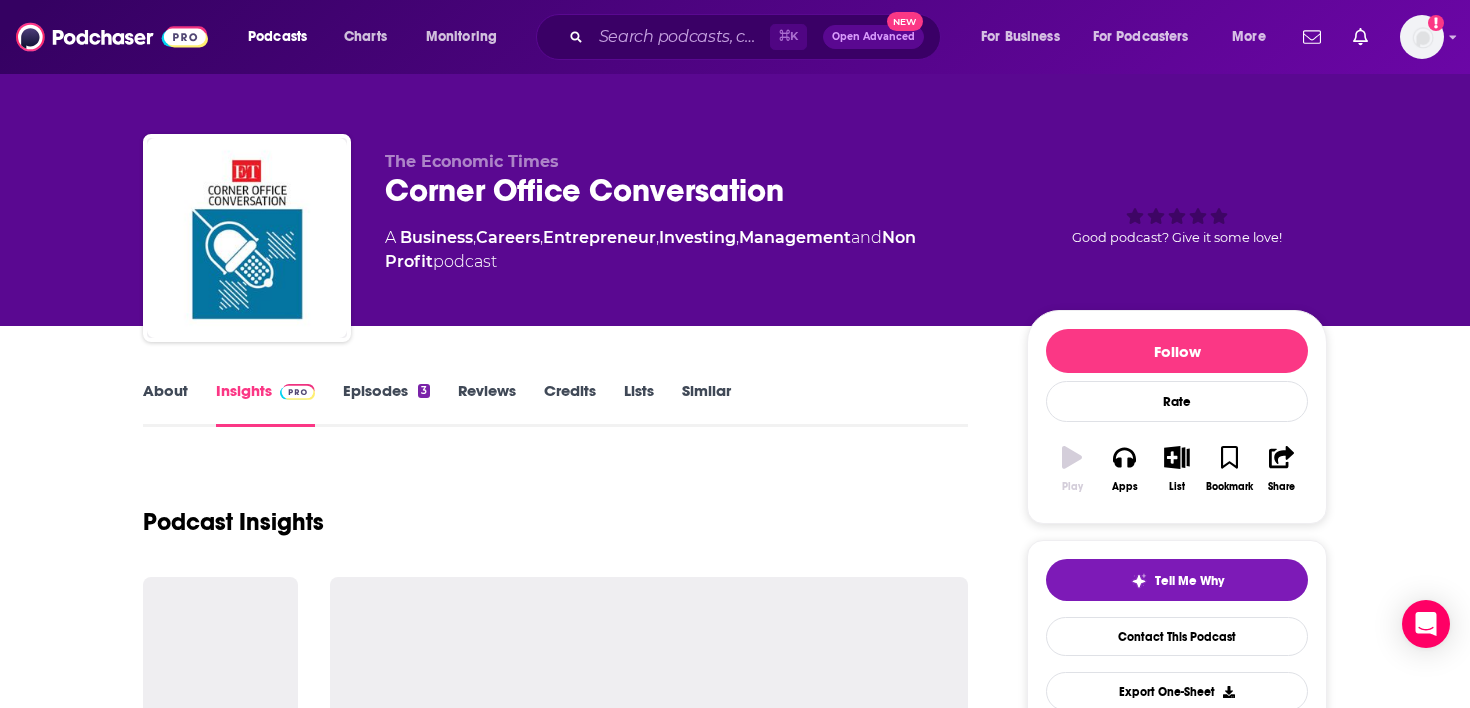 scroll, scrollTop: 0, scrollLeft: 0, axis: both 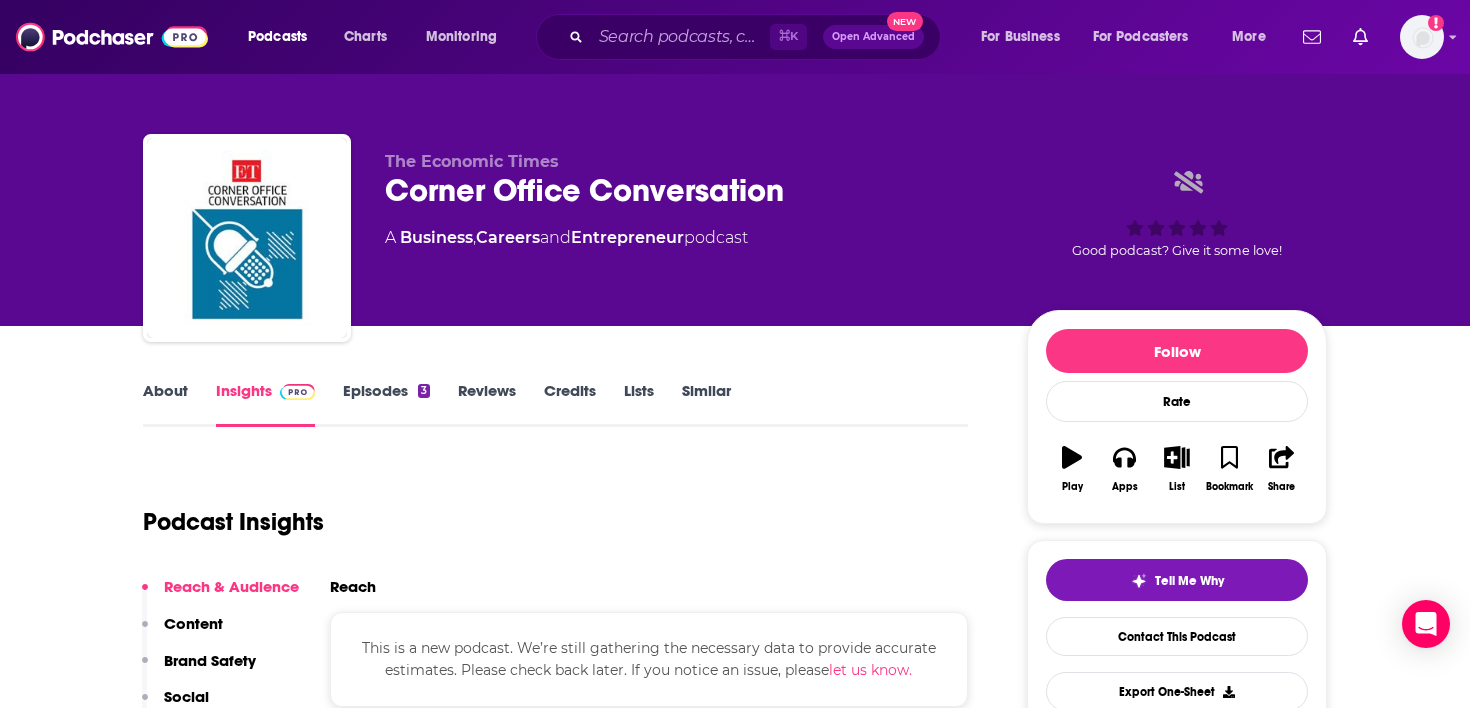 click on "Episodes 3" at bounding box center [386, 404] 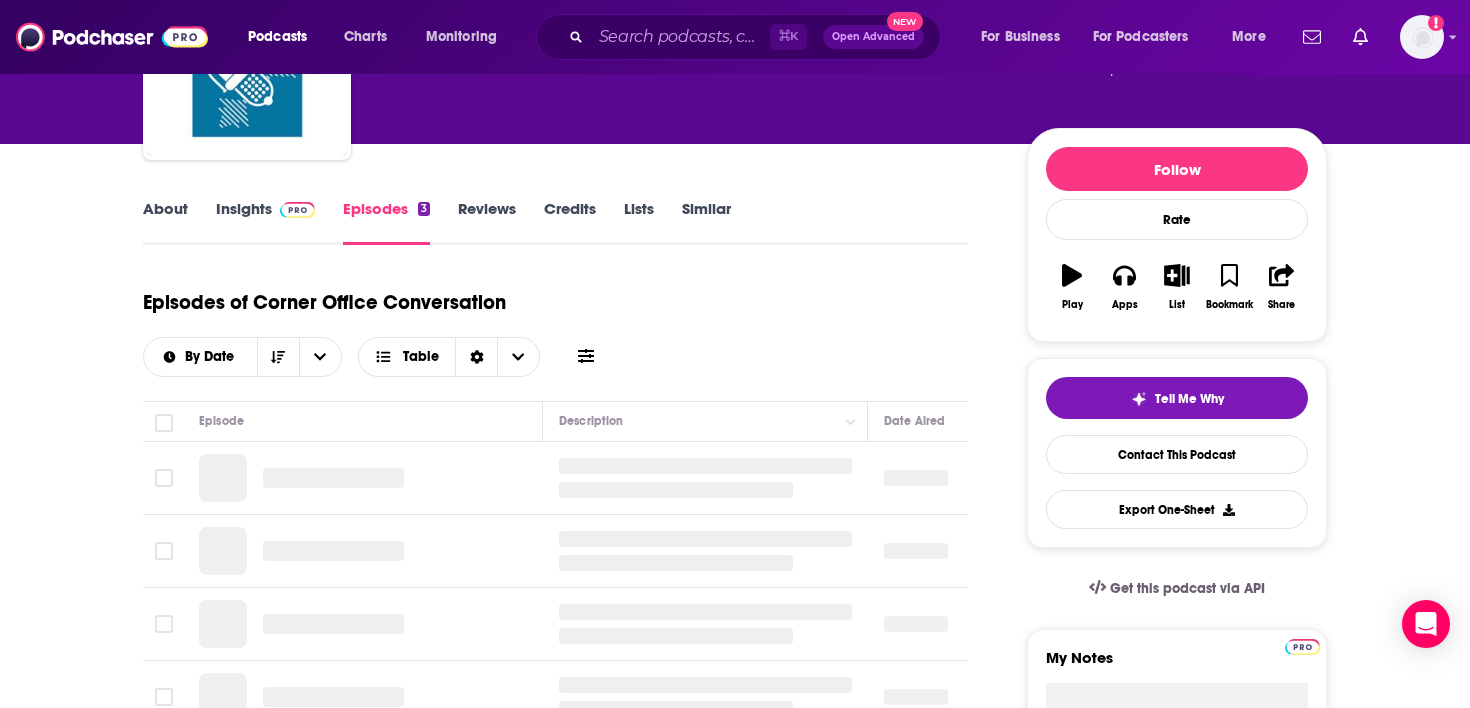 scroll, scrollTop: 230, scrollLeft: 0, axis: vertical 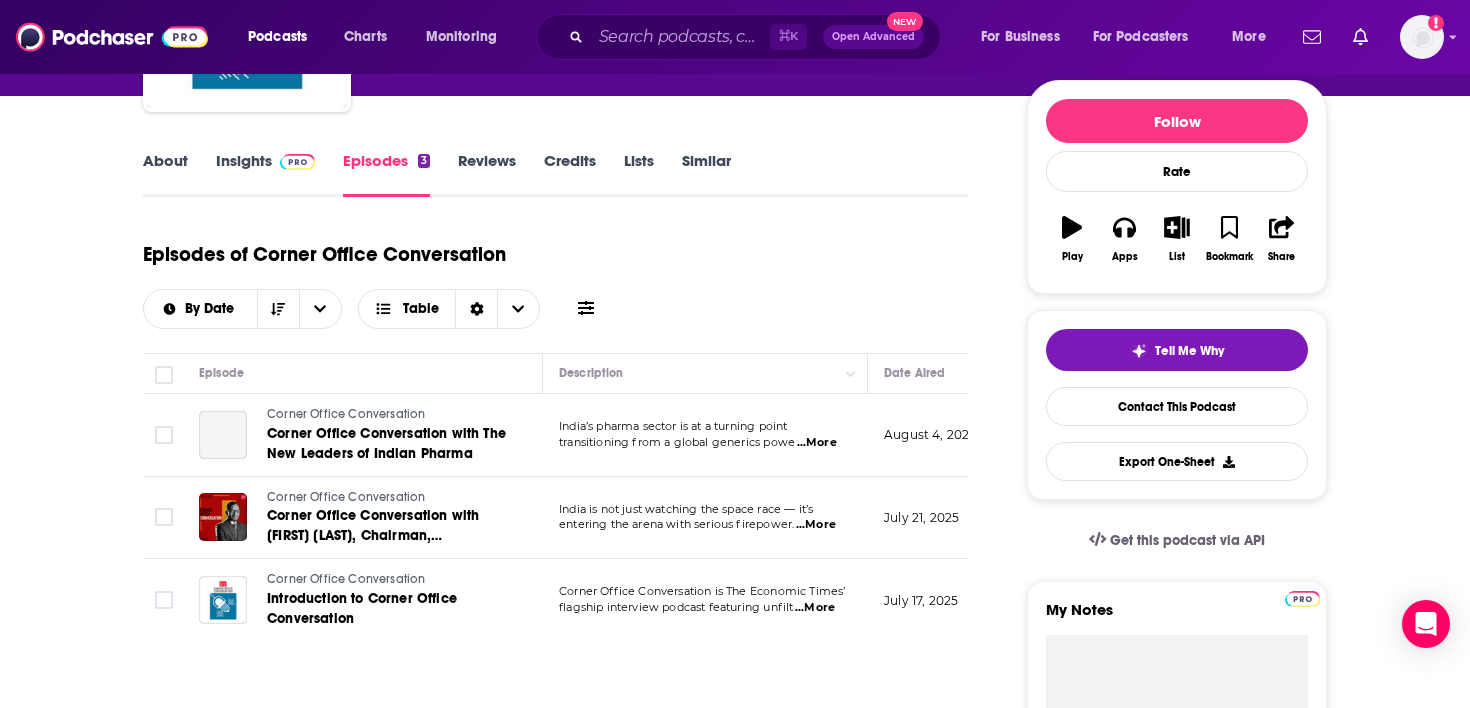 click at bounding box center [297, 162] 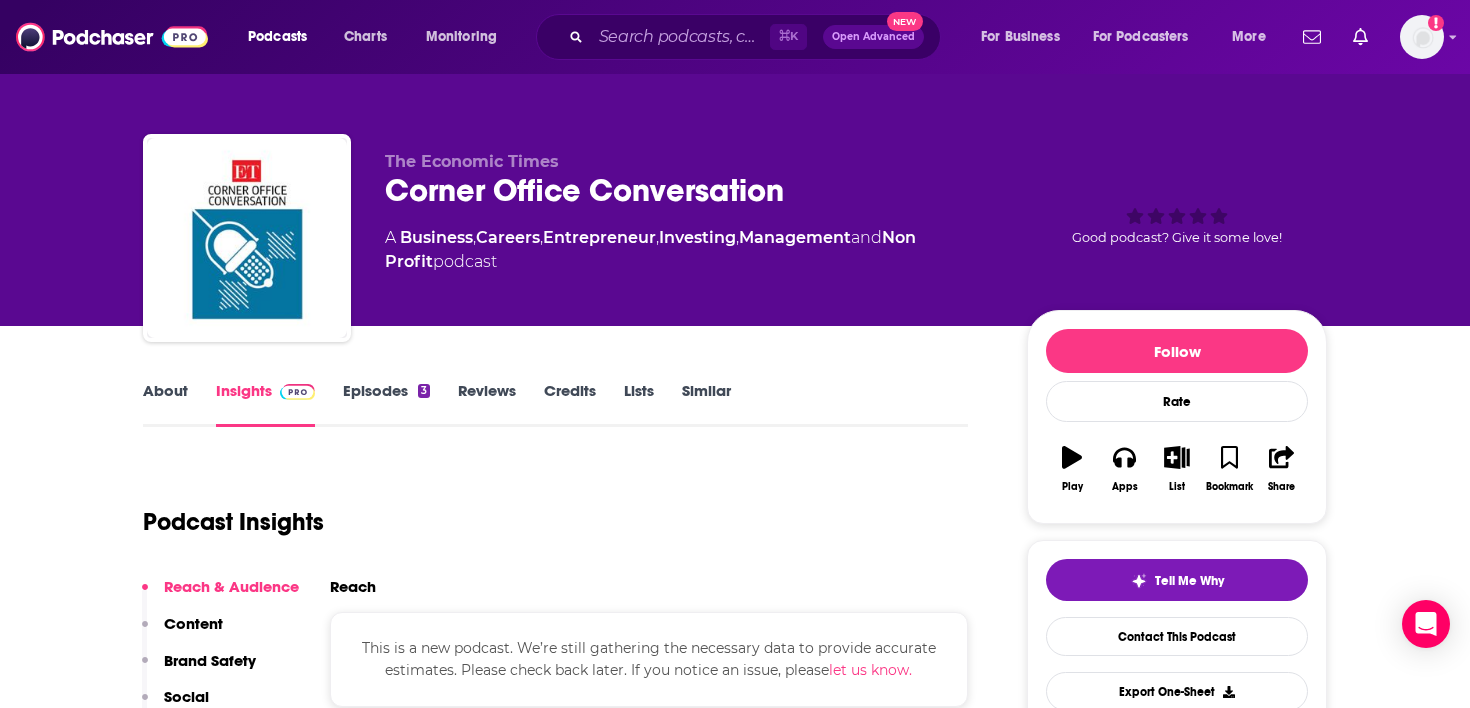 scroll, scrollTop: 0, scrollLeft: 0, axis: both 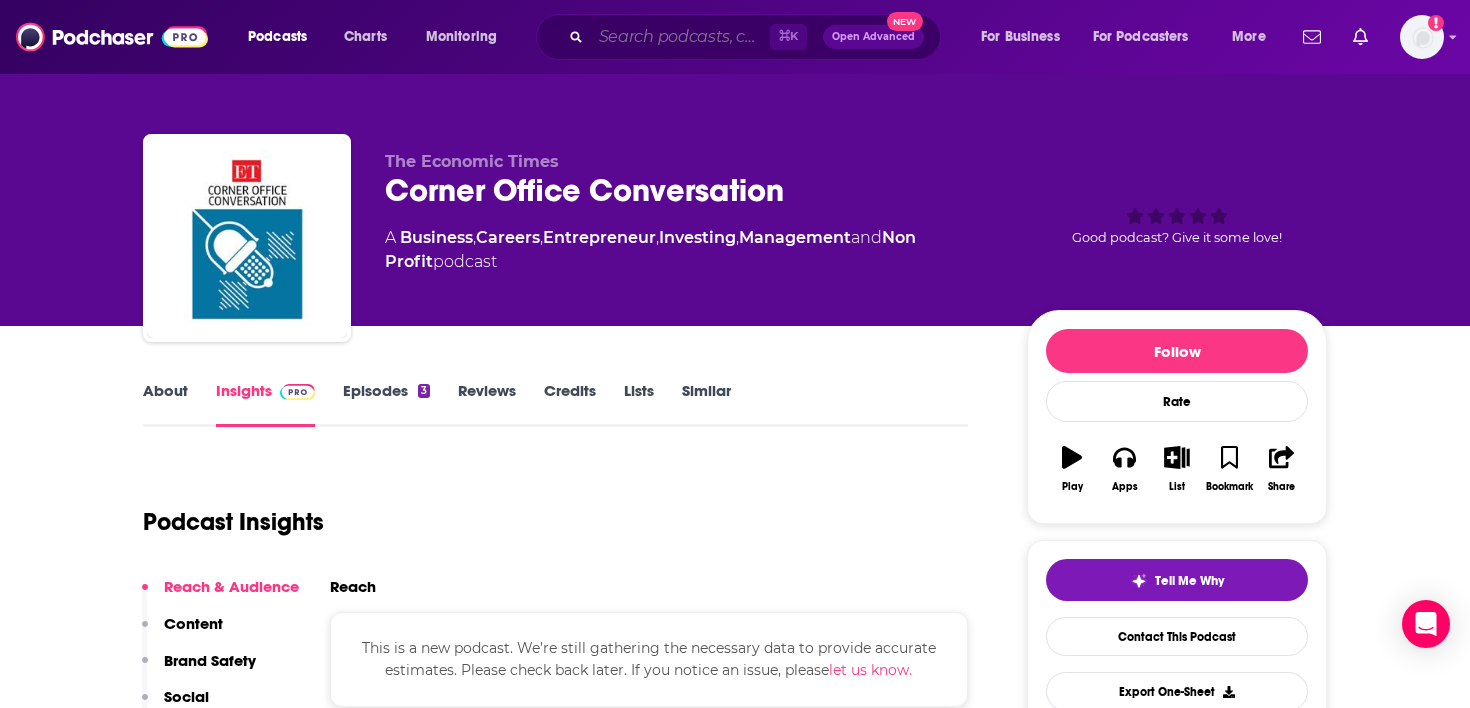 click at bounding box center (680, 37) 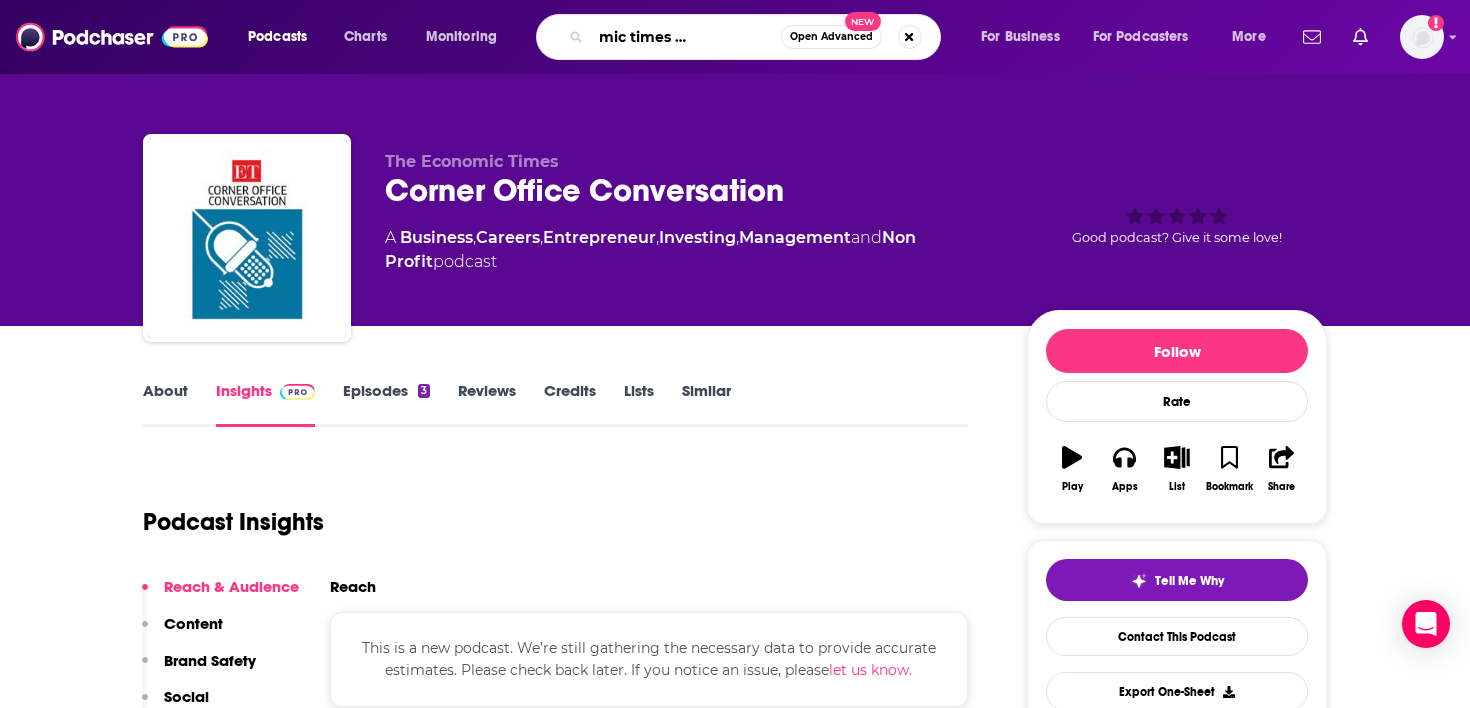 type on "the economic times morning brief" 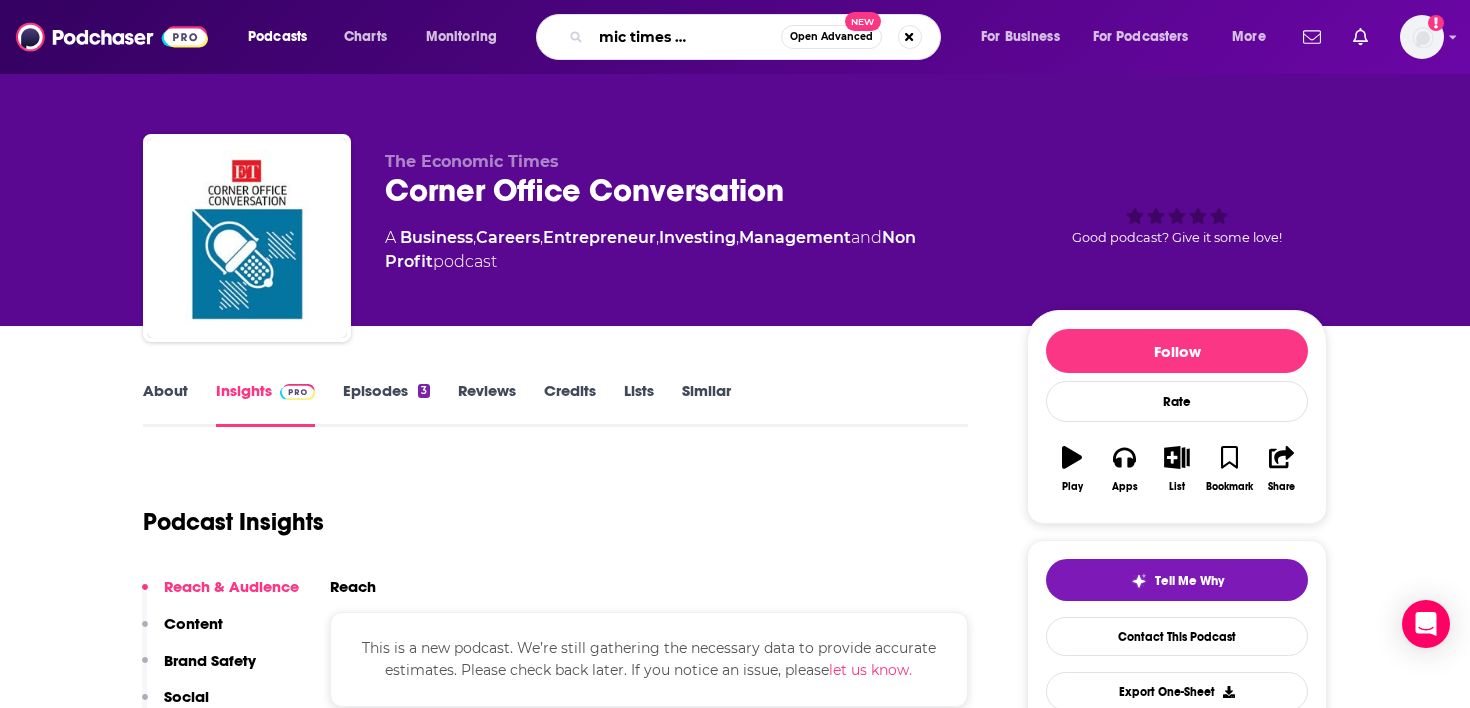 scroll, scrollTop: 0, scrollLeft: 79, axis: horizontal 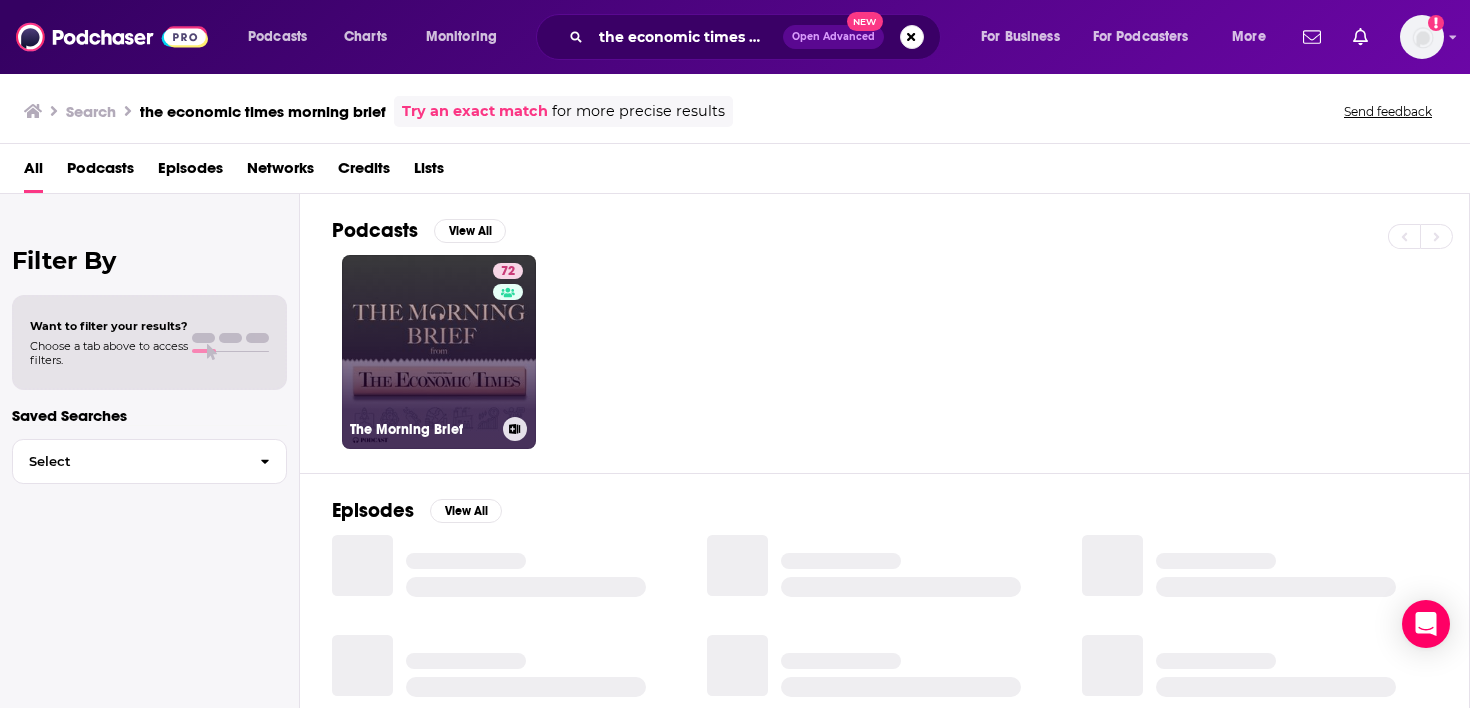 click on "72 The Morning Brief" at bounding box center (439, 352) 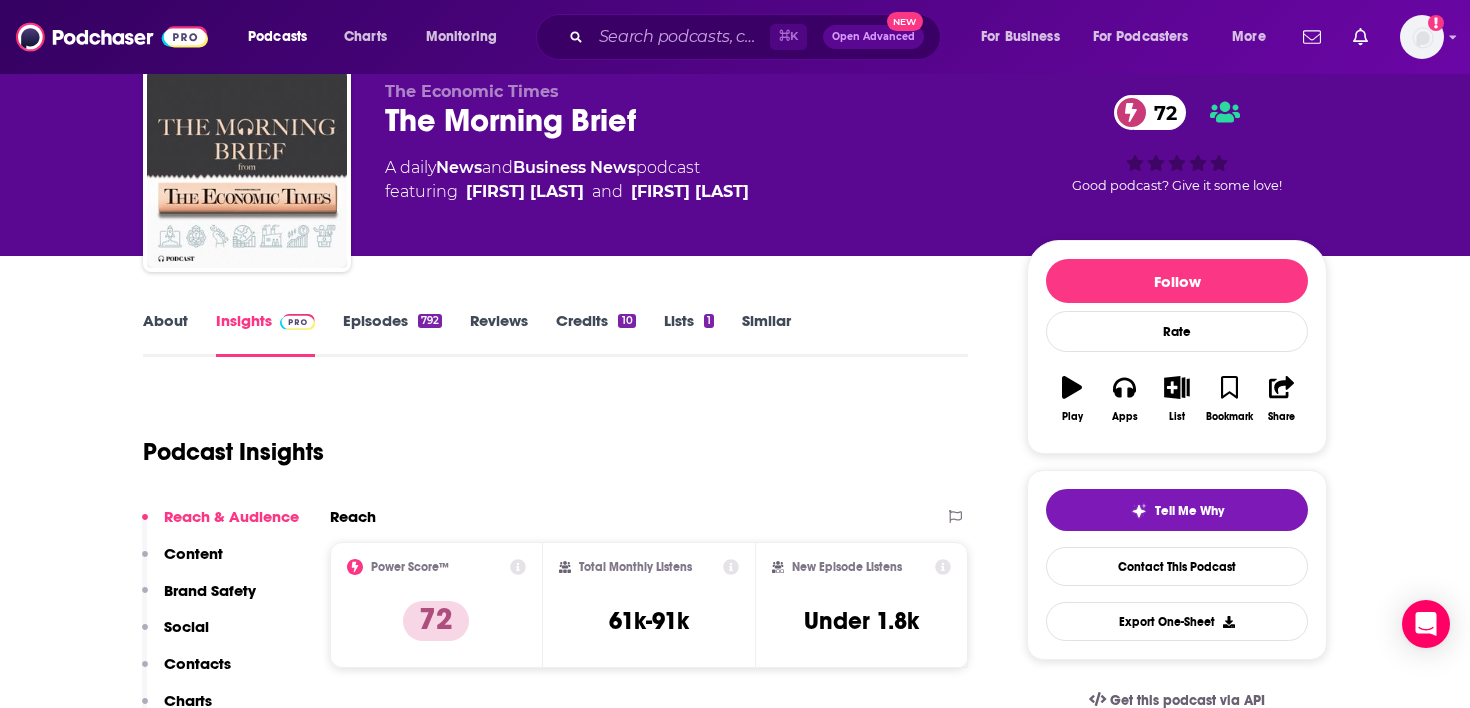 scroll, scrollTop: 85, scrollLeft: 0, axis: vertical 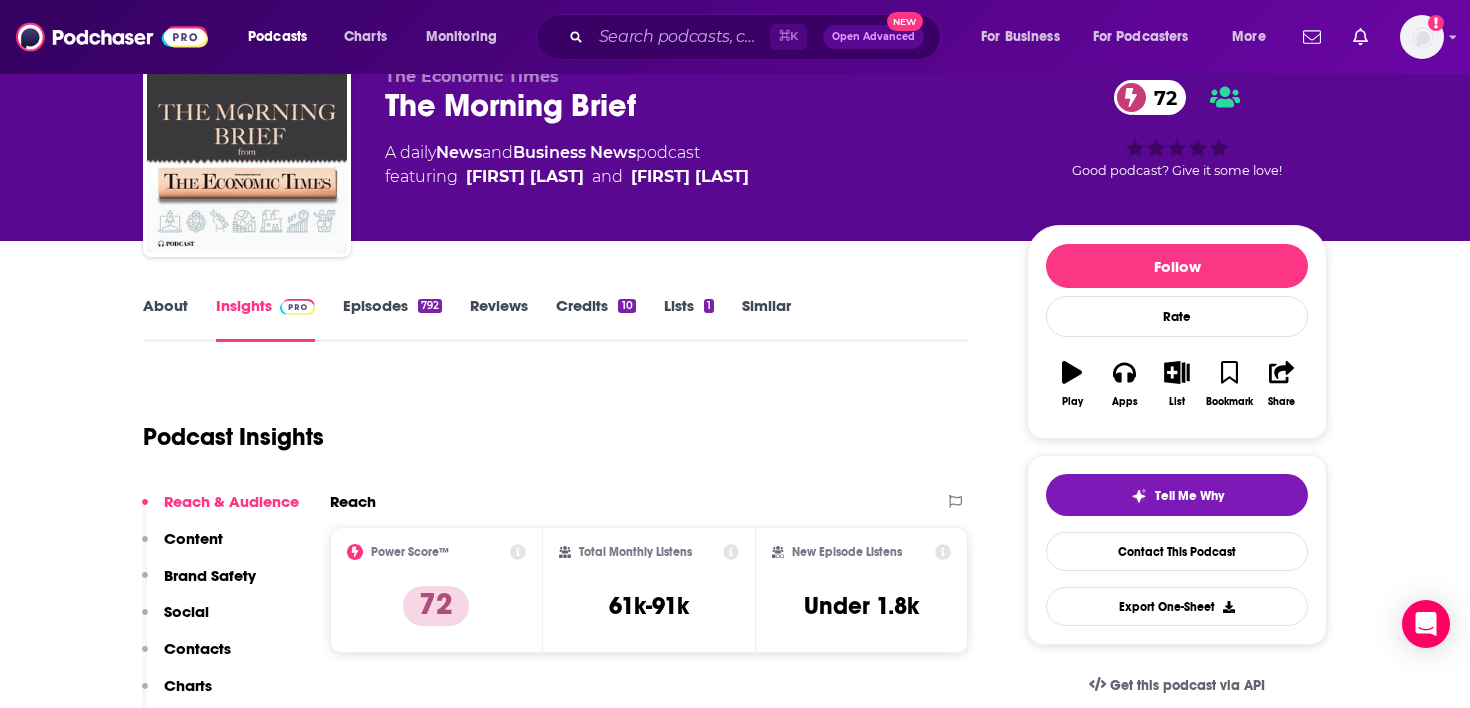 click on "Episodes 792" at bounding box center (392, 319) 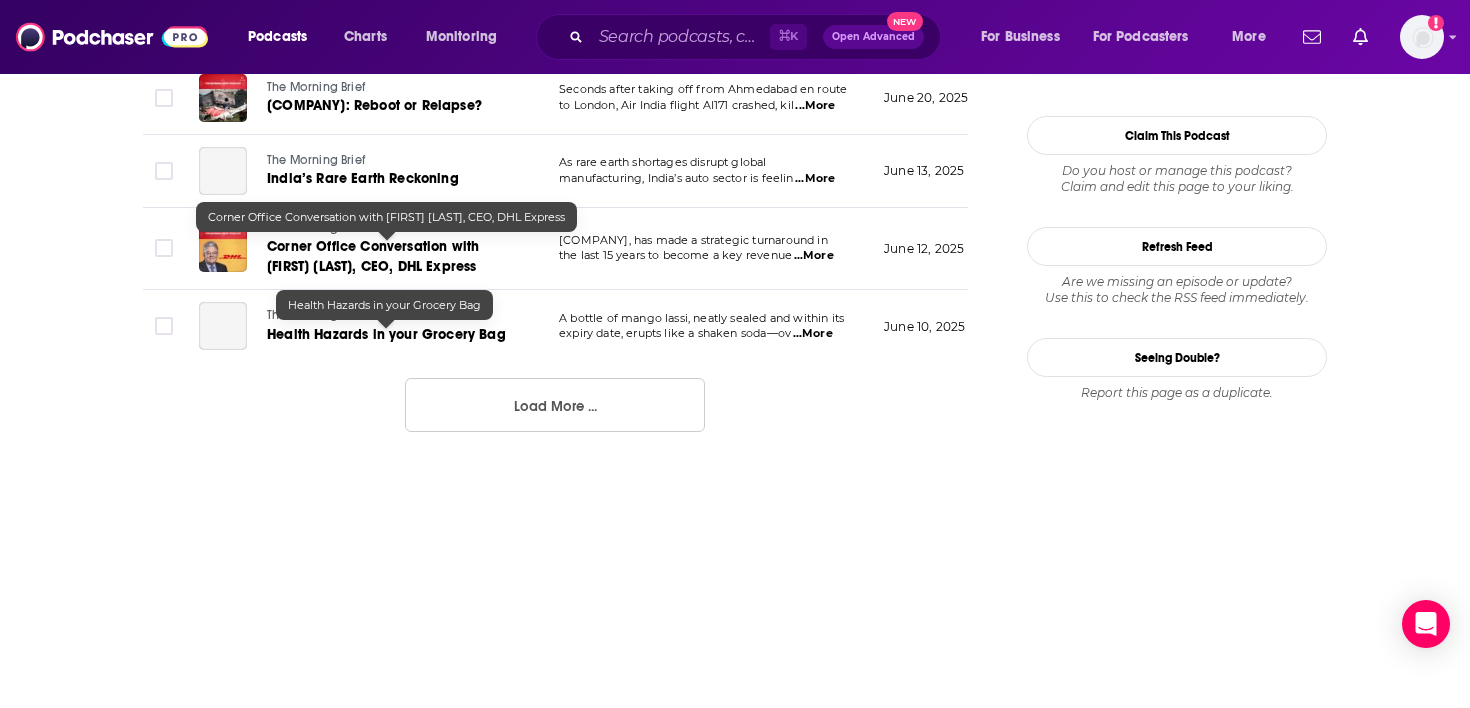 scroll, scrollTop: 2295, scrollLeft: 0, axis: vertical 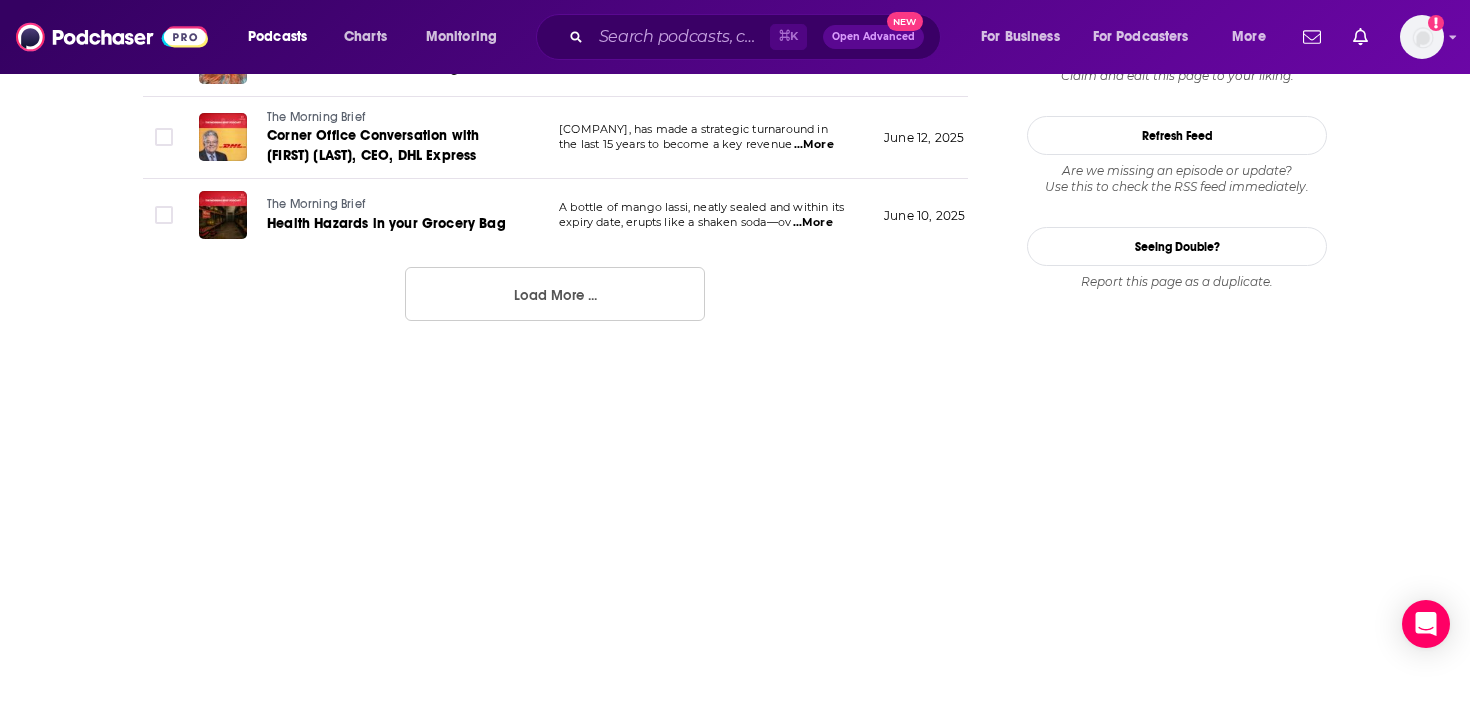 click on "Load More ..." at bounding box center (555, 294) 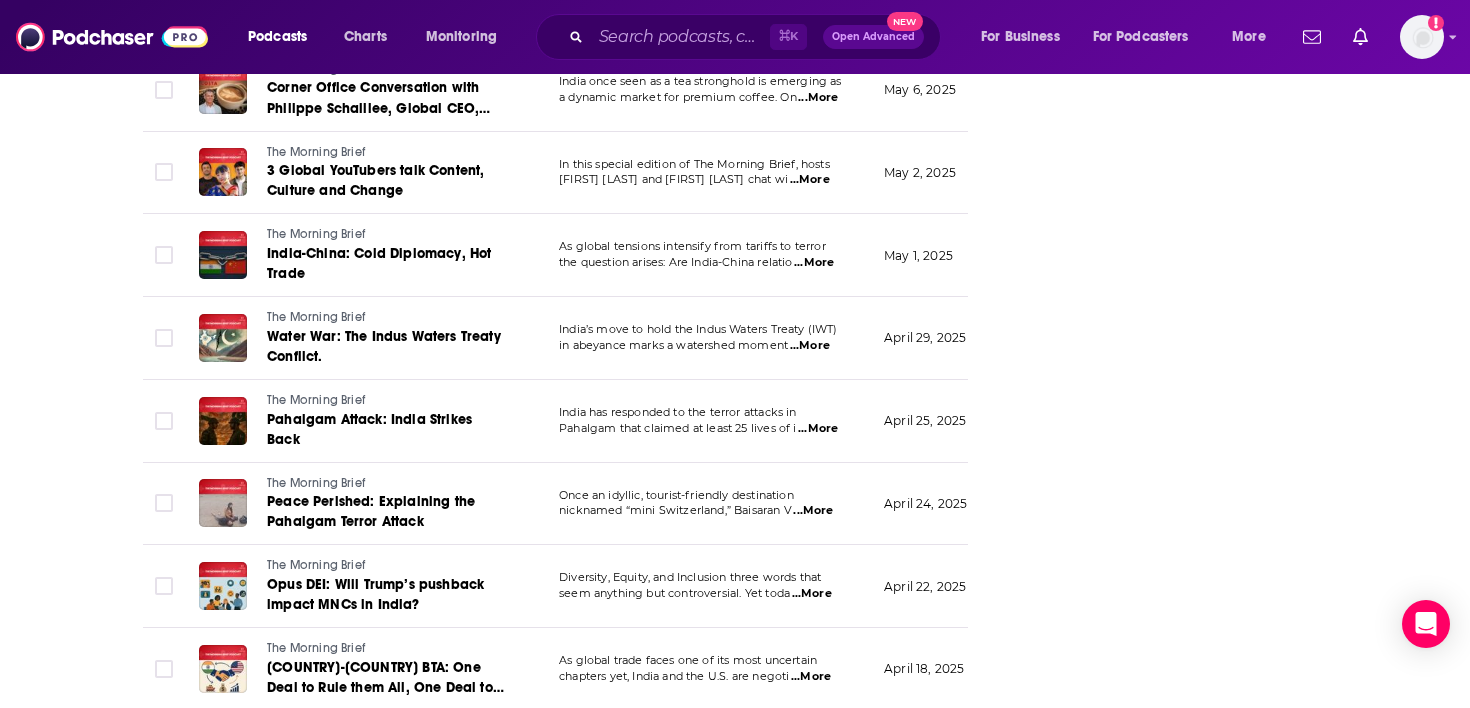 scroll, scrollTop: 3962, scrollLeft: 0, axis: vertical 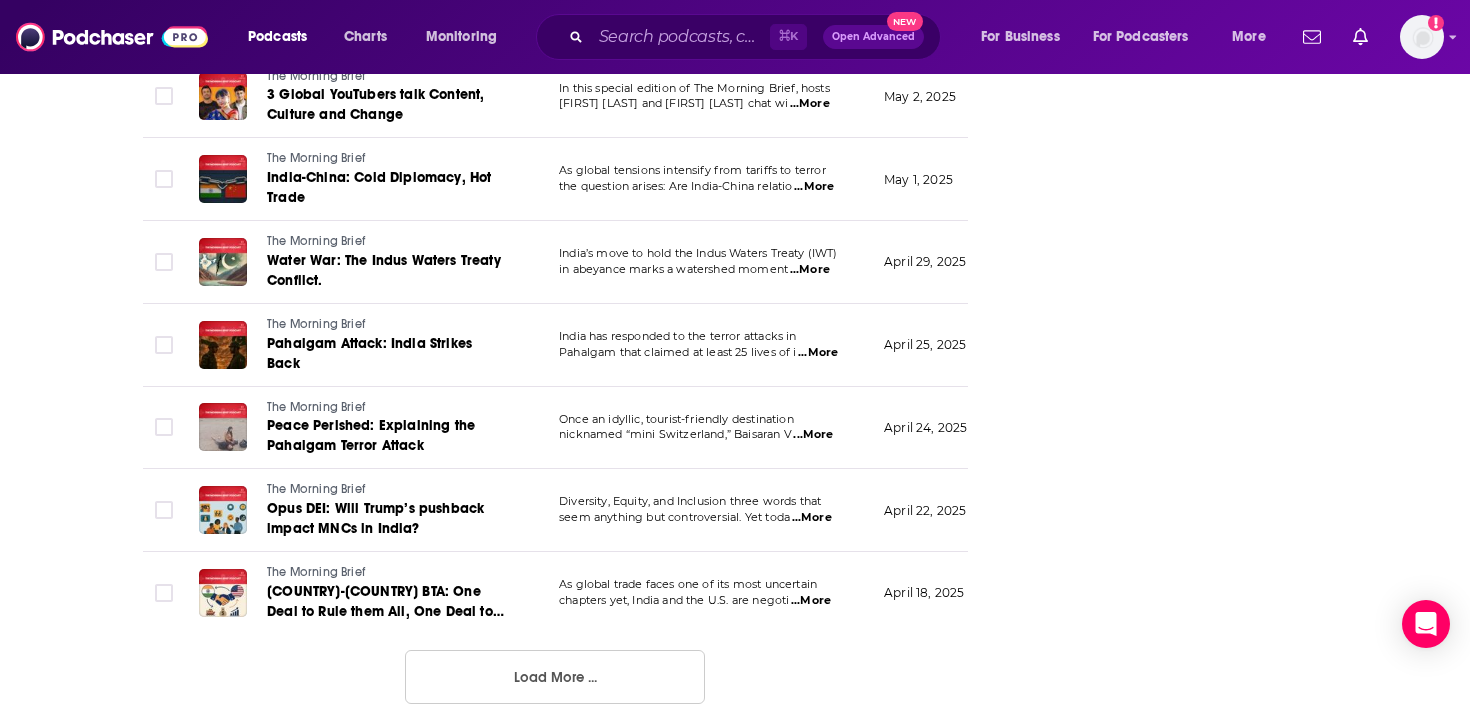 click on "Load More ..." at bounding box center [555, 677] 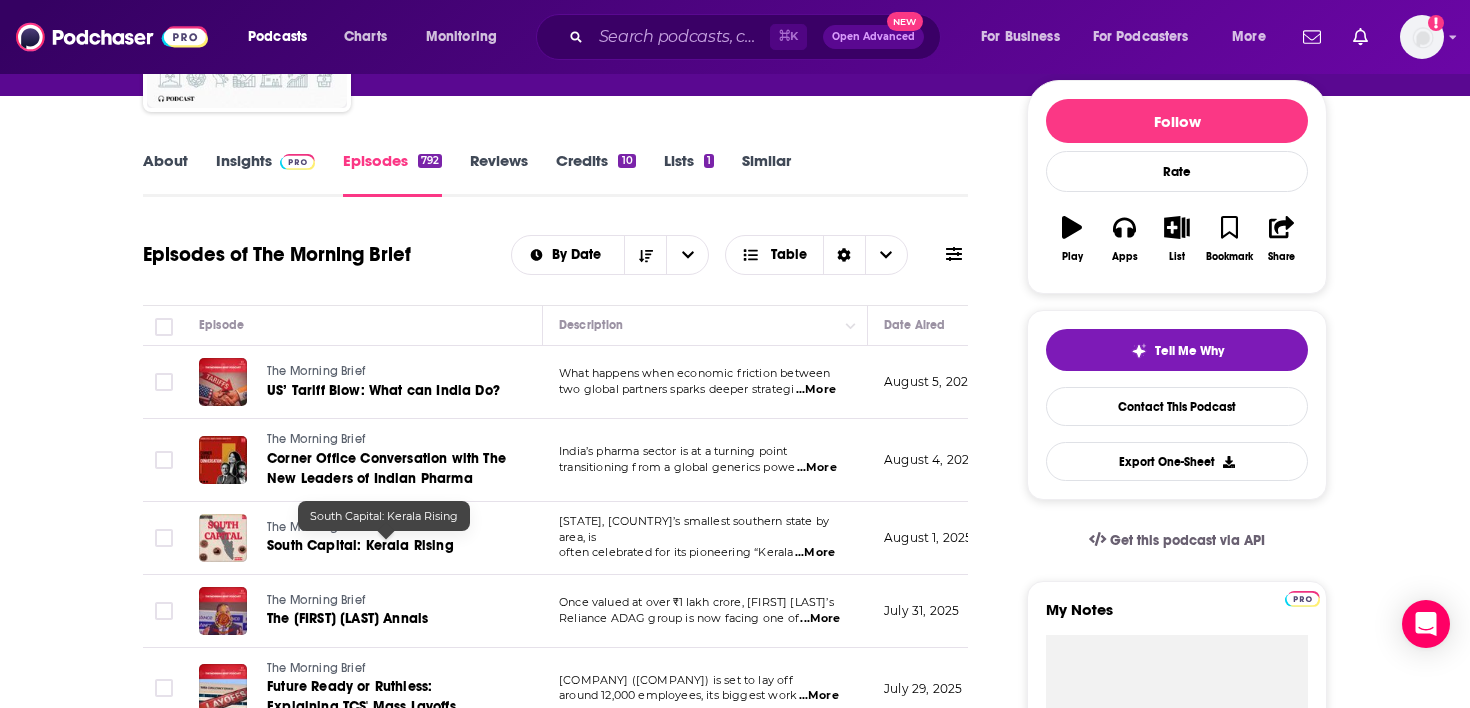 scroll, scrollTop: 0, scrollLeft: 0, axis: both 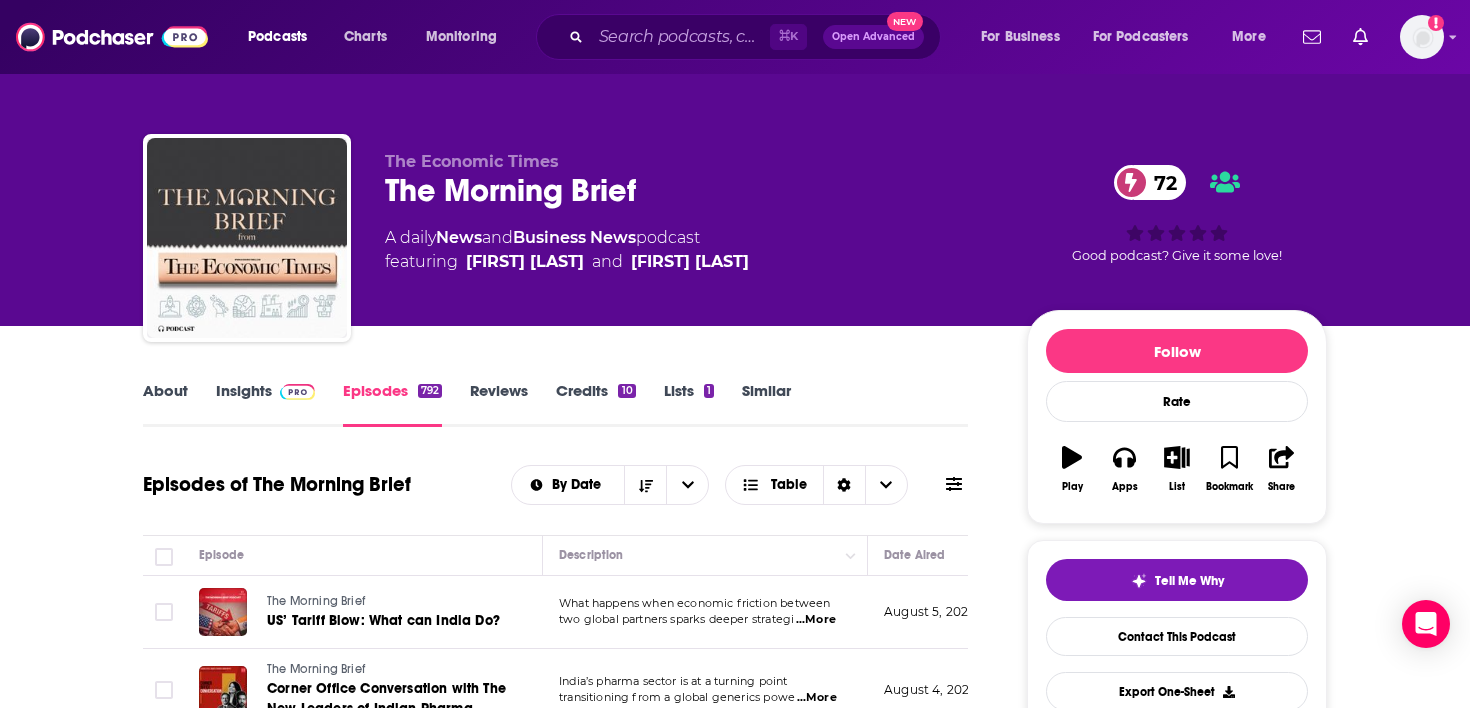 click at bounding box center (293, 390) 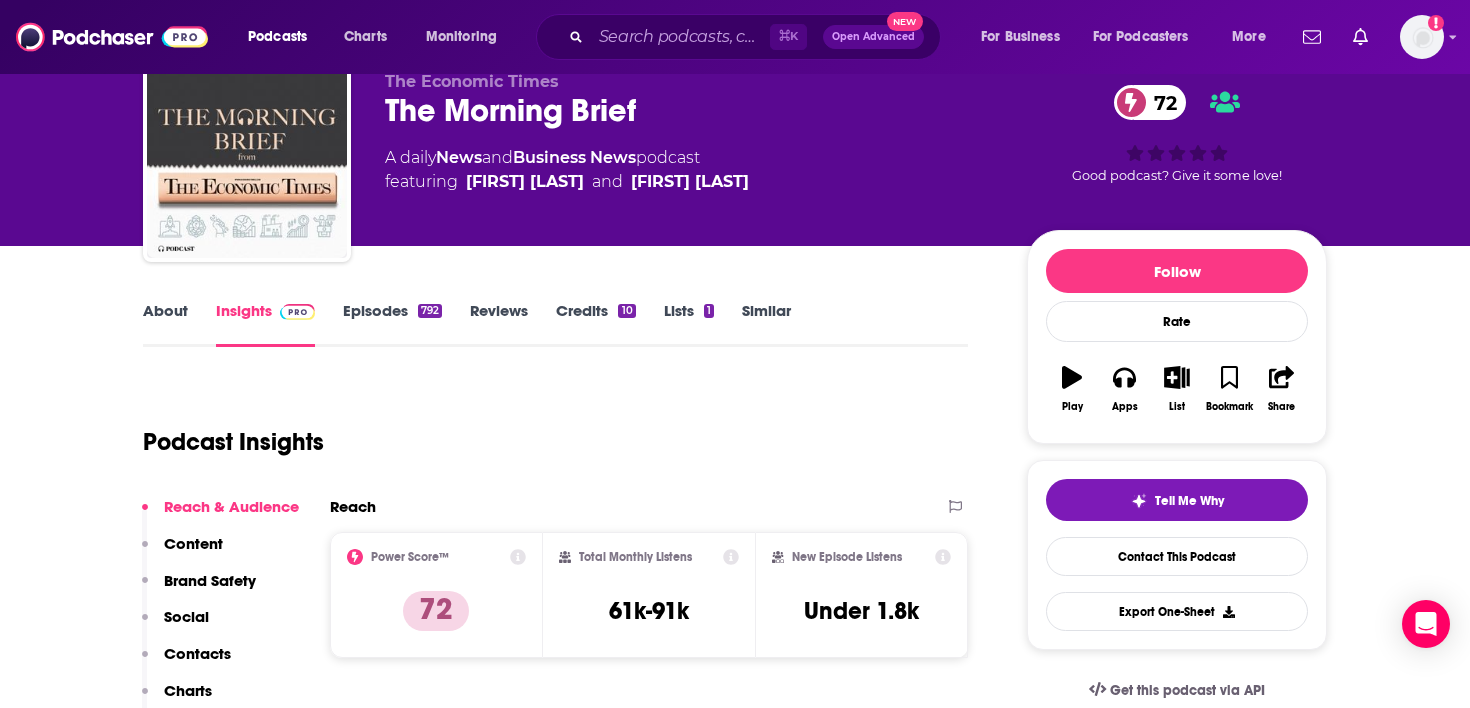 scroll, scrollTop: 195, scrollLeft: 0, axis: vertical 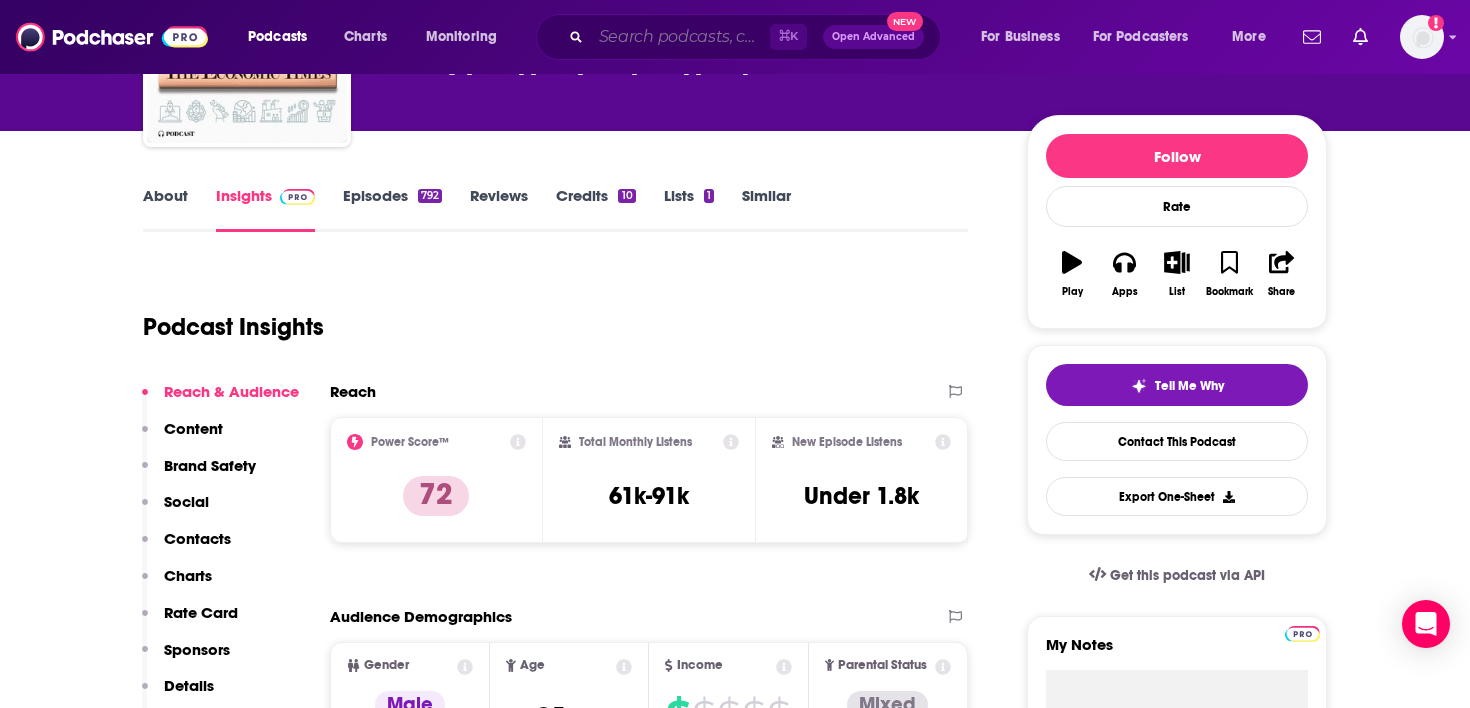 click at bounding box center [680, 37] 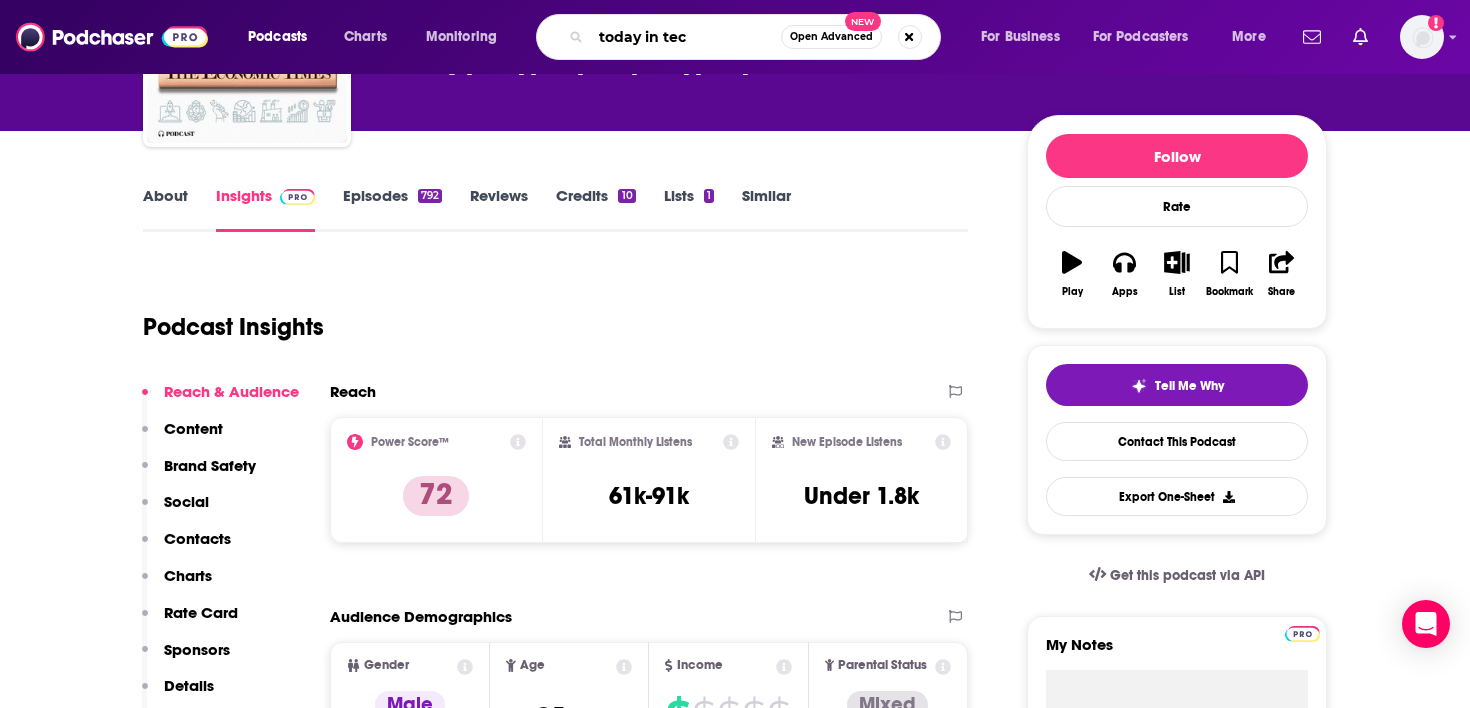 type on "today in tech" 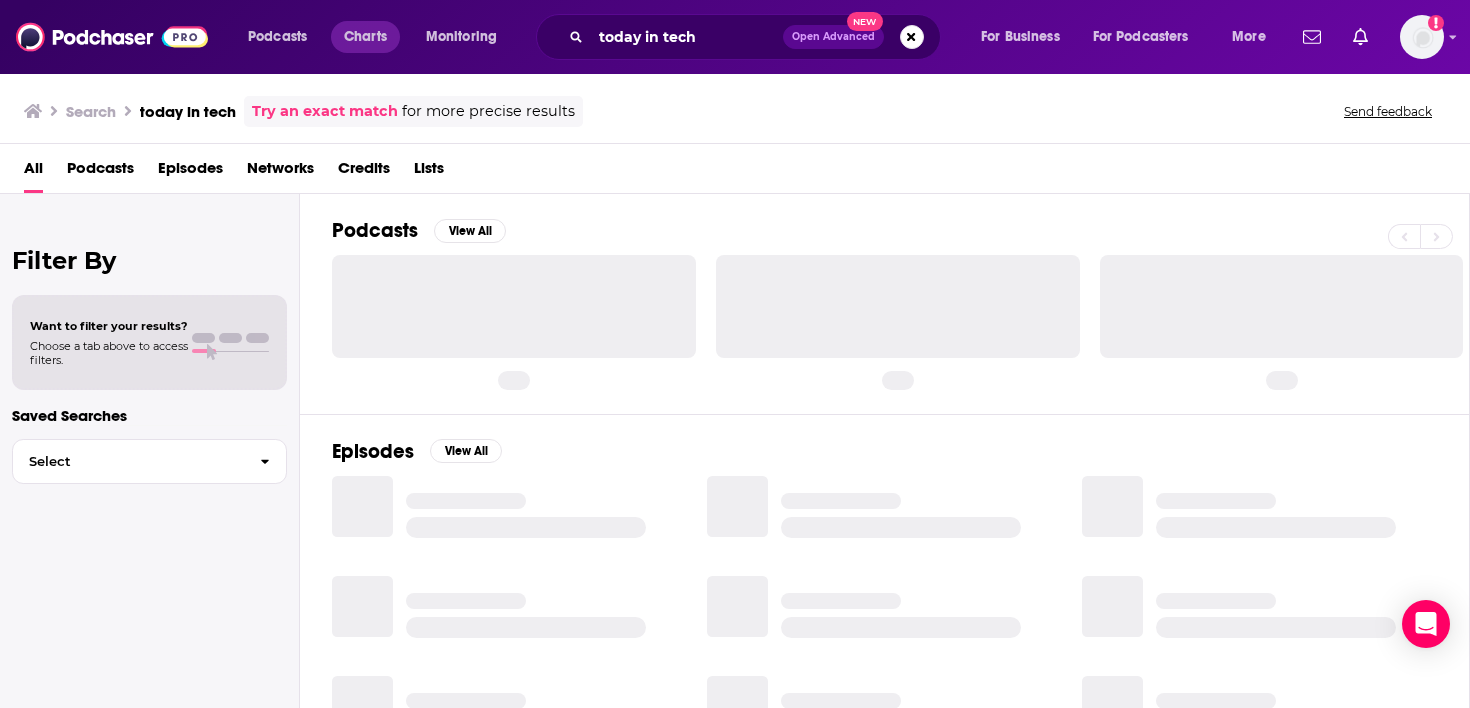 scroll, scrollTop: 0, scrollLeft: 0, axis: both 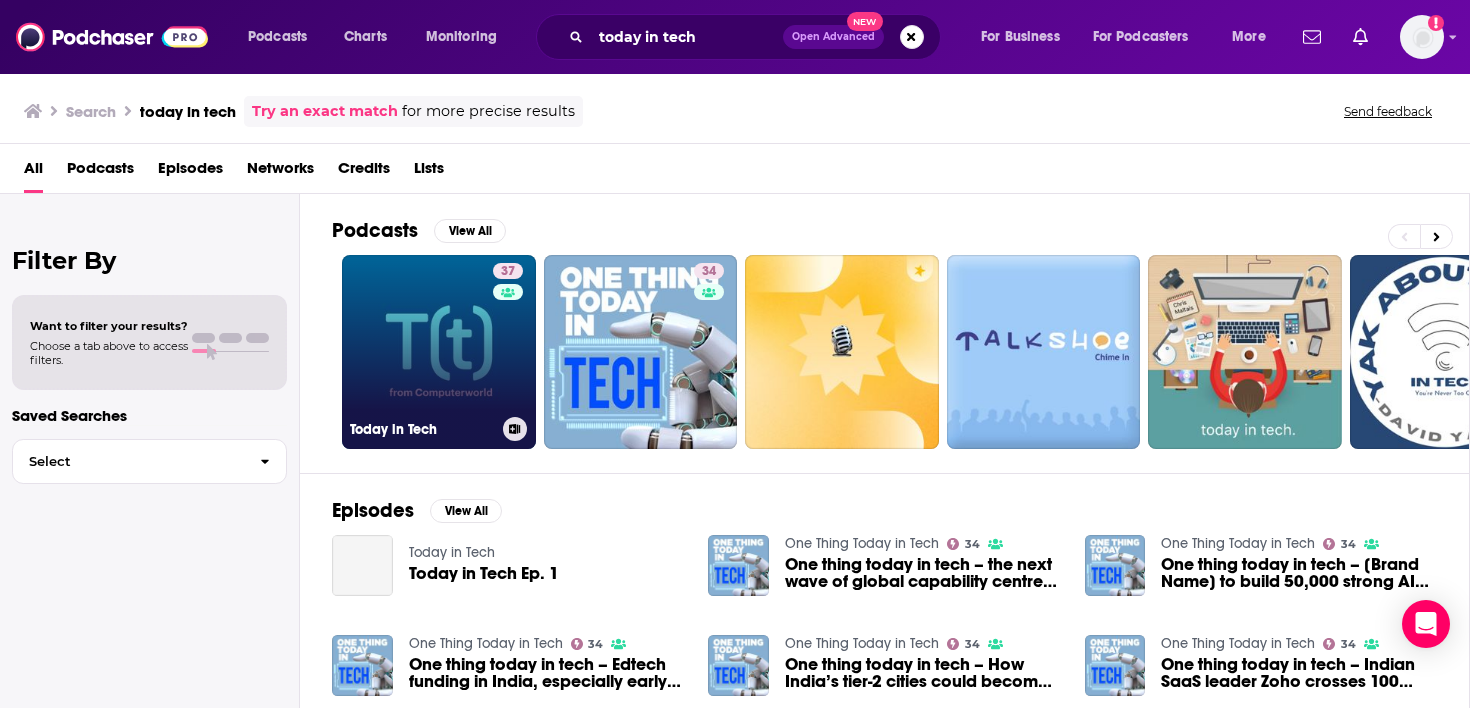 click on "37 Today in Tech" at bounding box center (439, 352) 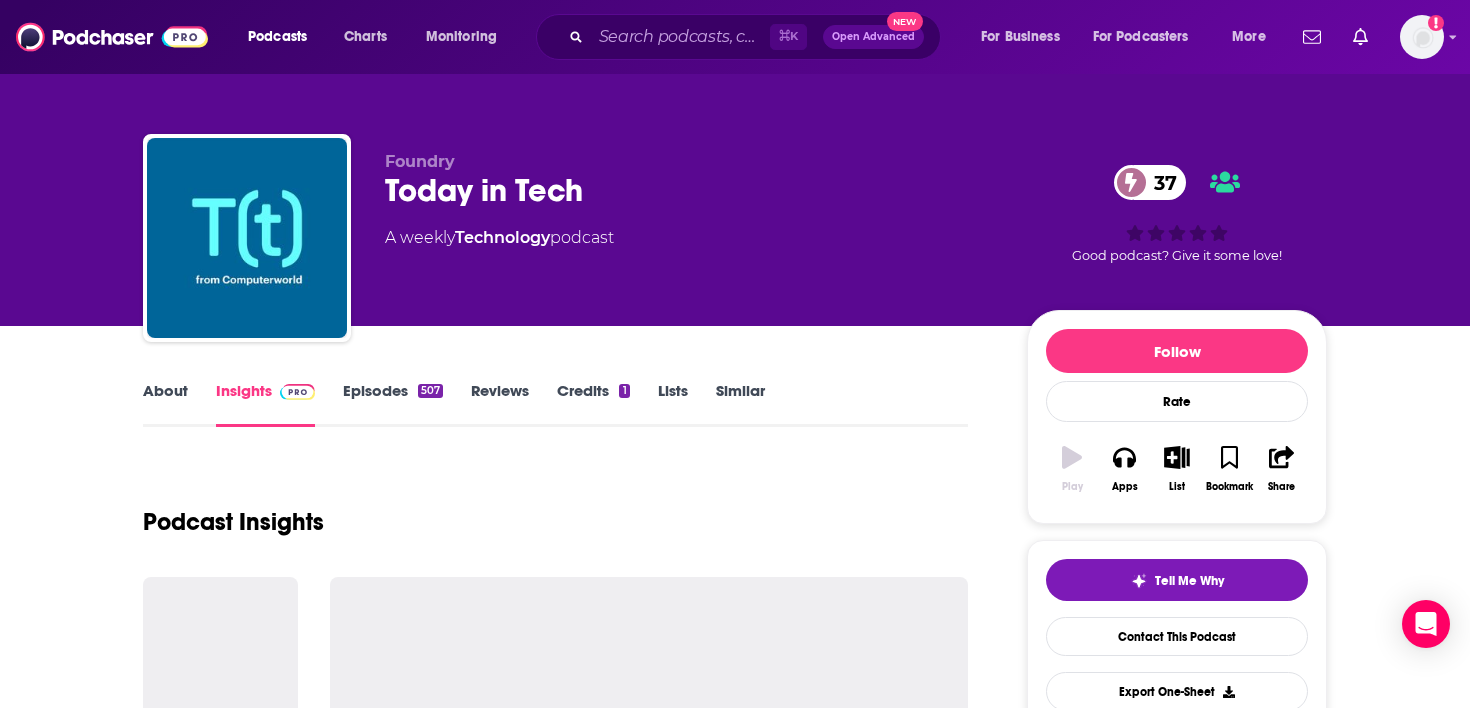 scroll, scrollTop: 0, scrollLeft: 0, axis: both 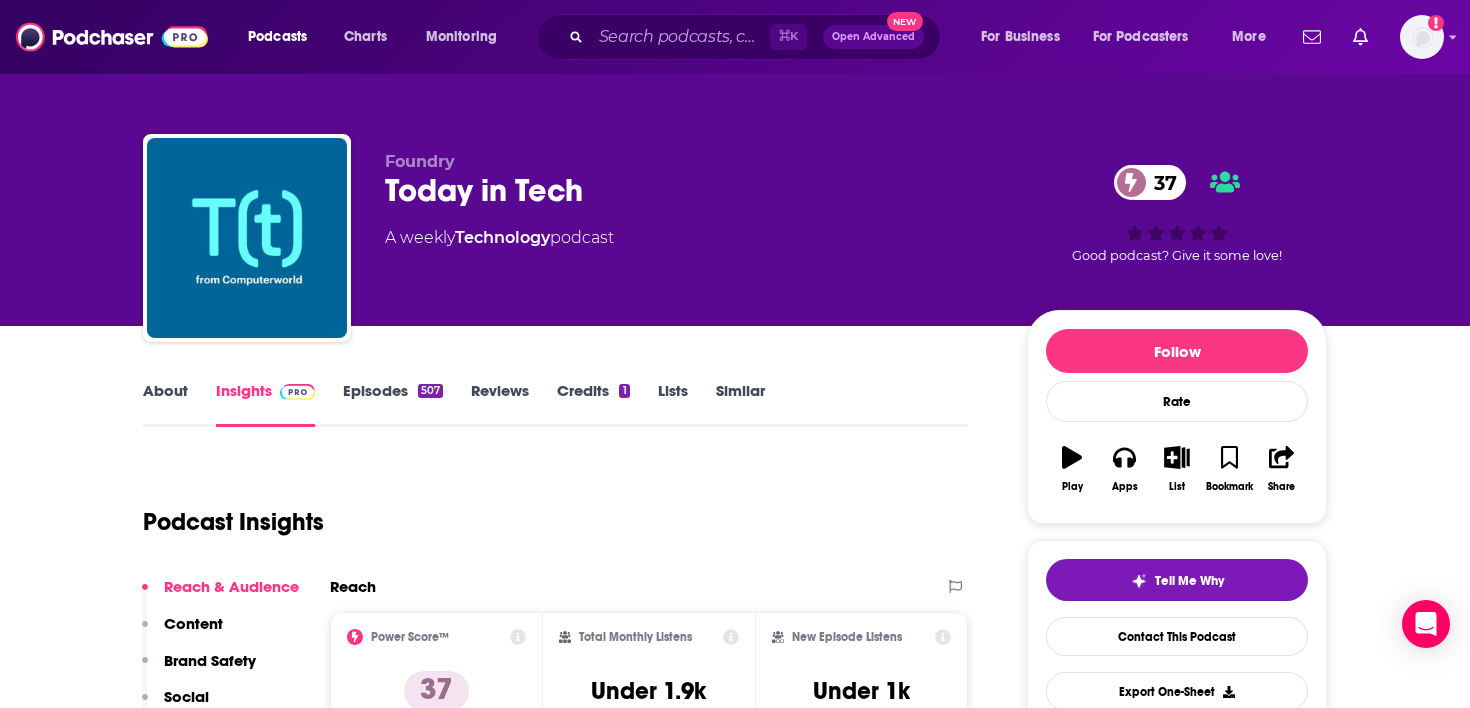click on "Episodes 507" at bounding box center (393, 404) 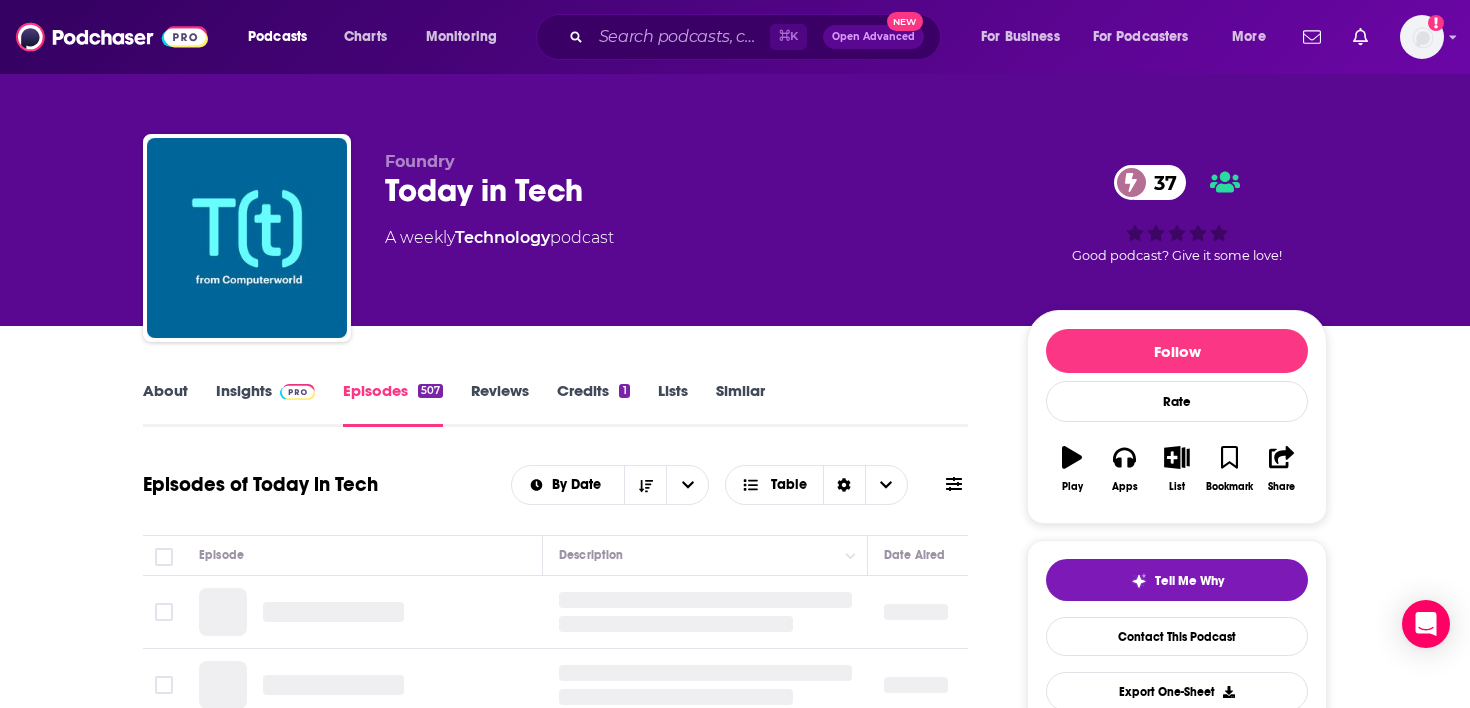 scroll, scrollTop: 0, scrollLeft: 0, axis: both 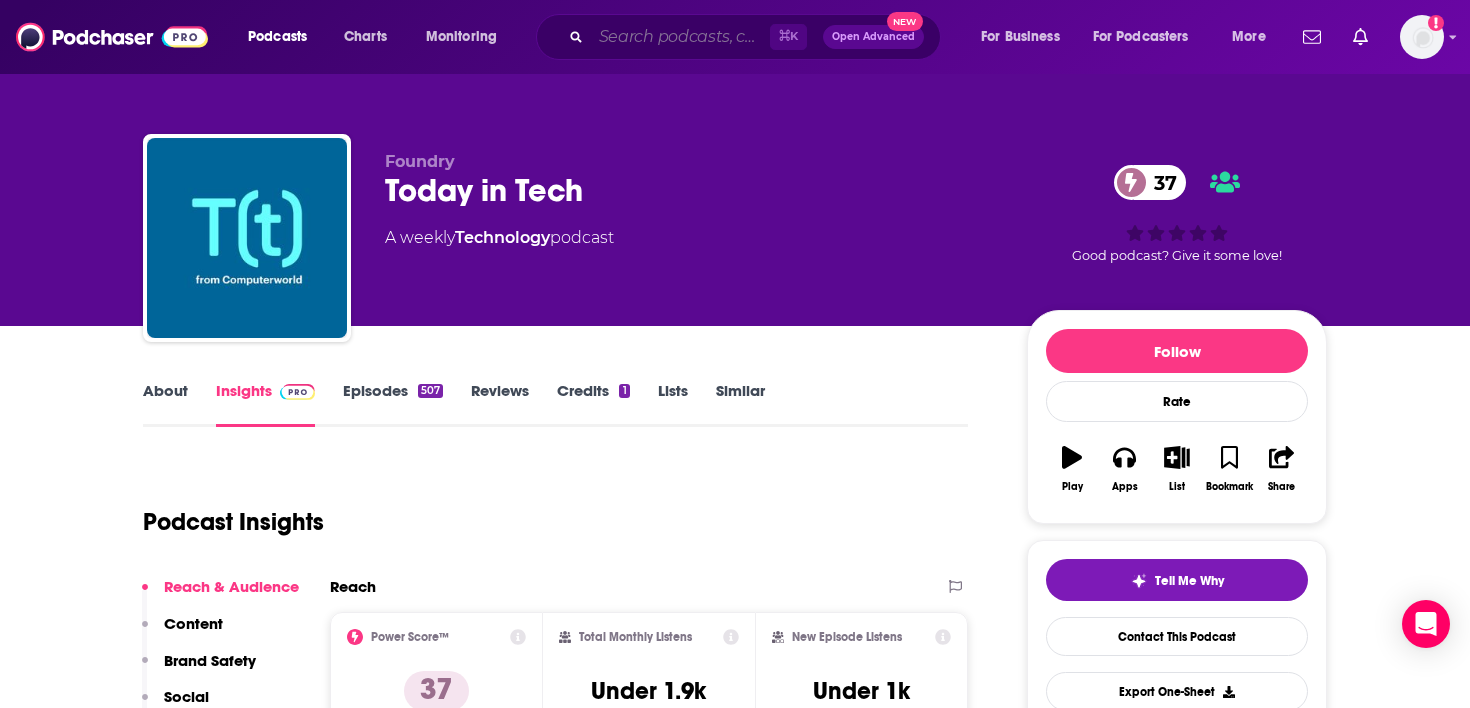 click at bounding box center [680, 37] 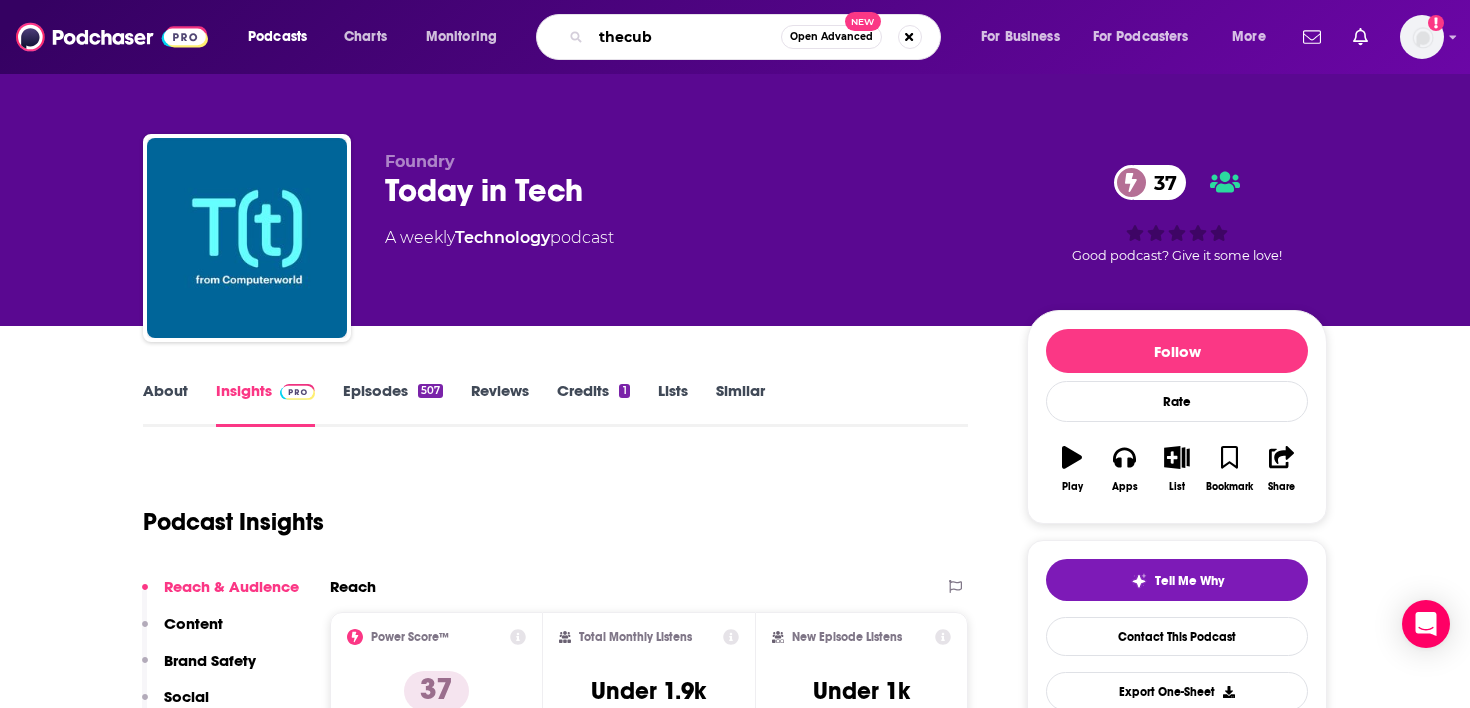 type on "thecube" 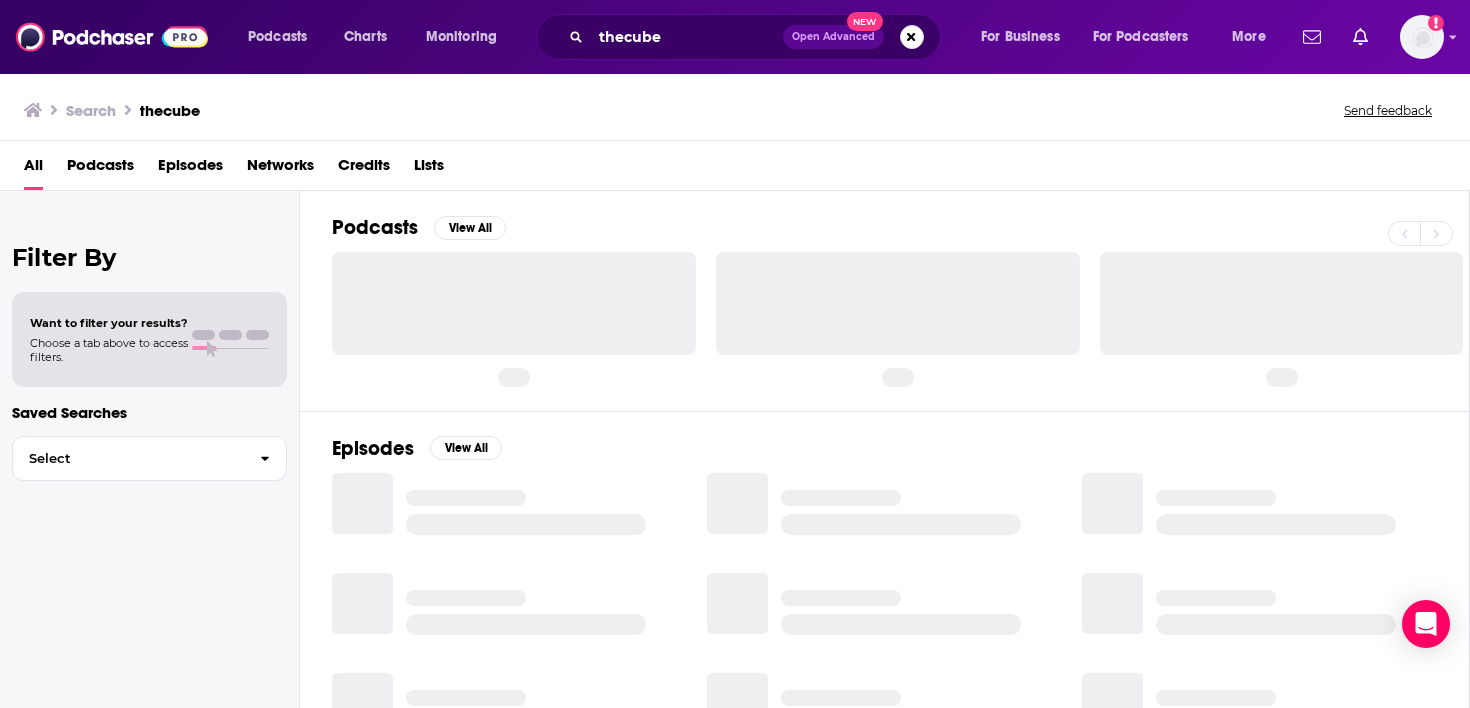 scroll, scrollTop: 0, scrollLeft: 0, axis: both 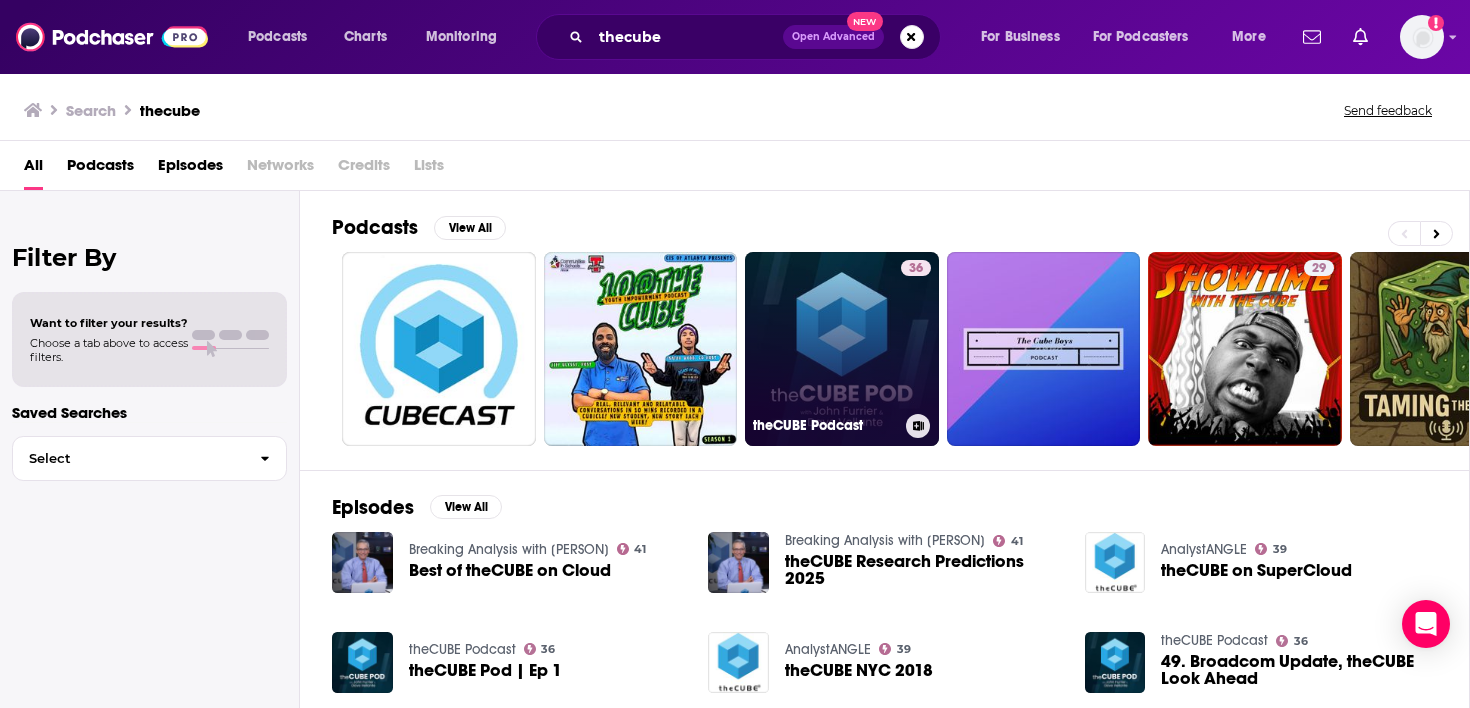 click on "36 theCUBE Podcast" at bounding box center (842, 349) 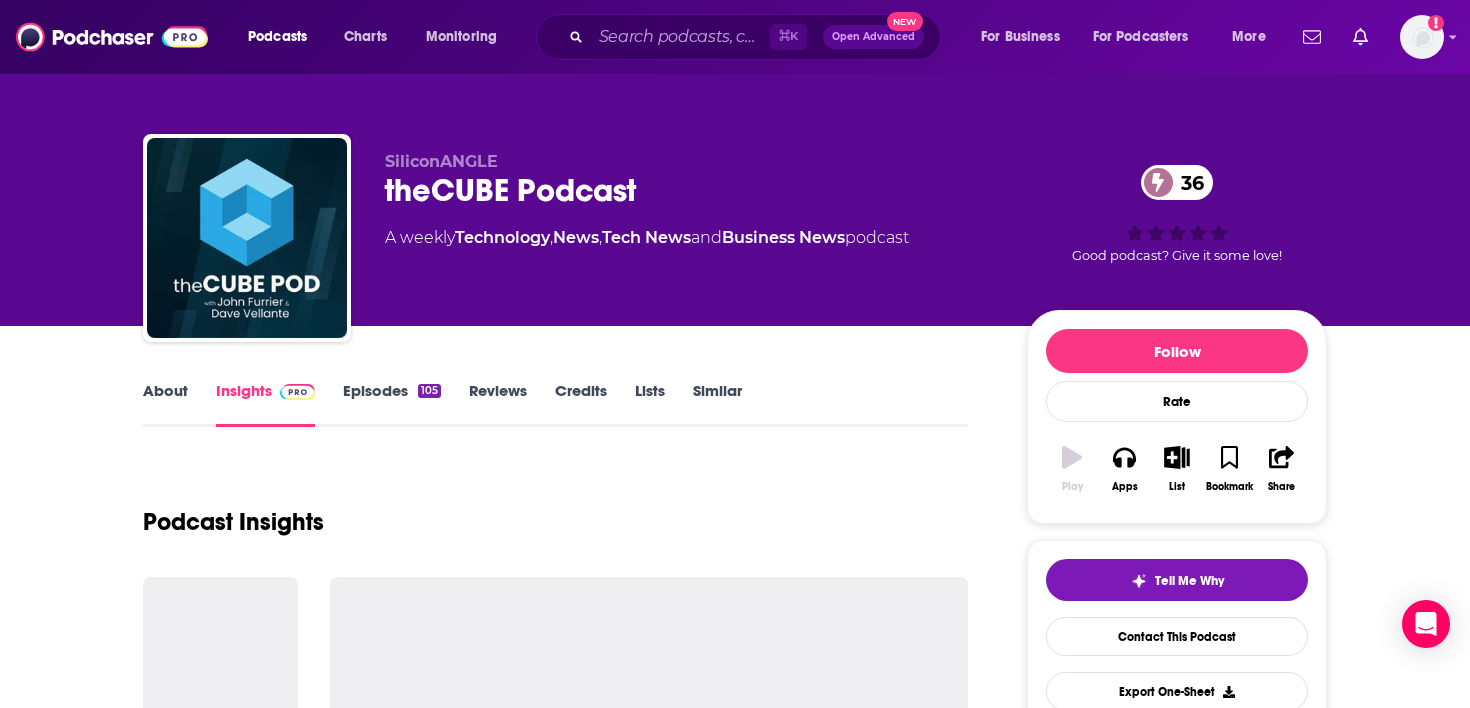 scroll, scrollTop: 0, scrollLeft: 0, axis: both 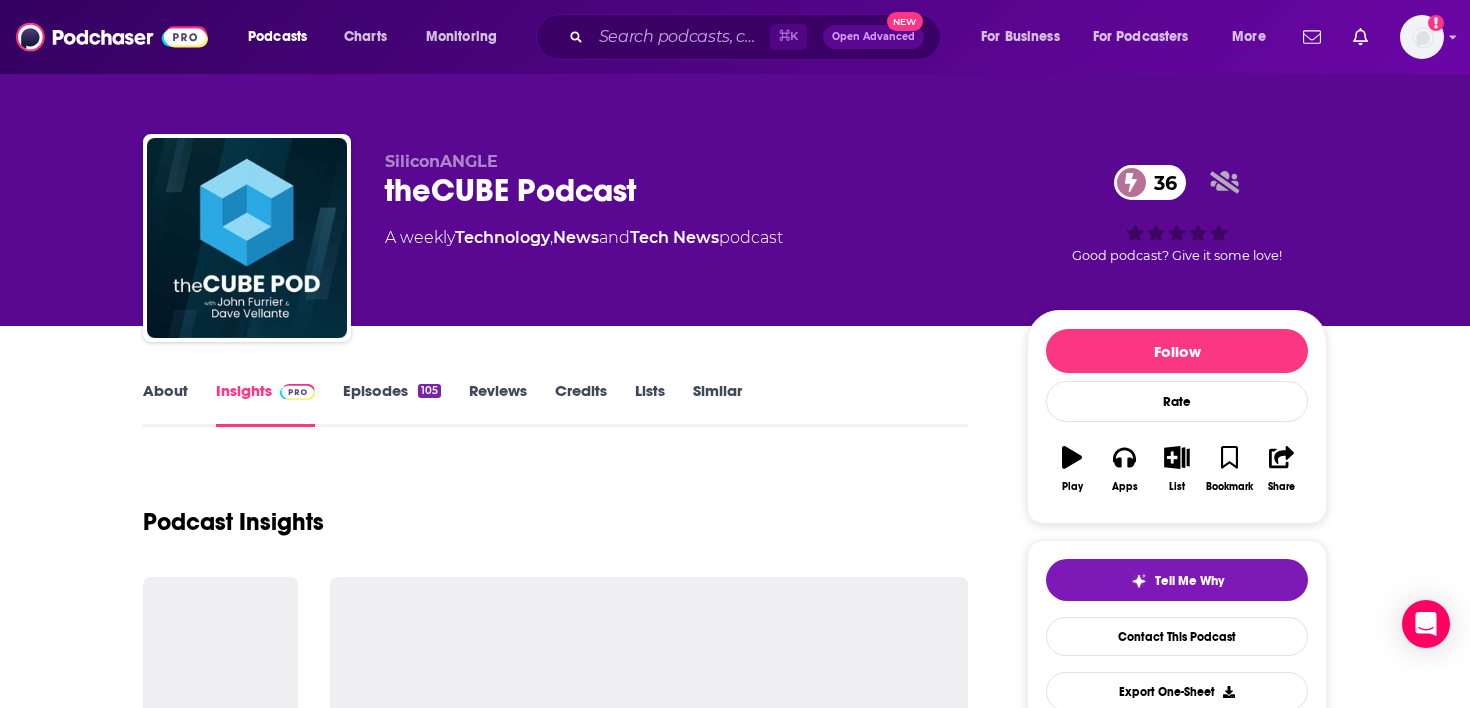 click on "Episodes 105" at bounding box center [392, 404] 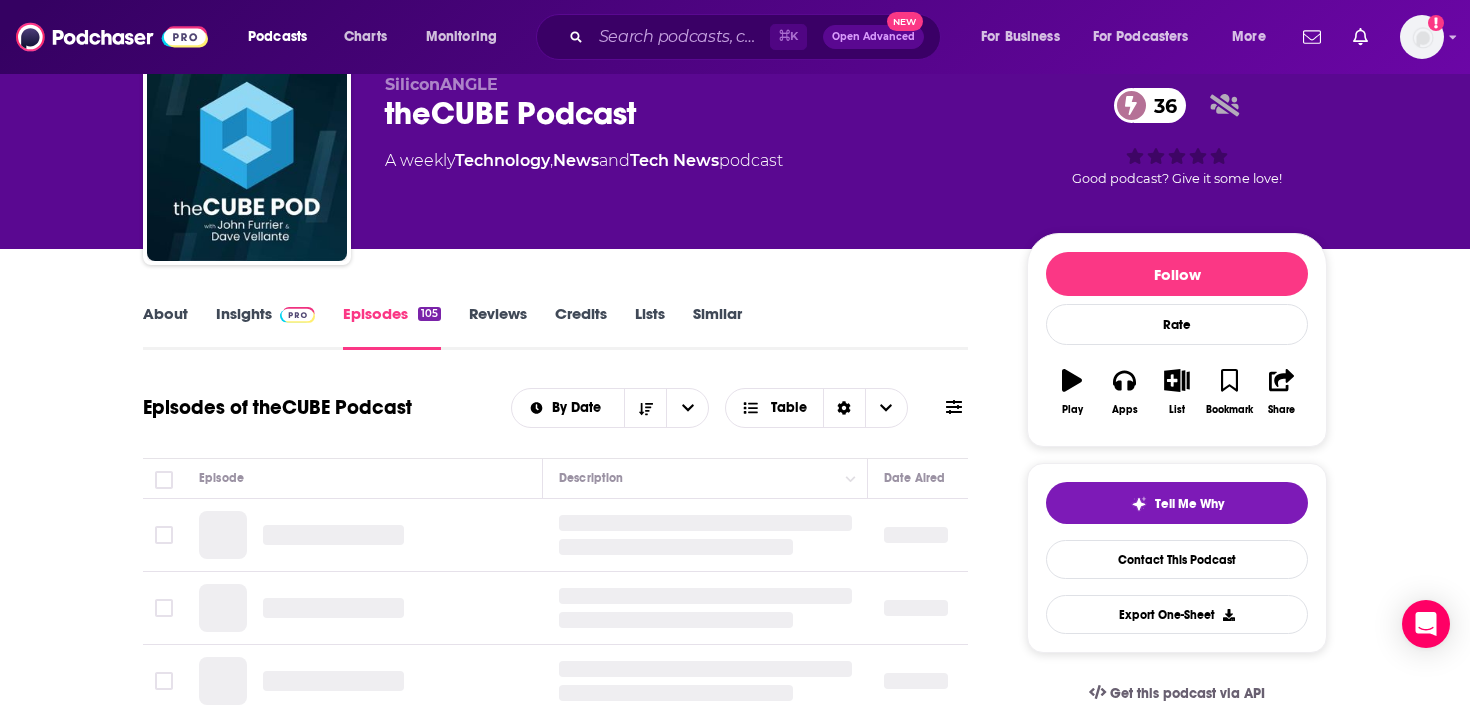 scroll, scrollTop: 194, scrollLeft: 0, axis: vertical 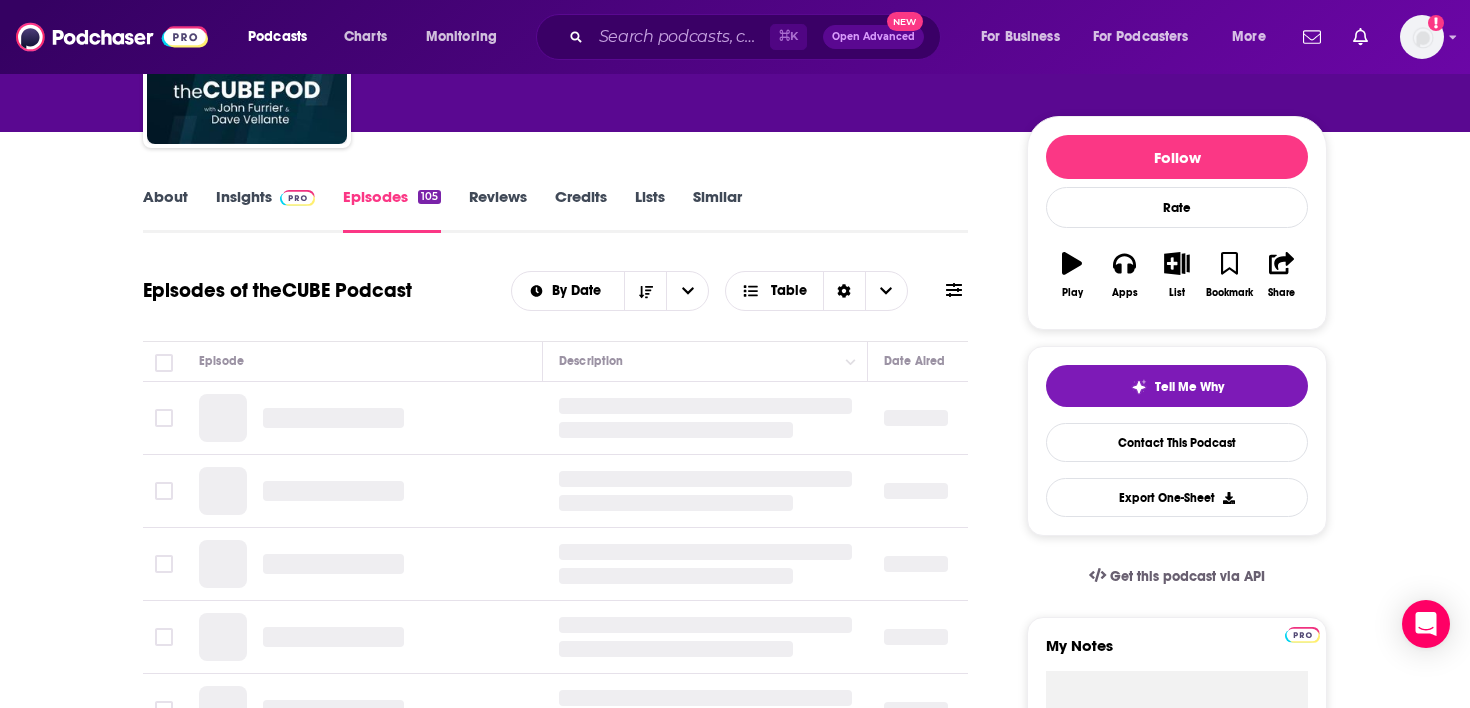 click on "Insights" at bounding box center (265, 210) 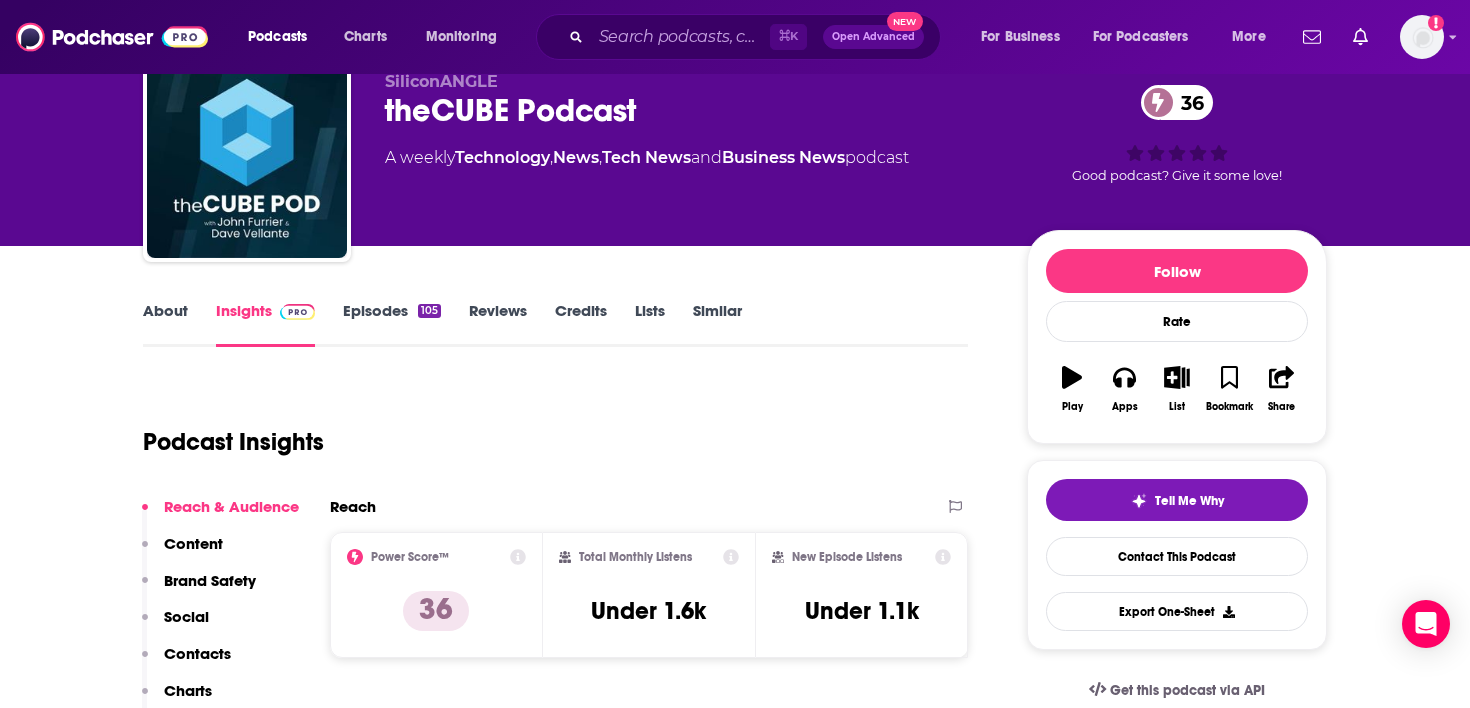 scroll, scrollTop: 146, scrollLeft: 0, axis: vertical 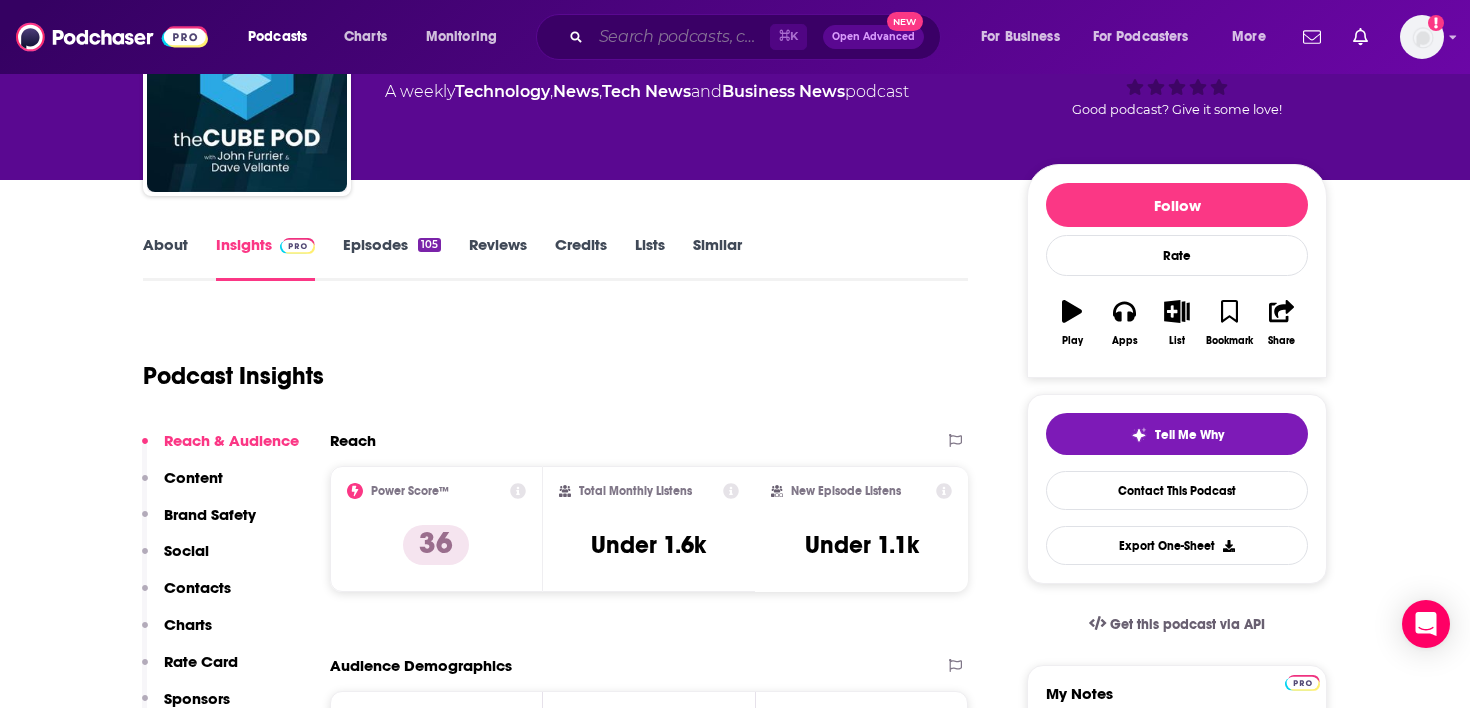 click at bounding box center (680, 37) 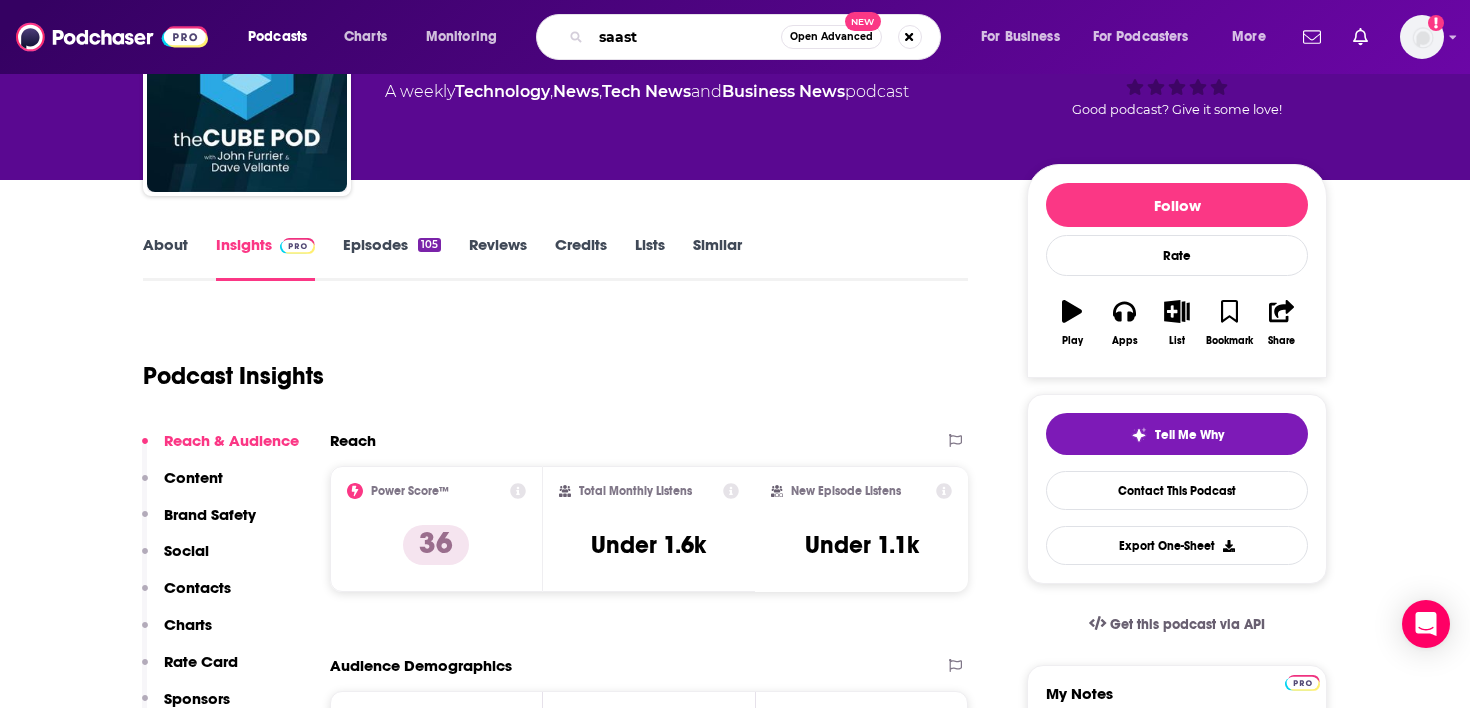 type on "saastr" 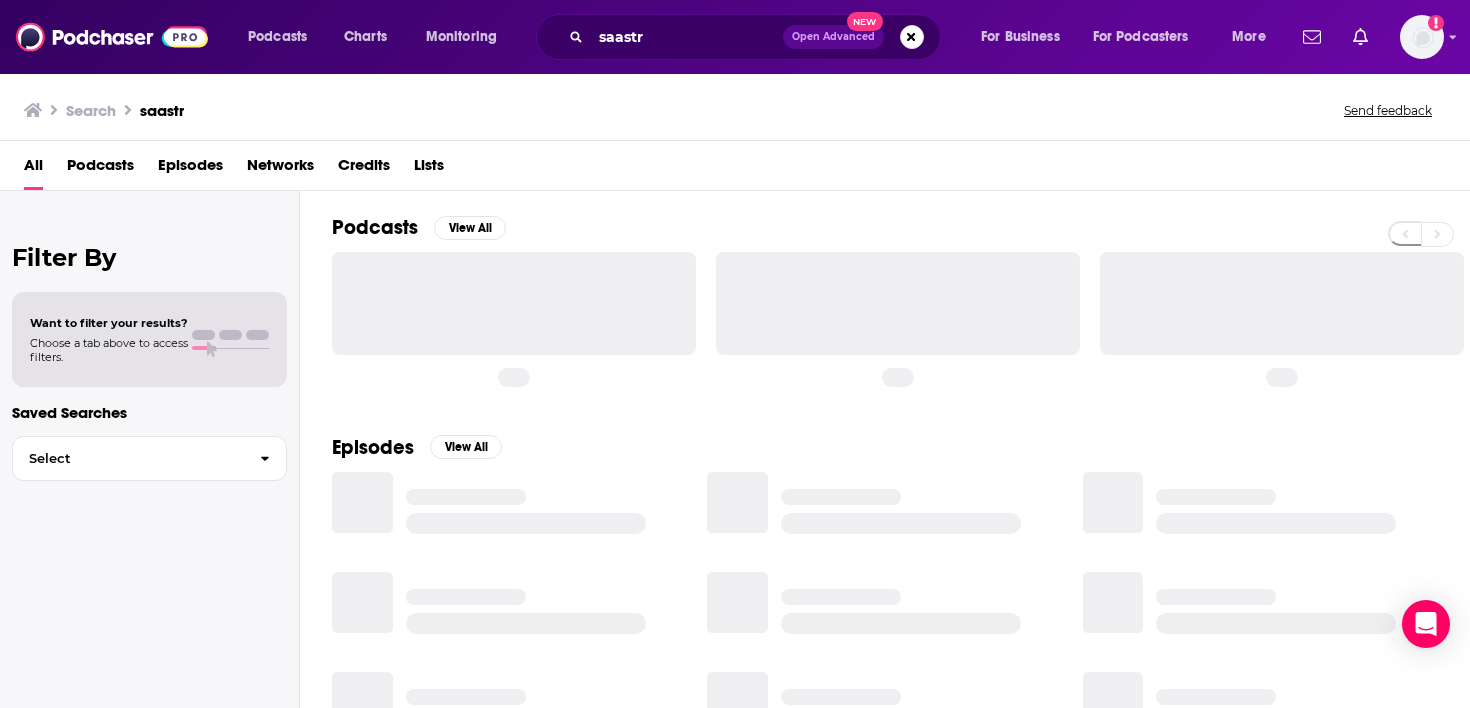 scroll, scrollTop: 0, scrollLeft: 0, axis: both 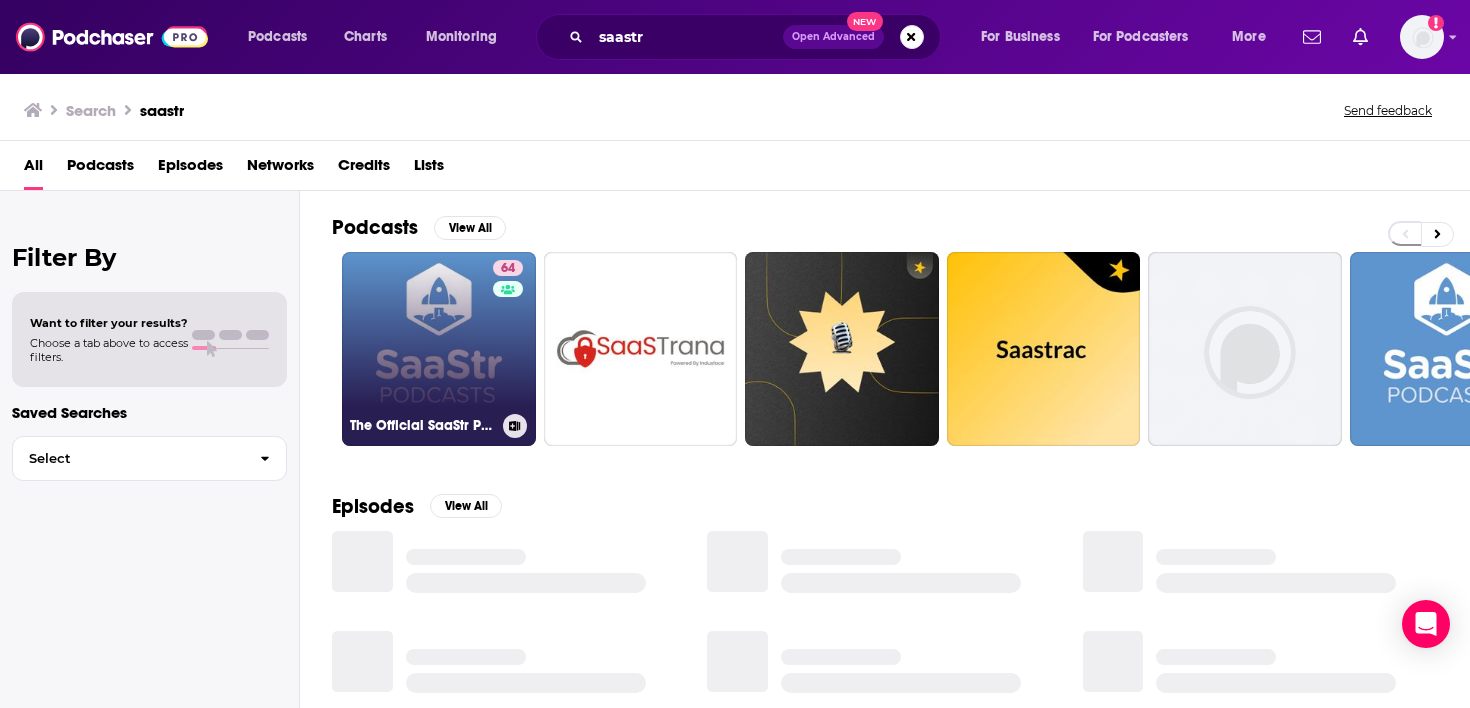 click on "64 The Official SaaStr Podcast: SaaS | Founders | Investors" at bounding box center (439, 349) 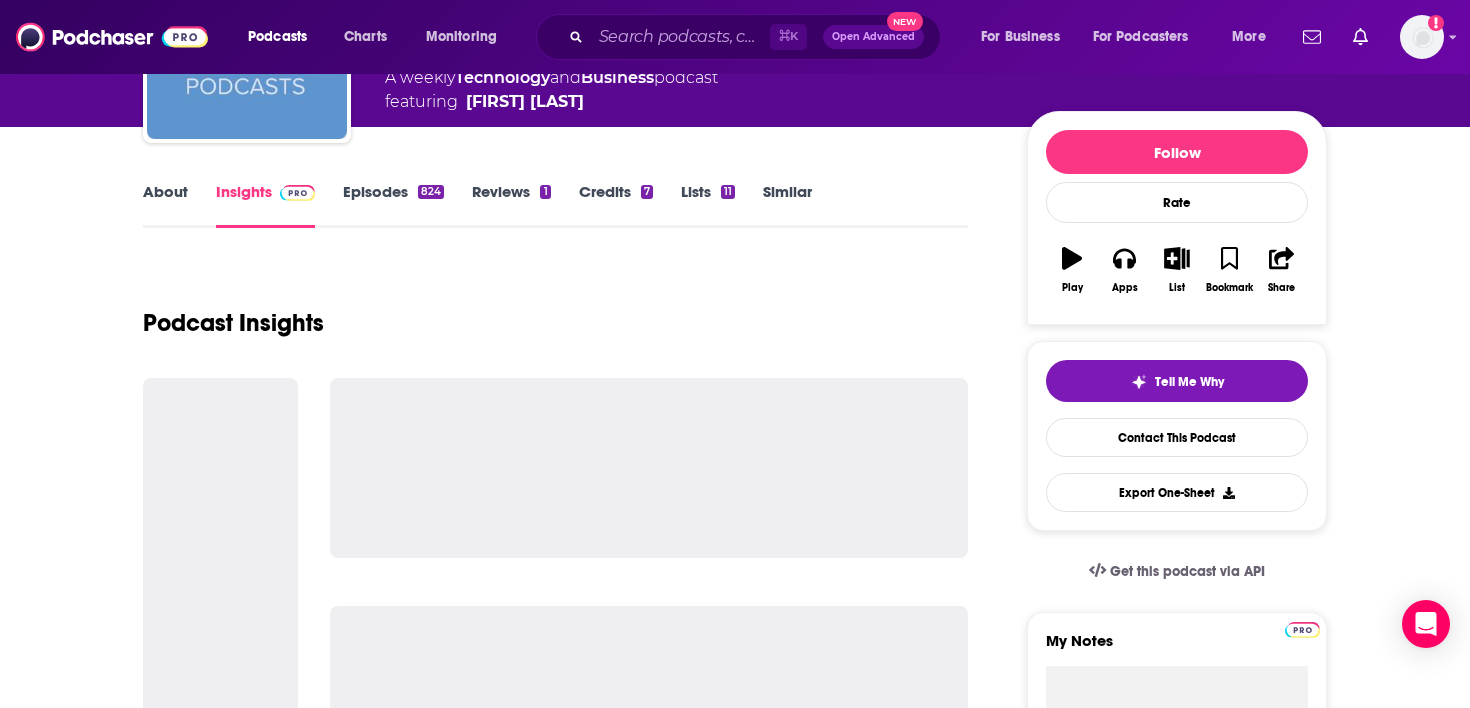 scroll, scrollTop: 196, scrollLeft: 0, axis: vertical 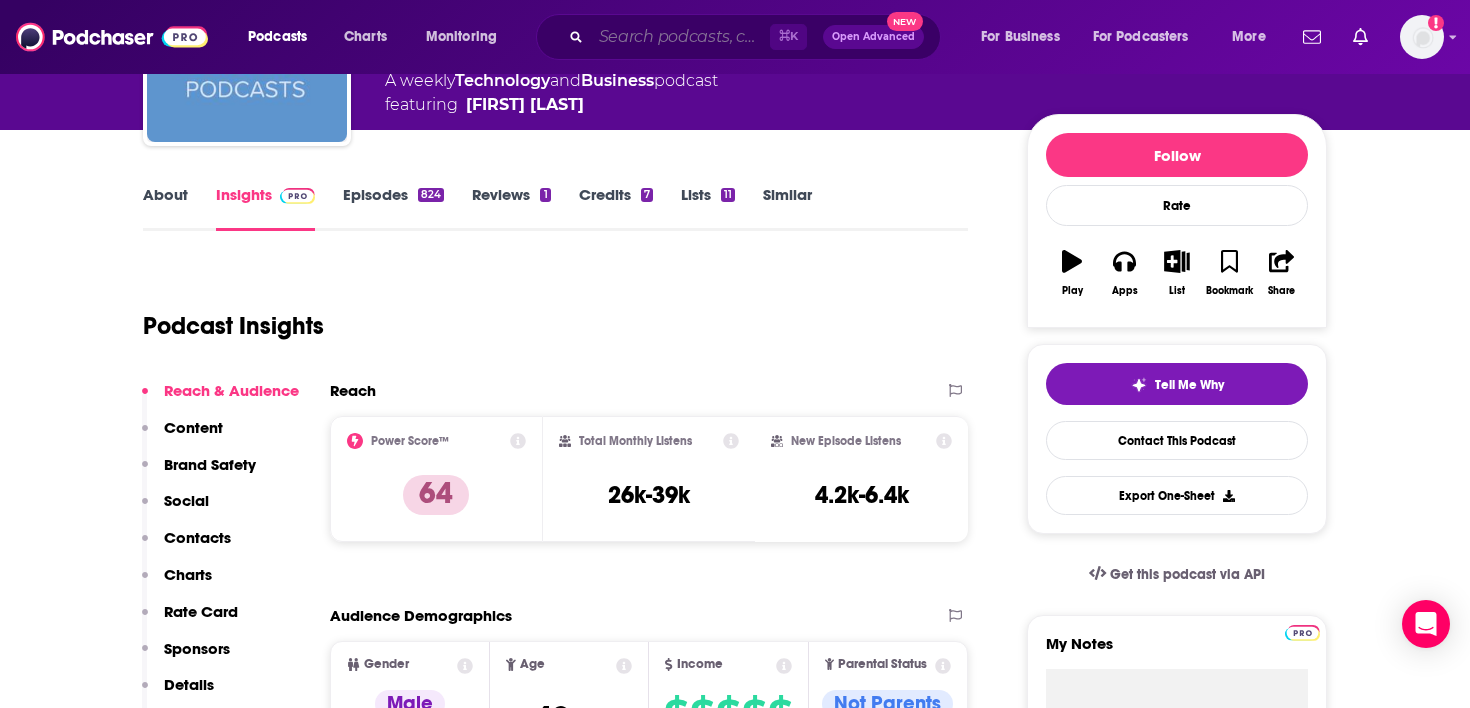 click at bounding box center [680, 37] 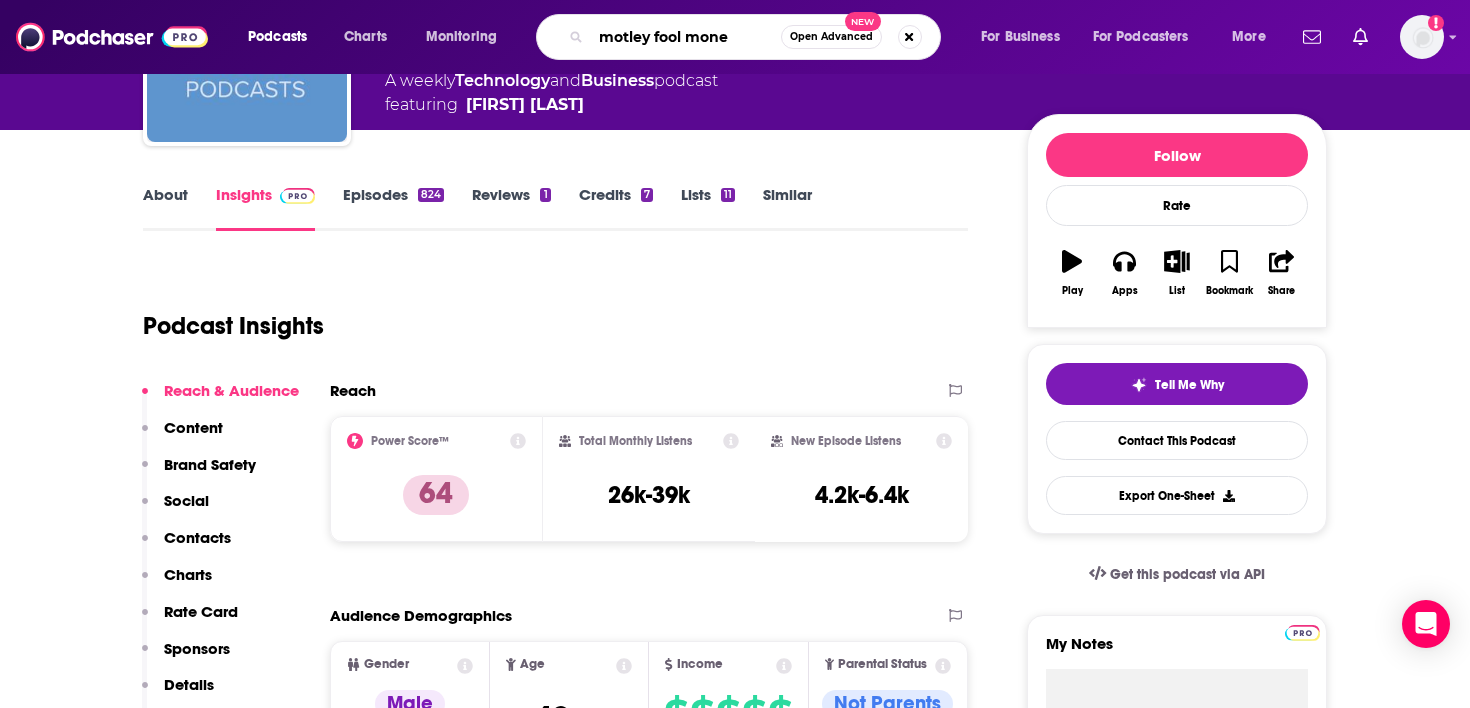 type on "motley fool money" 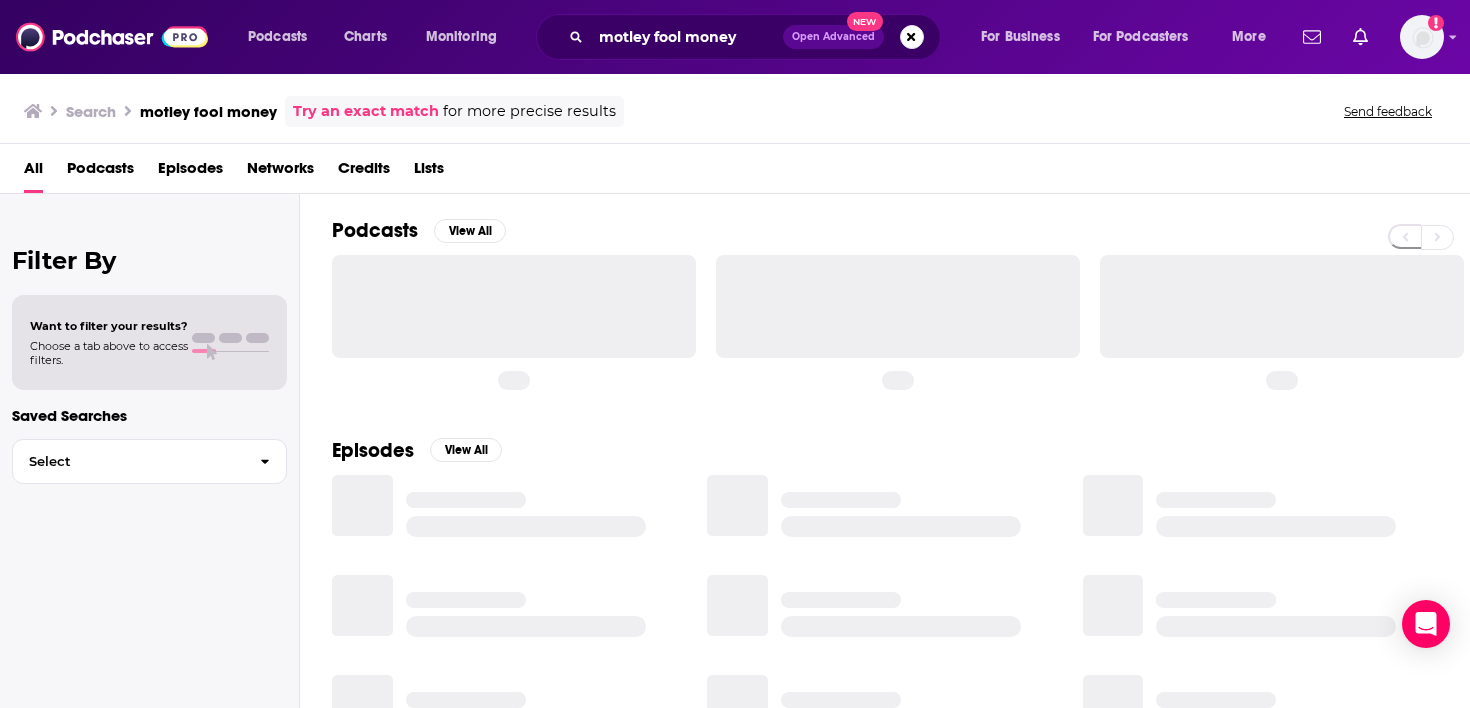 scroll, scrollTop: 0, scrollLeft: 0, axis: both 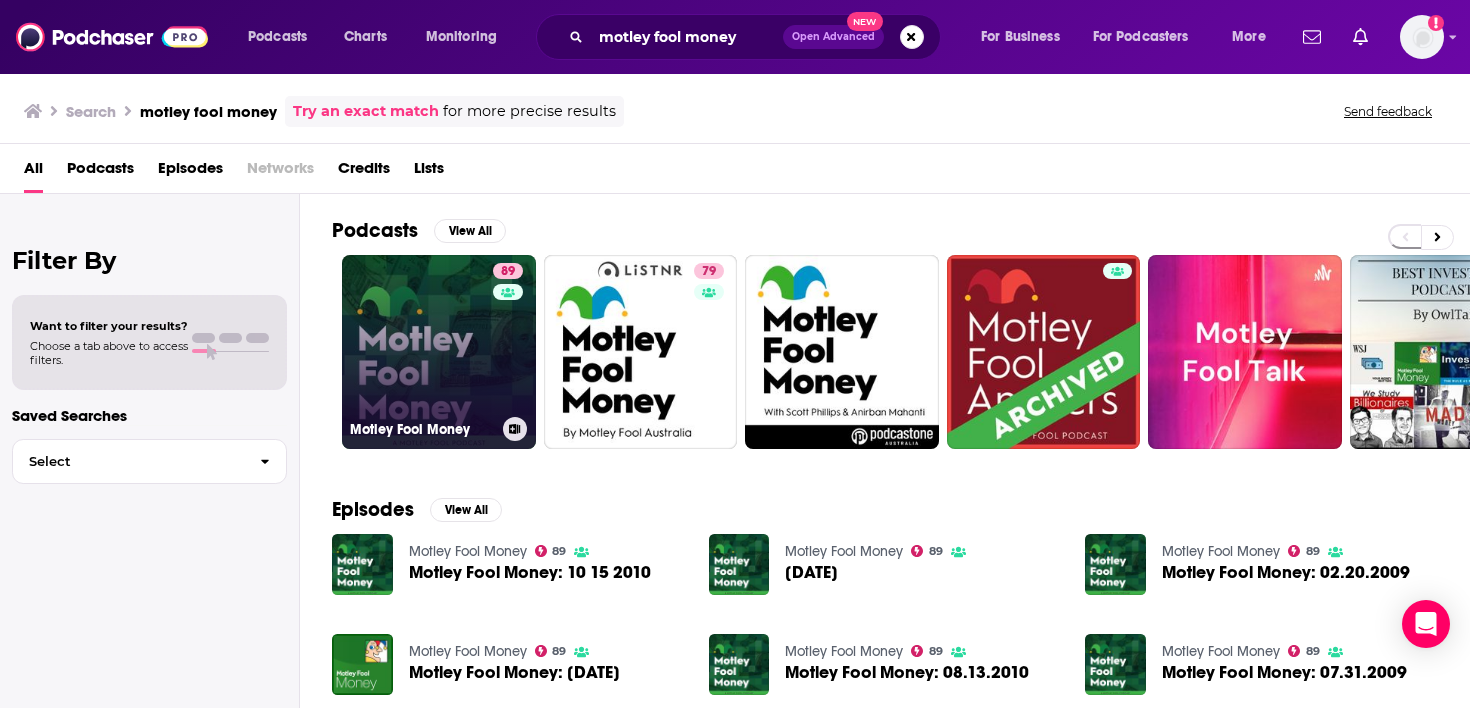 click on "[NUMBER] Motley Fool Money" at bounding box center (439, 352) 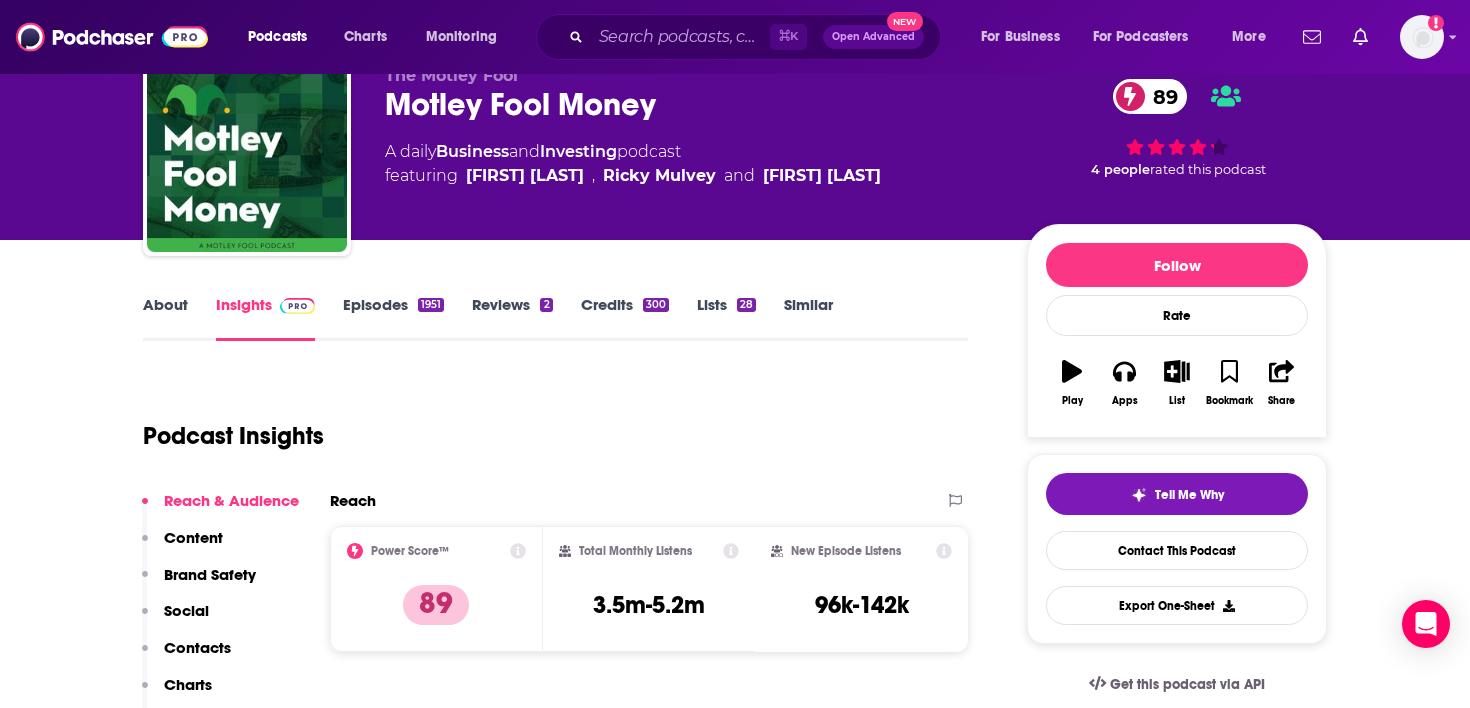 scroll, scrollTop: 105, scrollLeft: 0, axis: vertical 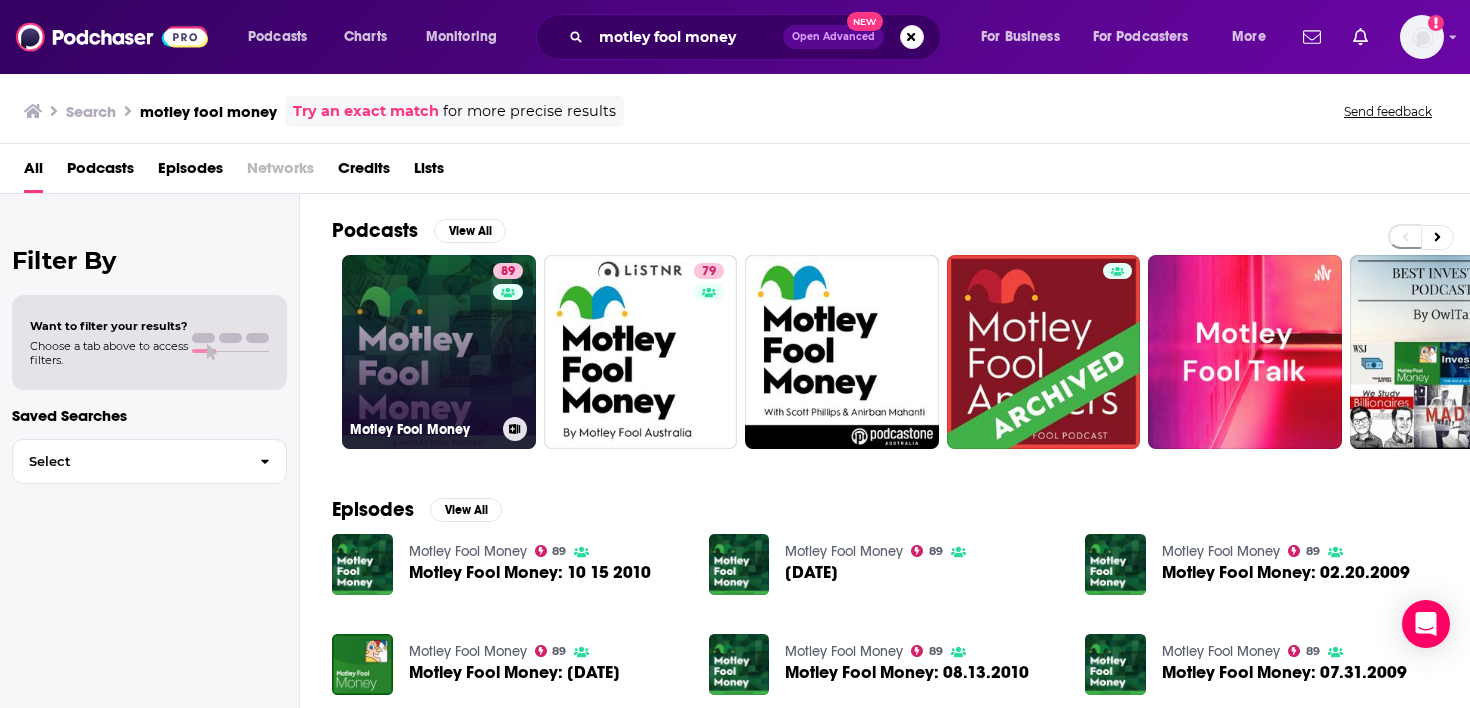 click on "[NUMBER] Motley Fool Money" at bounding box center (439, 352) 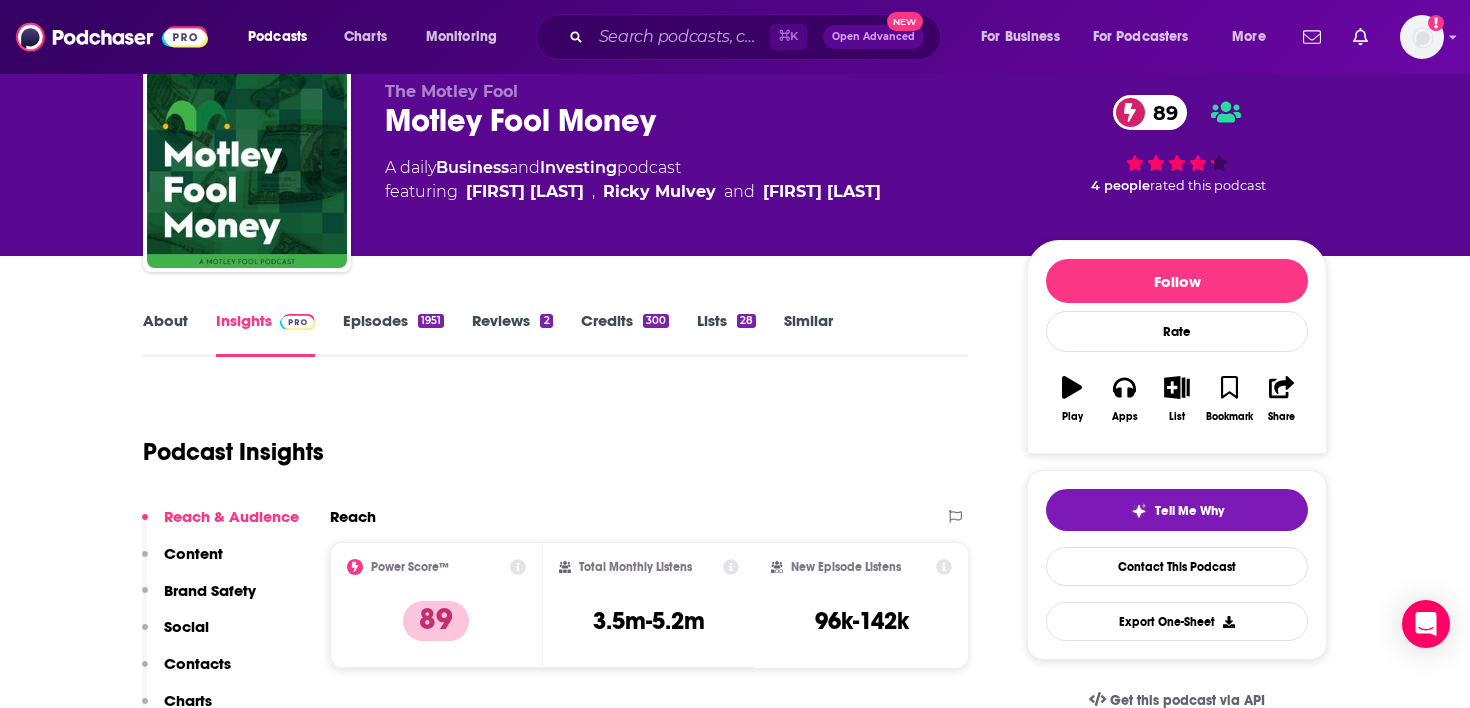 scroll, scrollTop: 91, scrollLeft: 0, axis: vertical 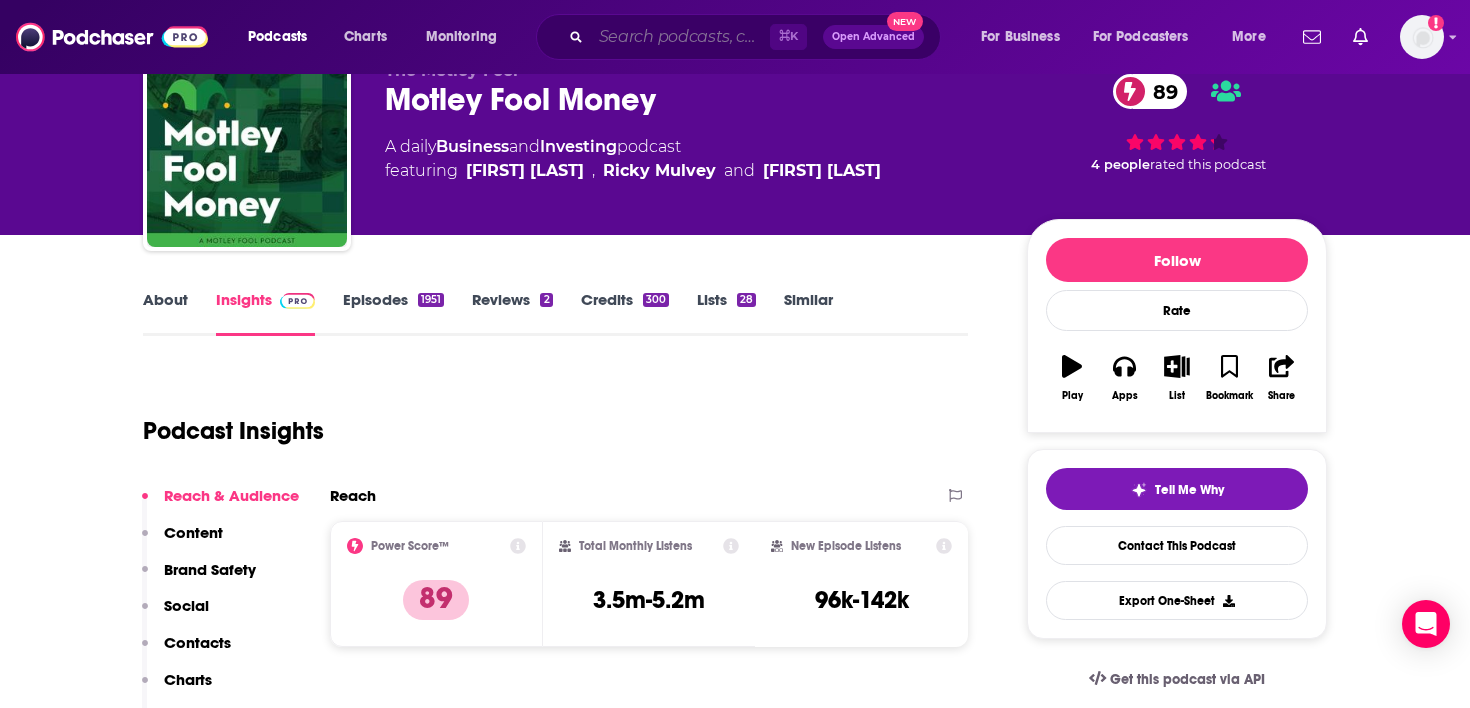 click at bounding box center (680, 37) 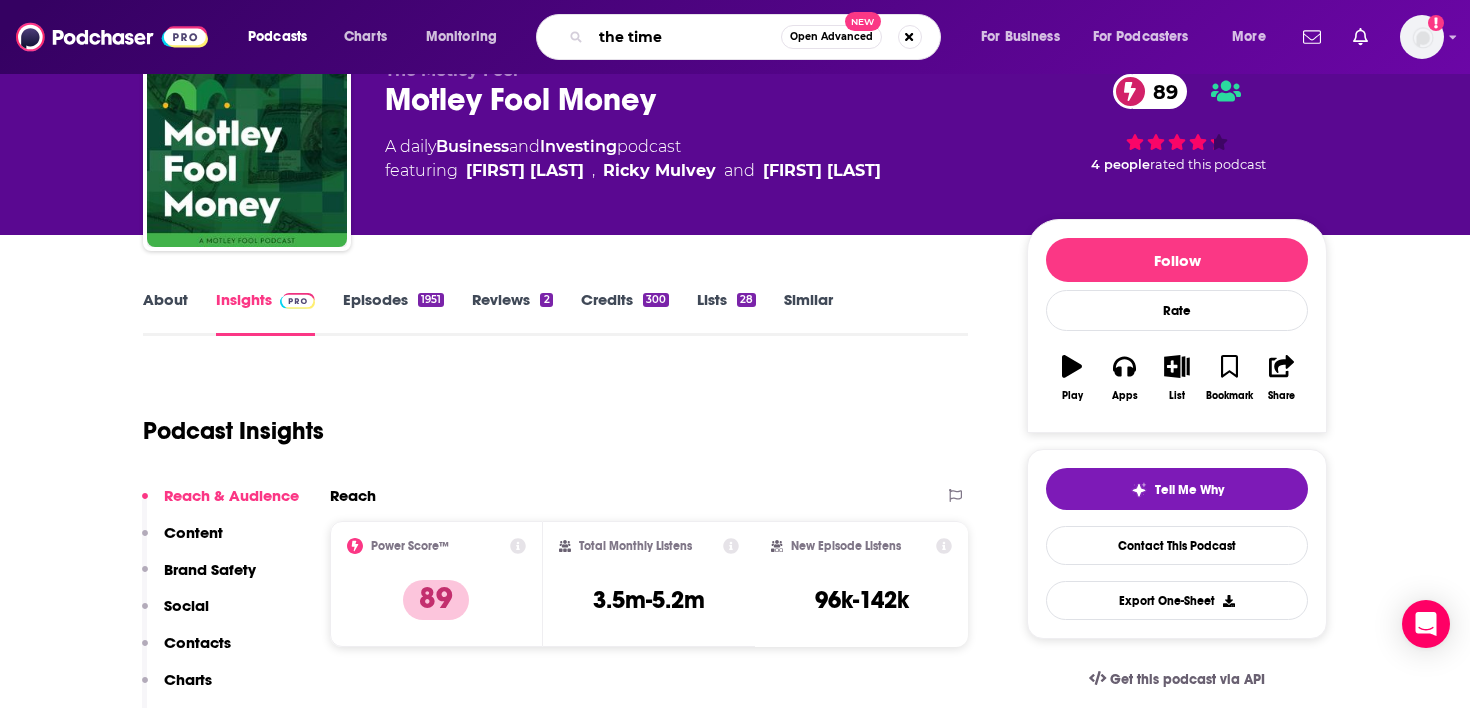 type on "the times" 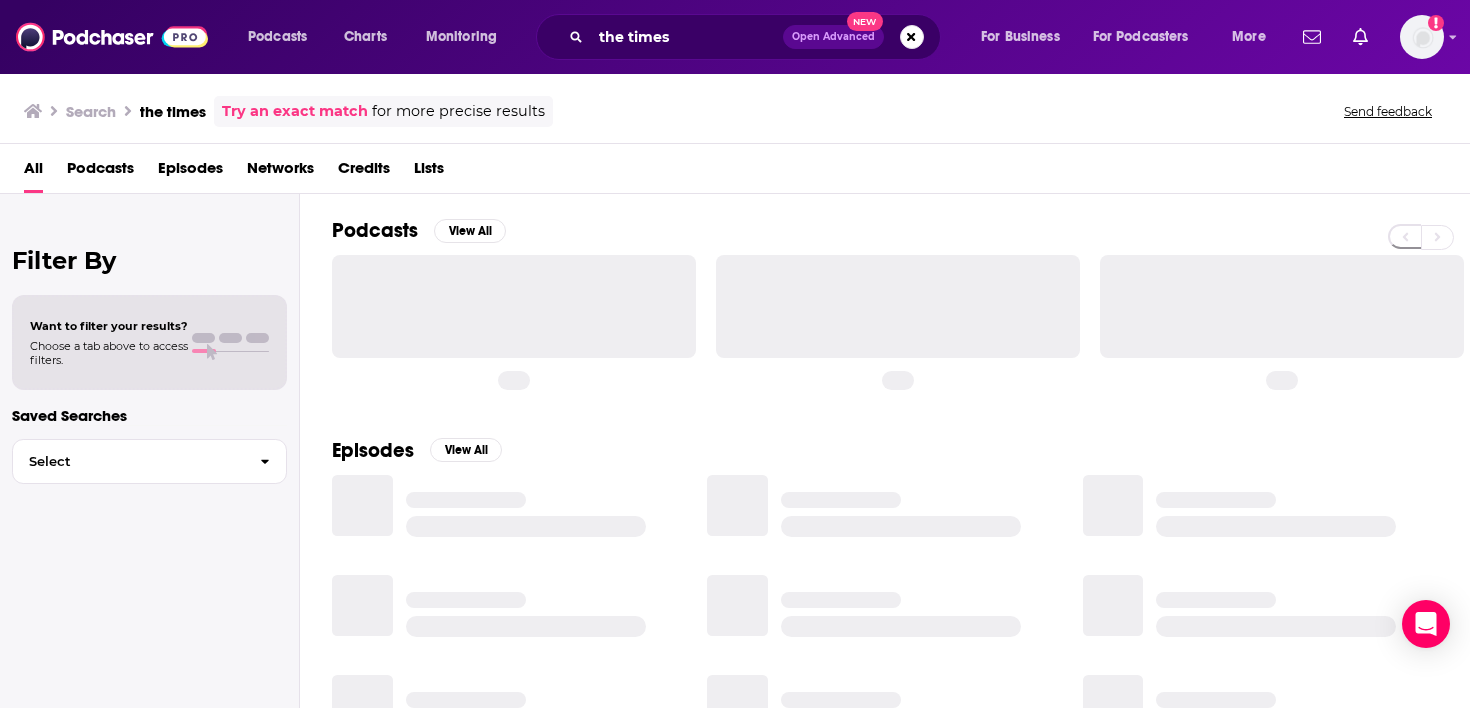 scroll, scrollTop: 0, scrollLeft: 0, axis: both 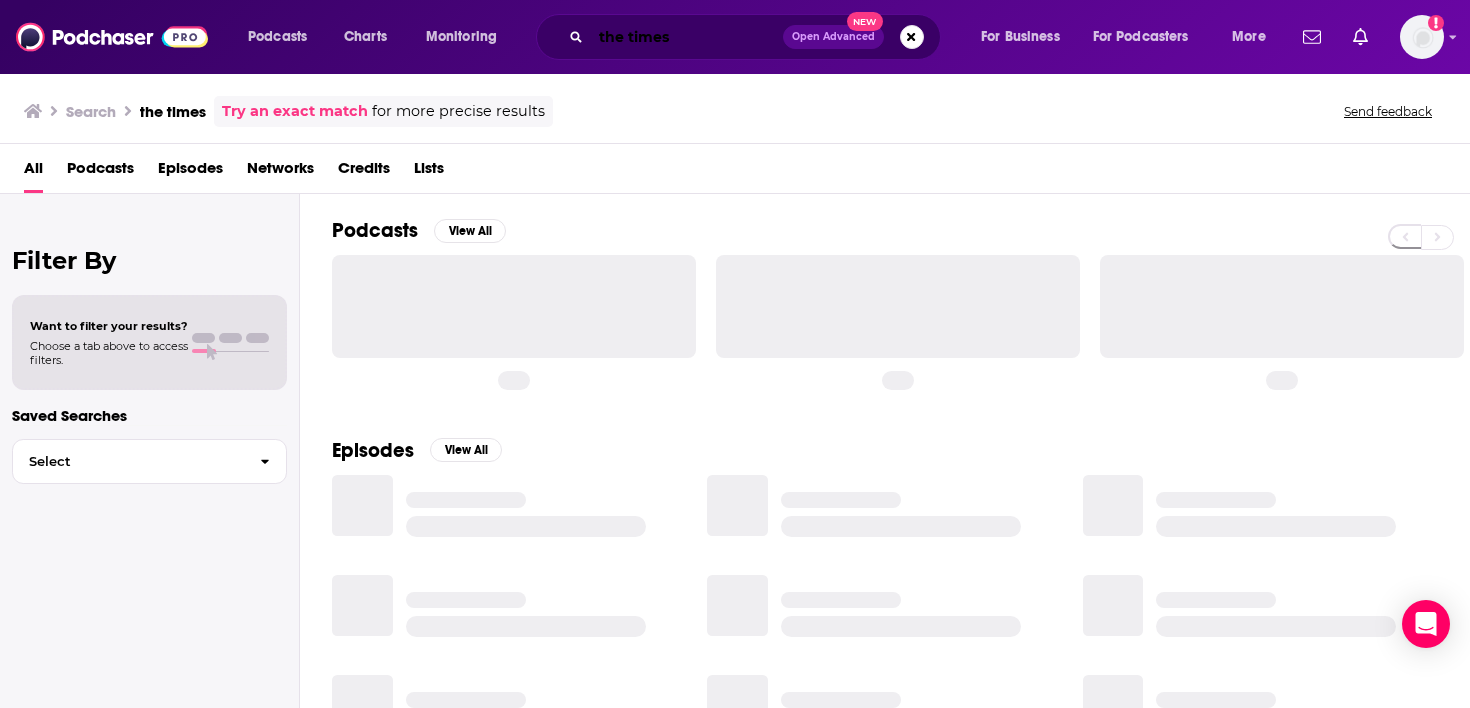 click on "the times" at bounding box center (687, 37) 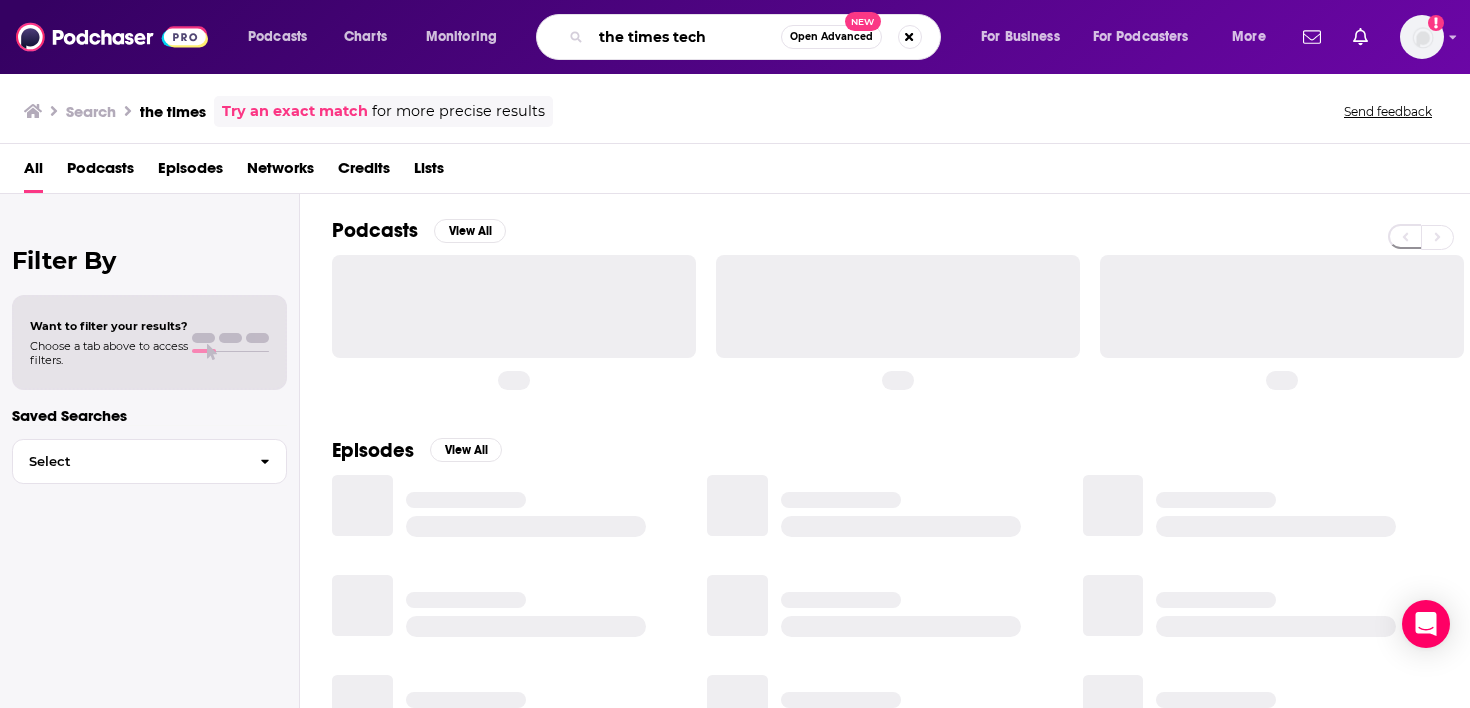 type on "the times tech" 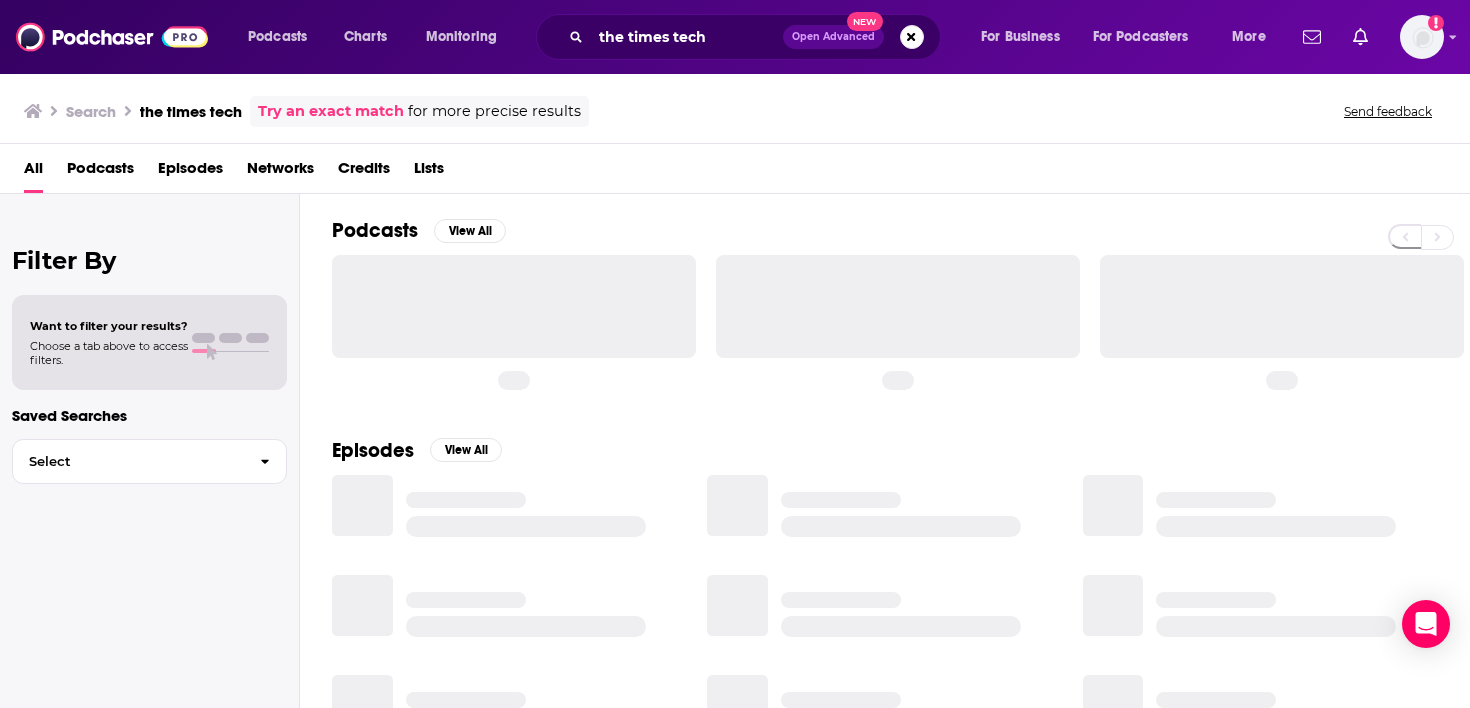 scroll, scrollTop: 0, scrollLeft: 0, axis: both 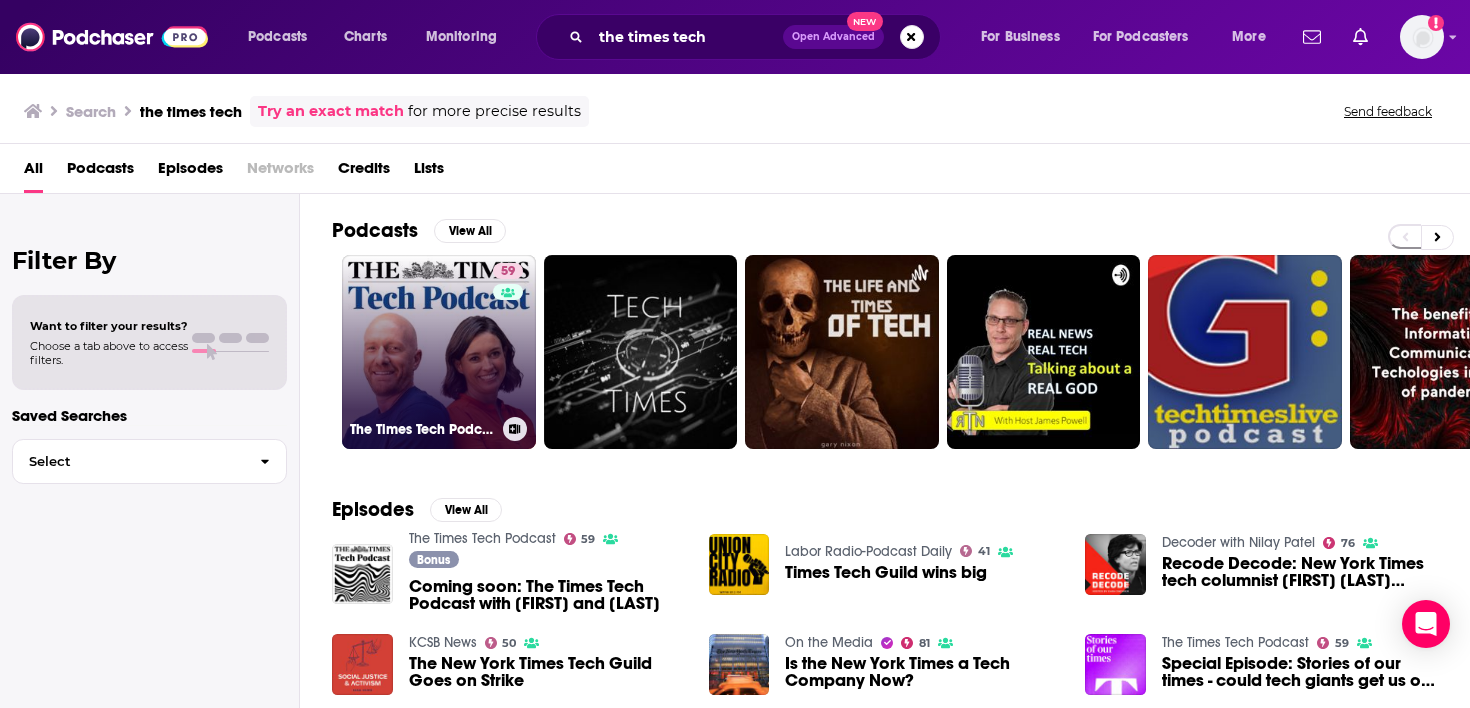 click on "[NUMBER] The Times Tech Podcast" at bounding box center [439, 352] 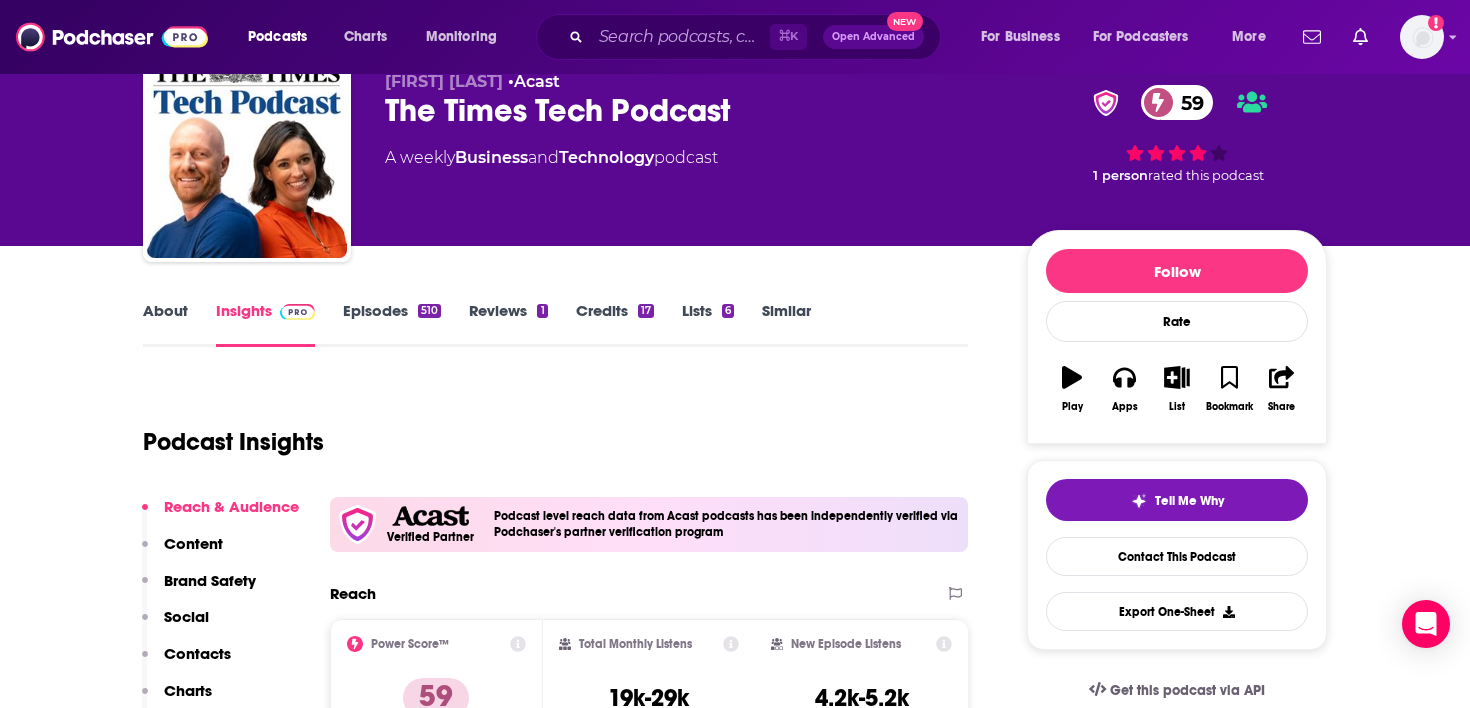 scroll, scrollTop: 159, scrollLeft: 0, axis: vertical 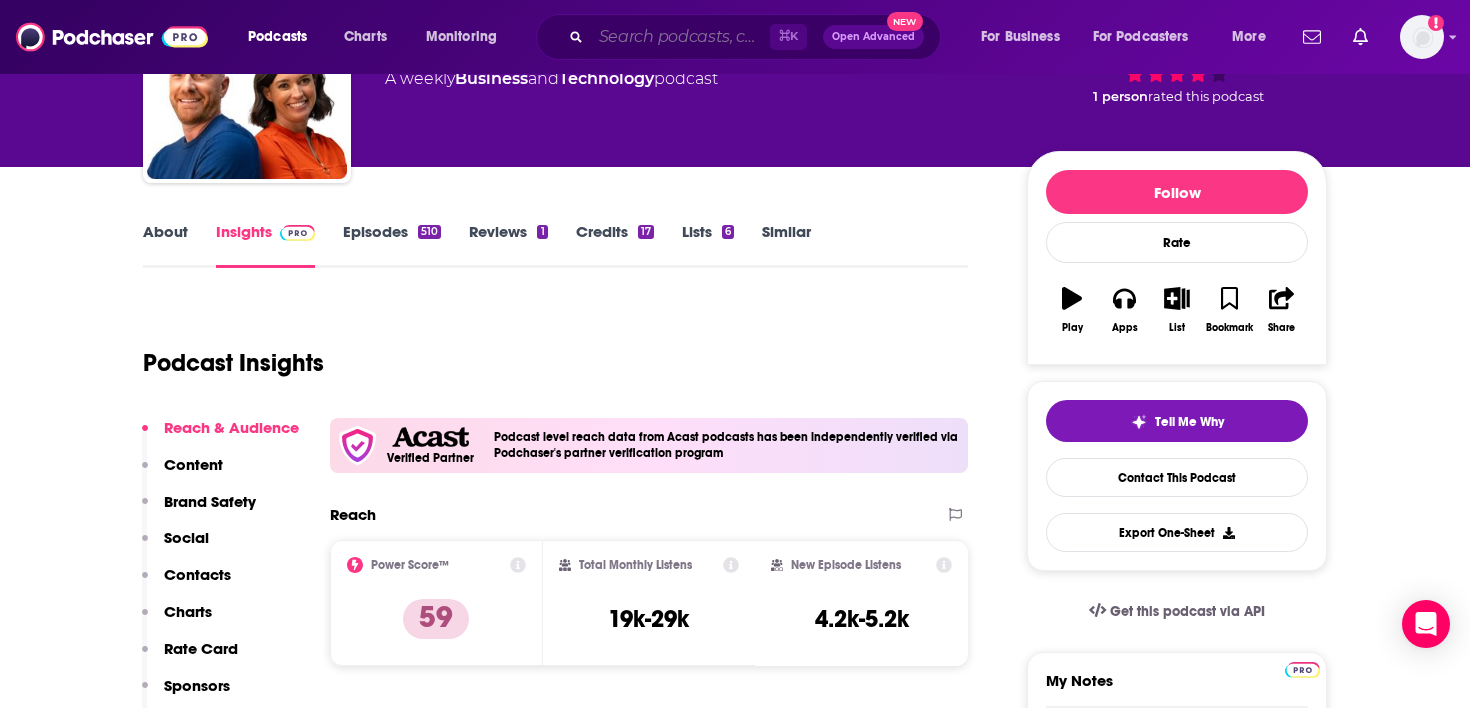 click at bounding box center (680, 37) 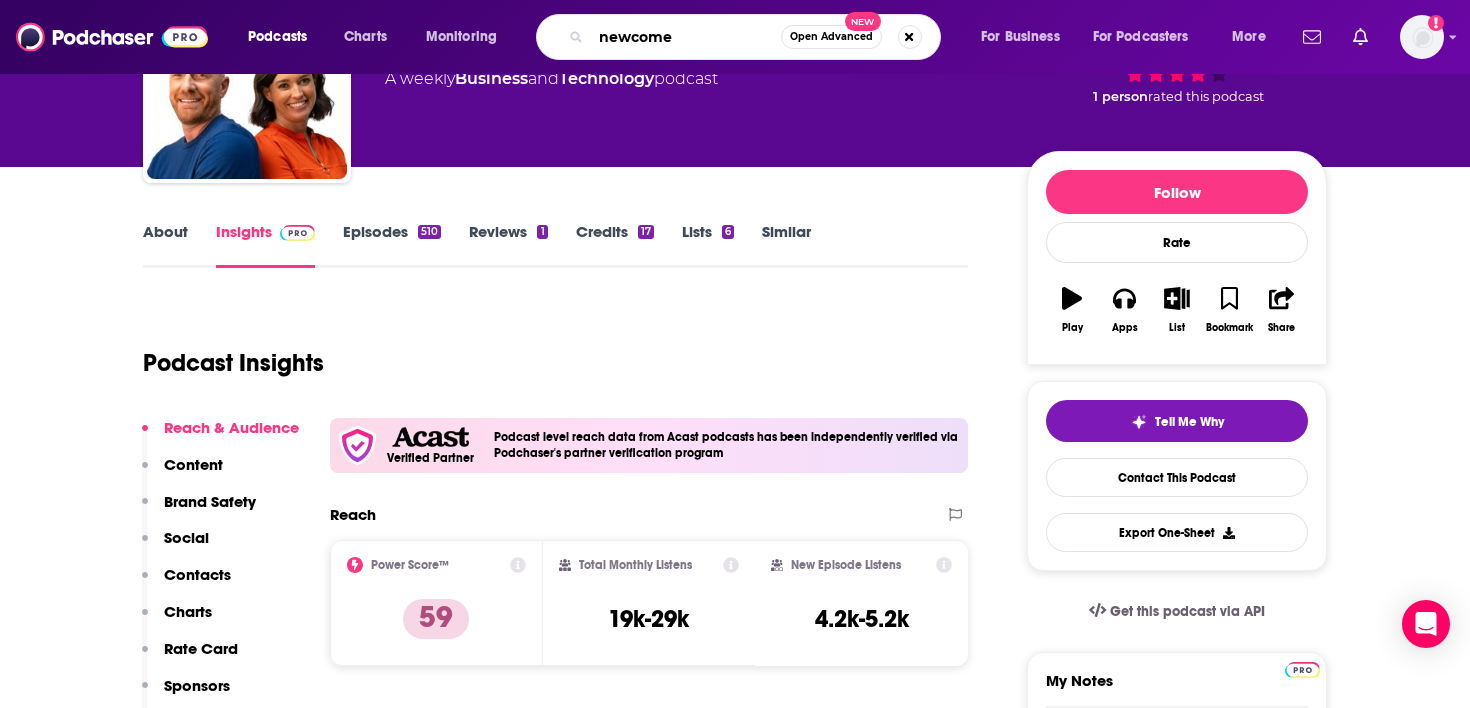 type on "newcomer" 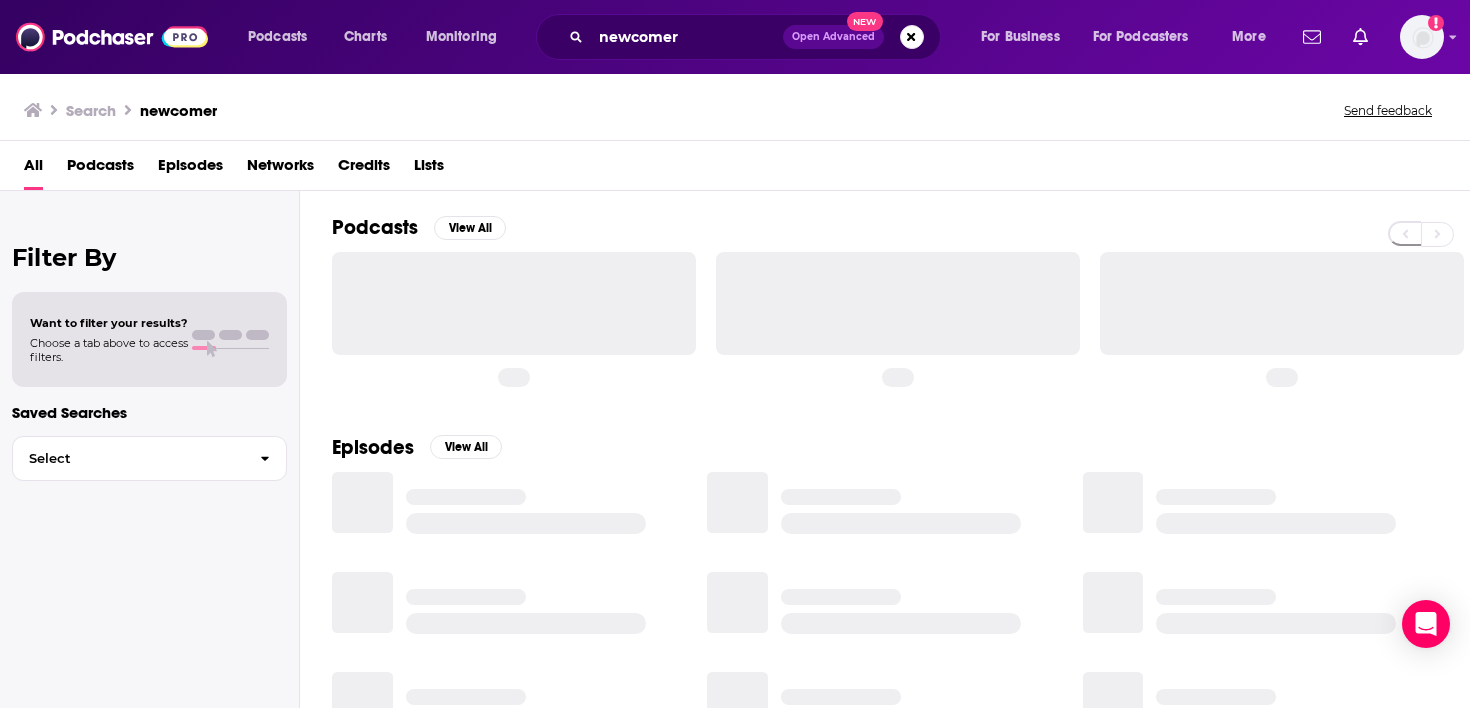 scroll, scrollTop: 0, scrollLeft: 0, axis: both 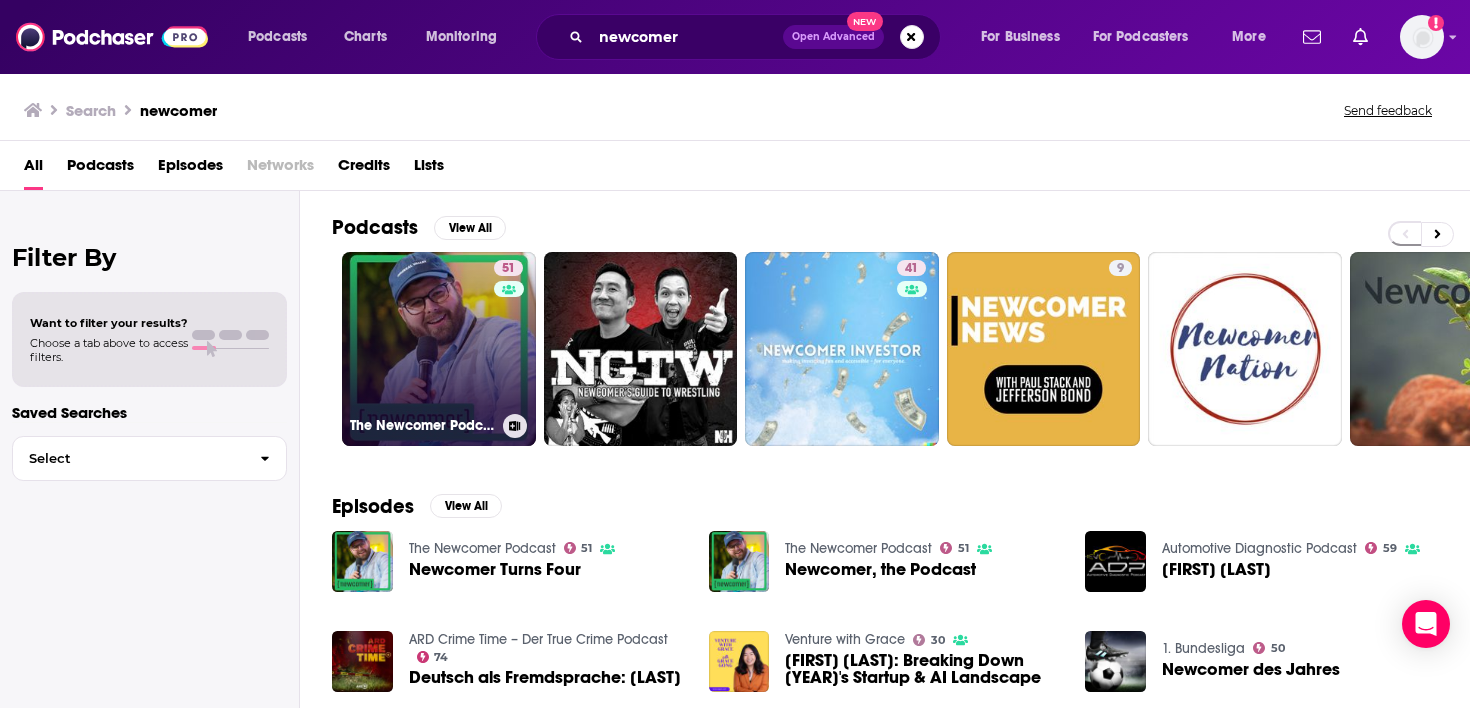 click on "[NUMBER] The [LAST] Podcast" at bounding box center (439, 349) 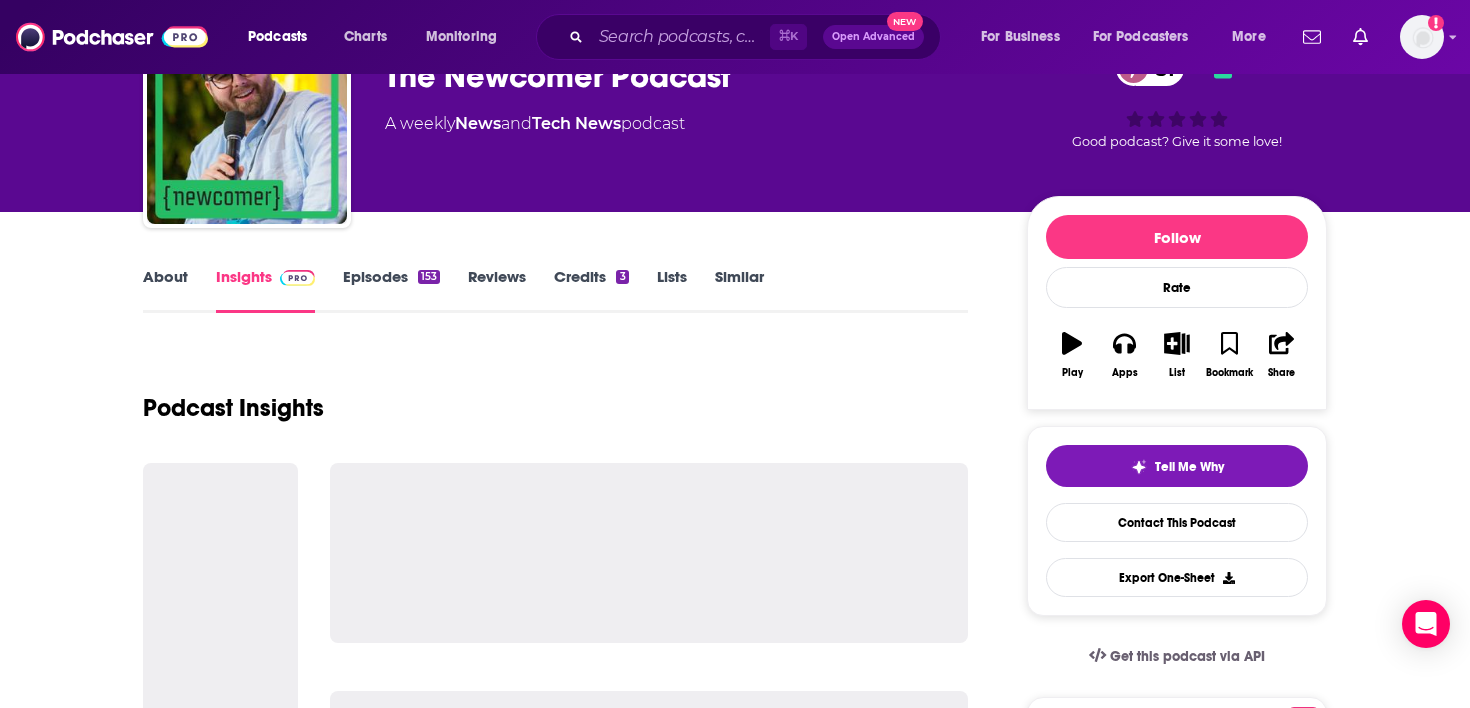 scroll, scrollTop: 128, scrollLeft: 0, axis: vertical 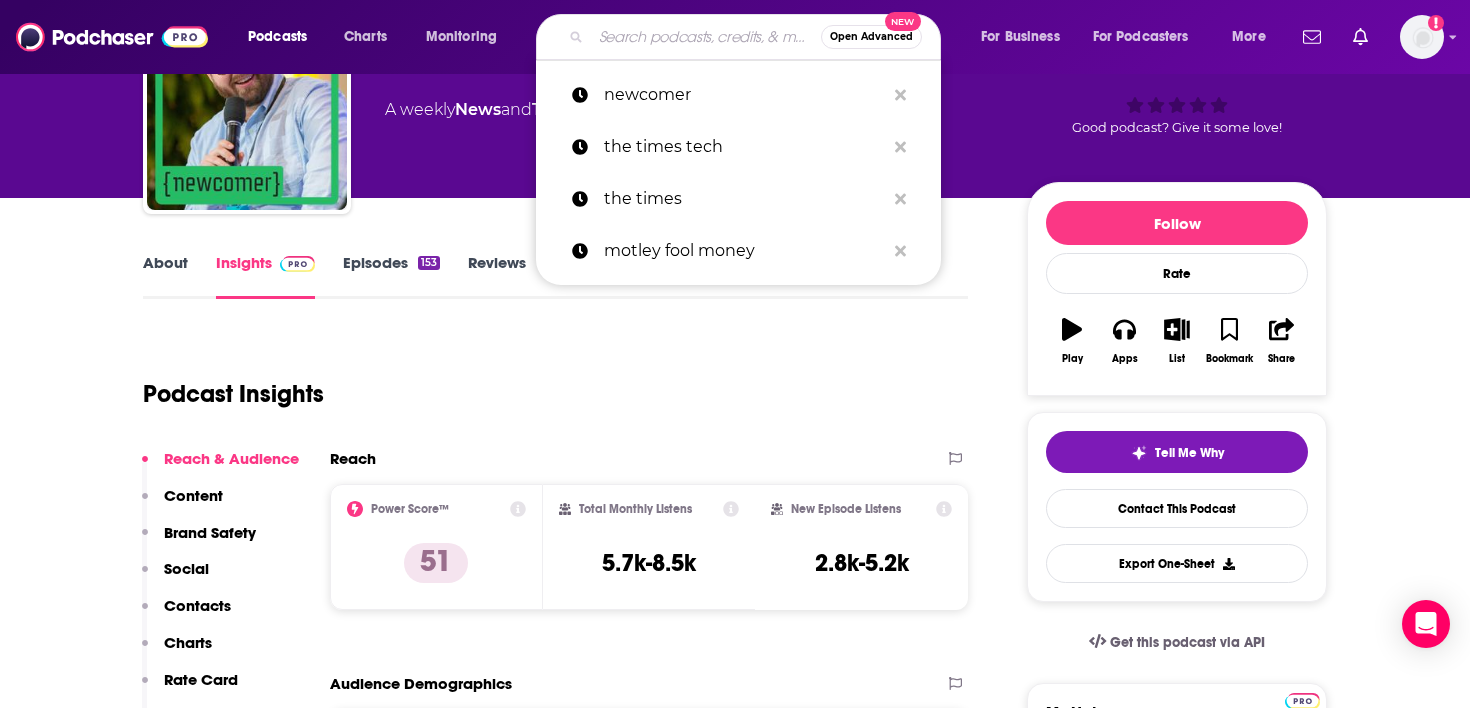 click at bounding box center (706, 37) 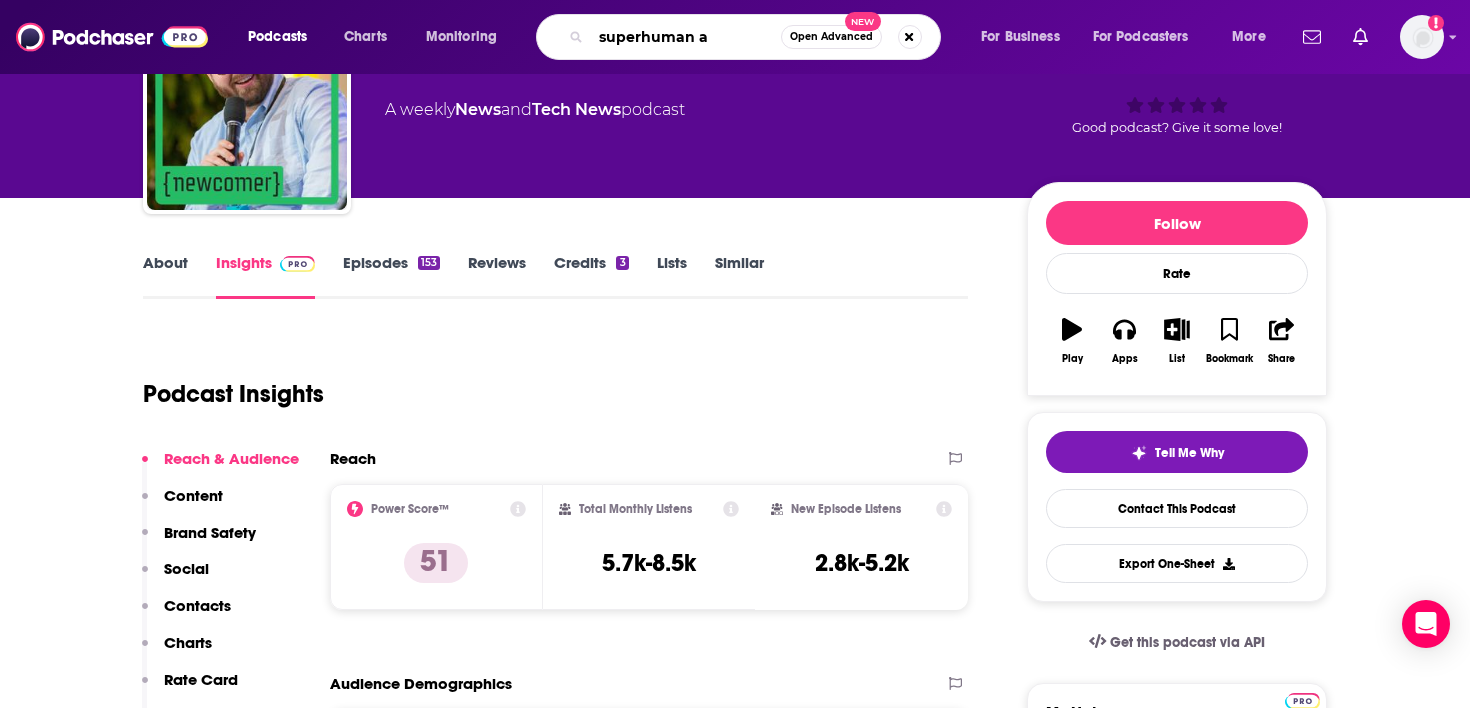 type on "superhuman ai" 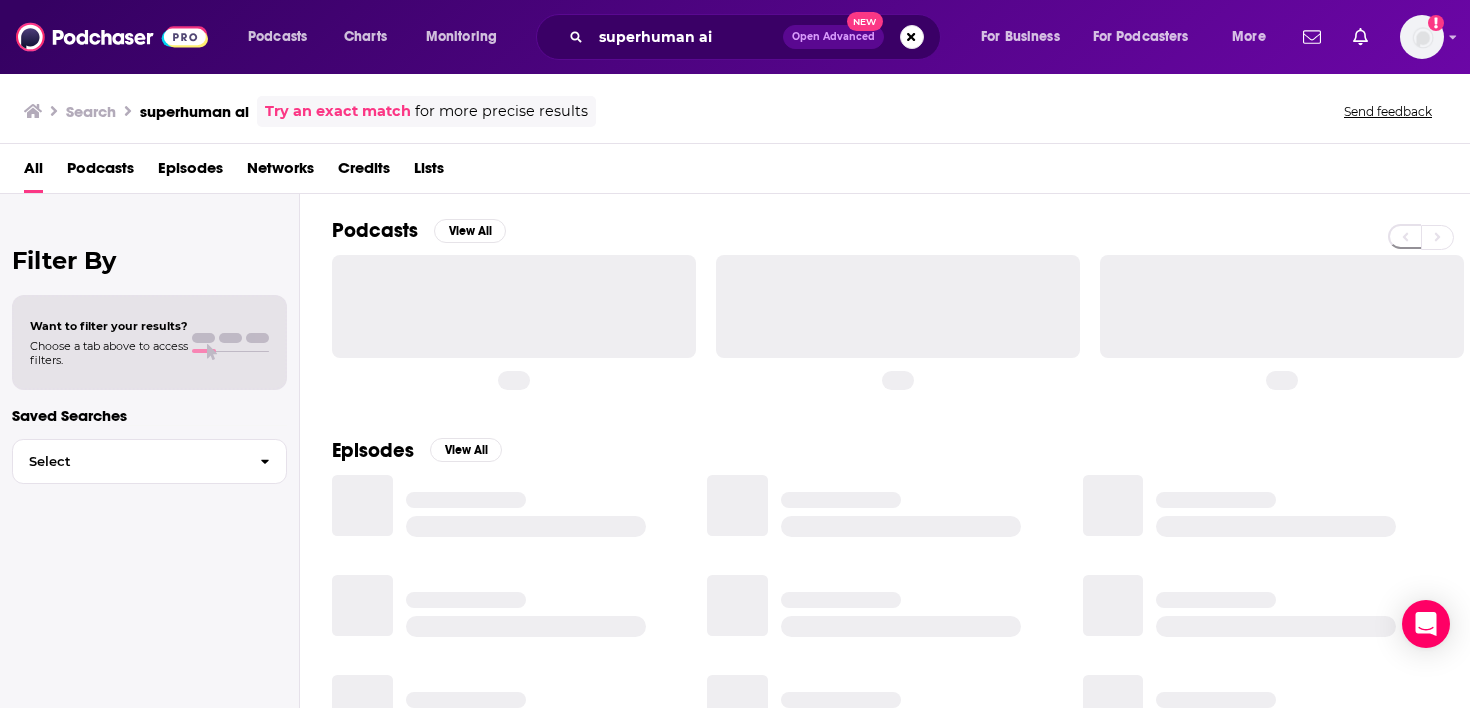 scroll, scrollTop: 0, scrollLeft: 0, axis: both 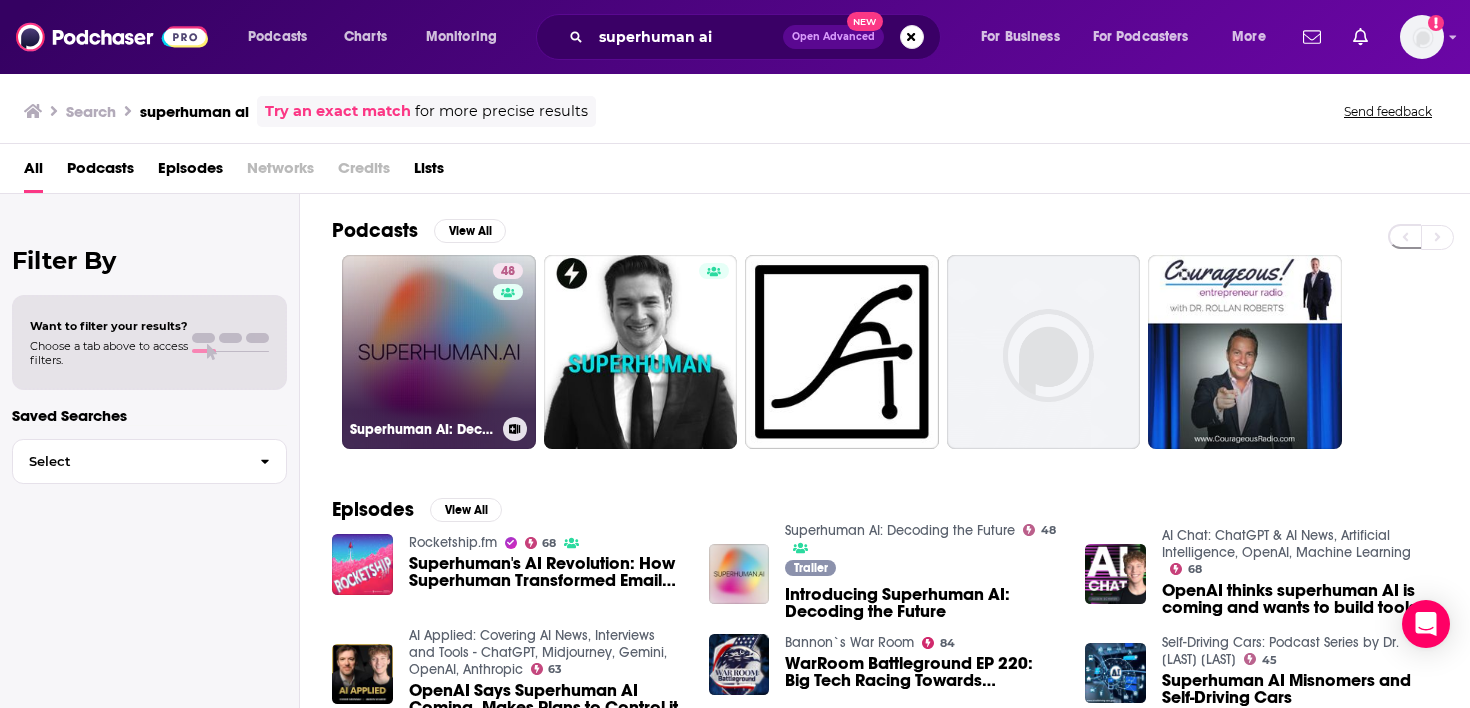 click on "[NUMBER] Superhuman AI: Decoding the Future" at bounding box center (439, 352) 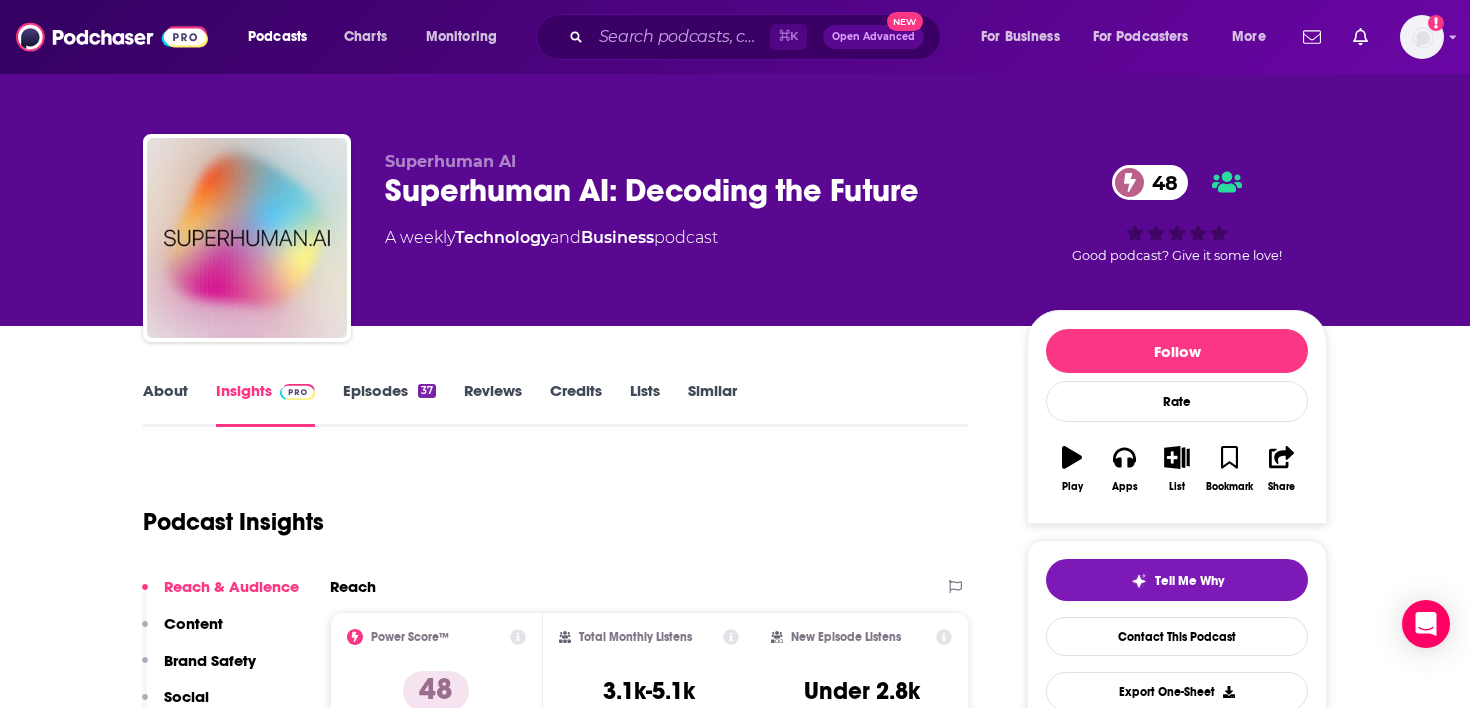 scroll, scrollTop: 22, scrollLeft: 0, axis: vertical 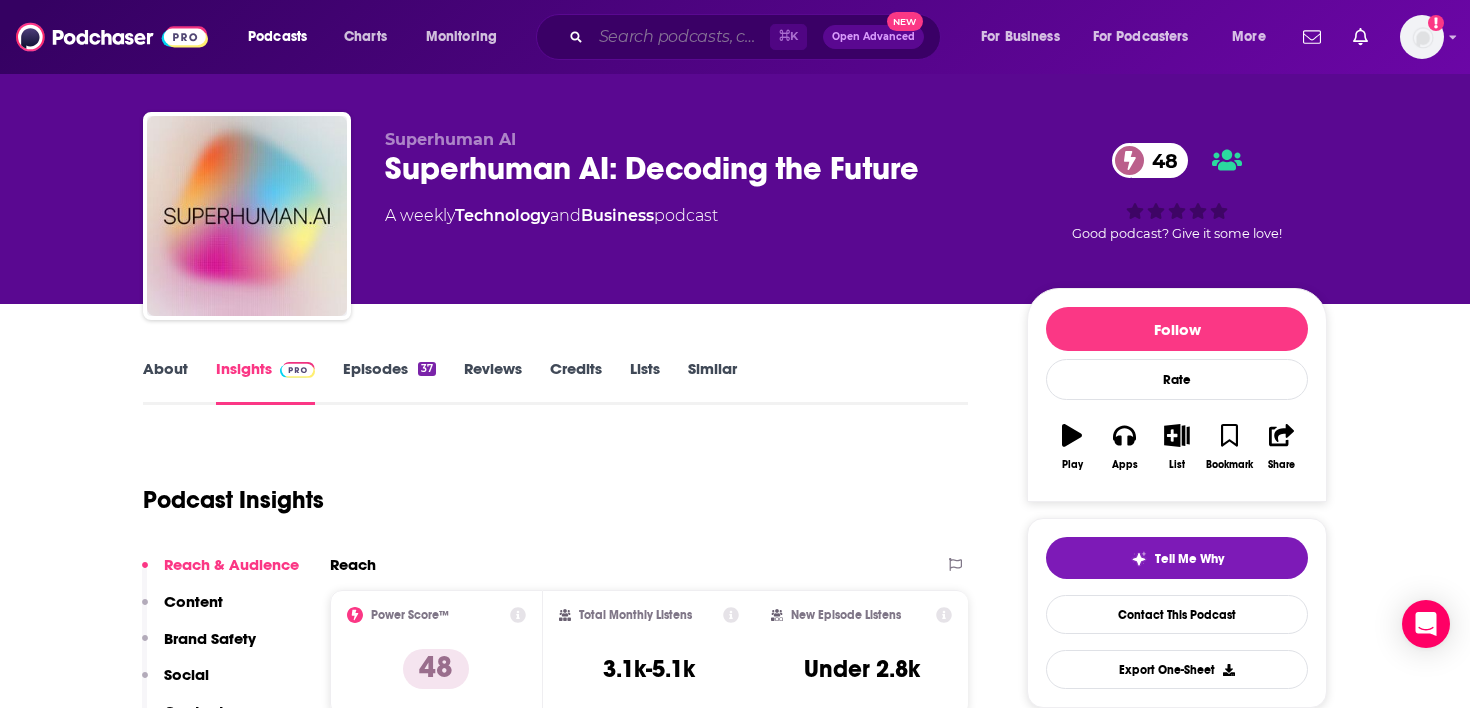 click at bounding box center (680, 37) 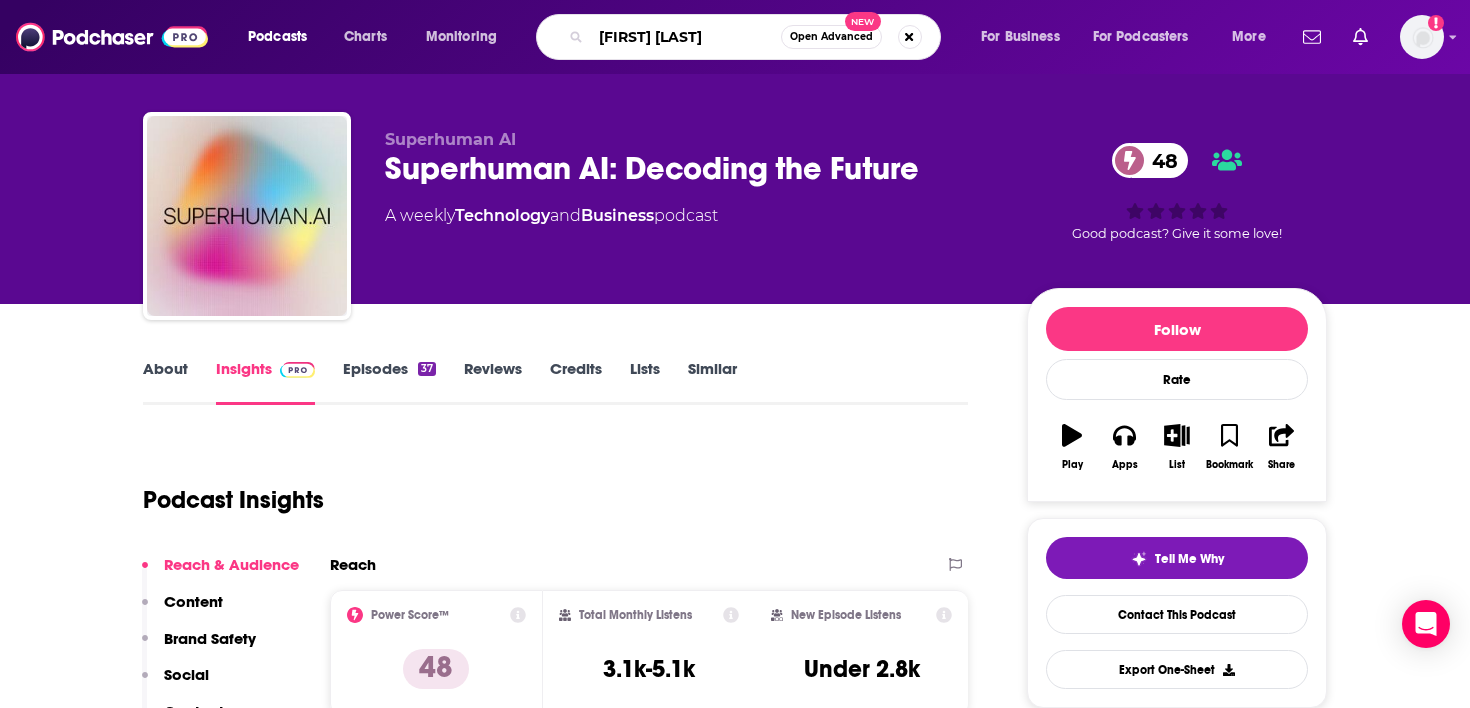 type on "[FIRST] [LAST]" 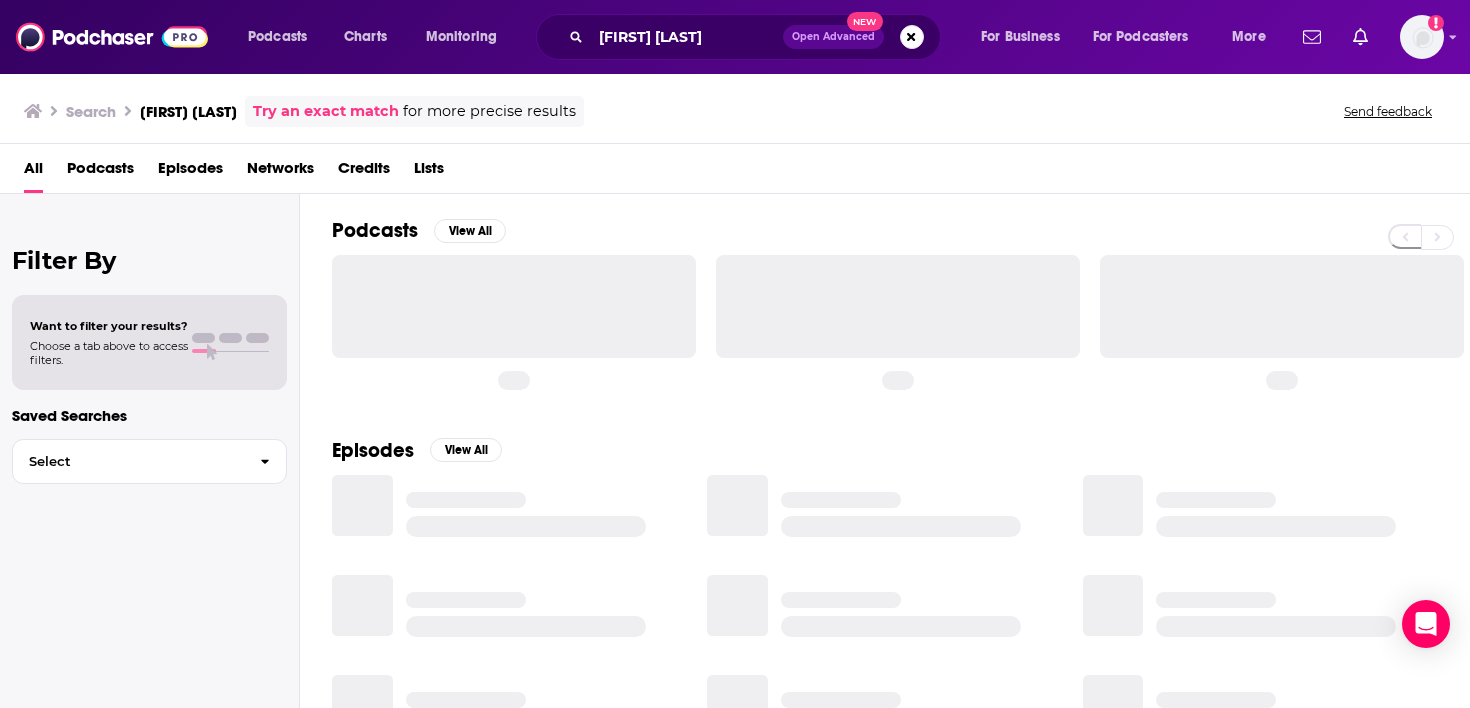 scroll, scrollTop: 0, scrollLeft: 0, axis: both 